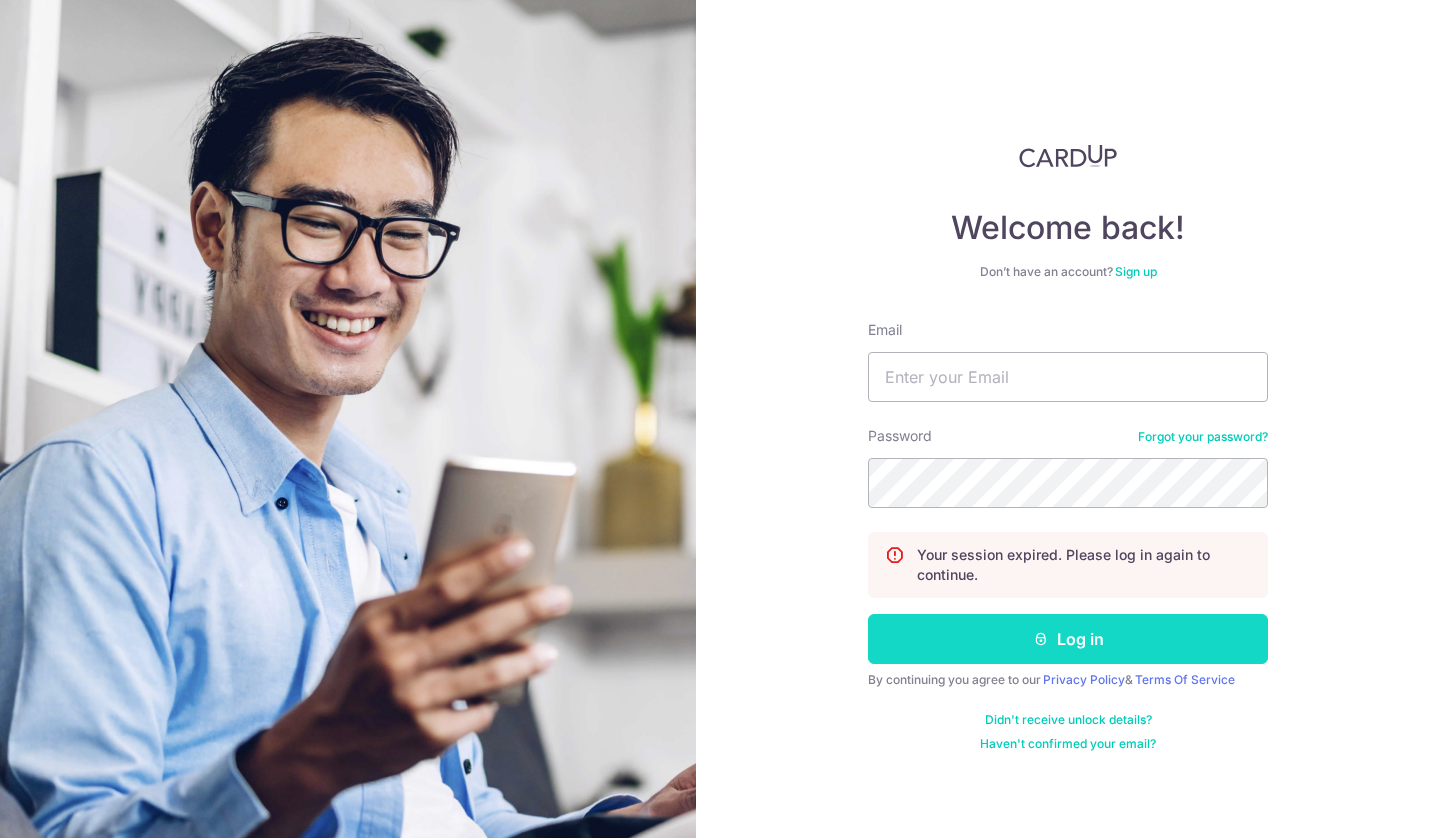 scroll, scrollTop: 0, scrollLeft: 0, axis: both 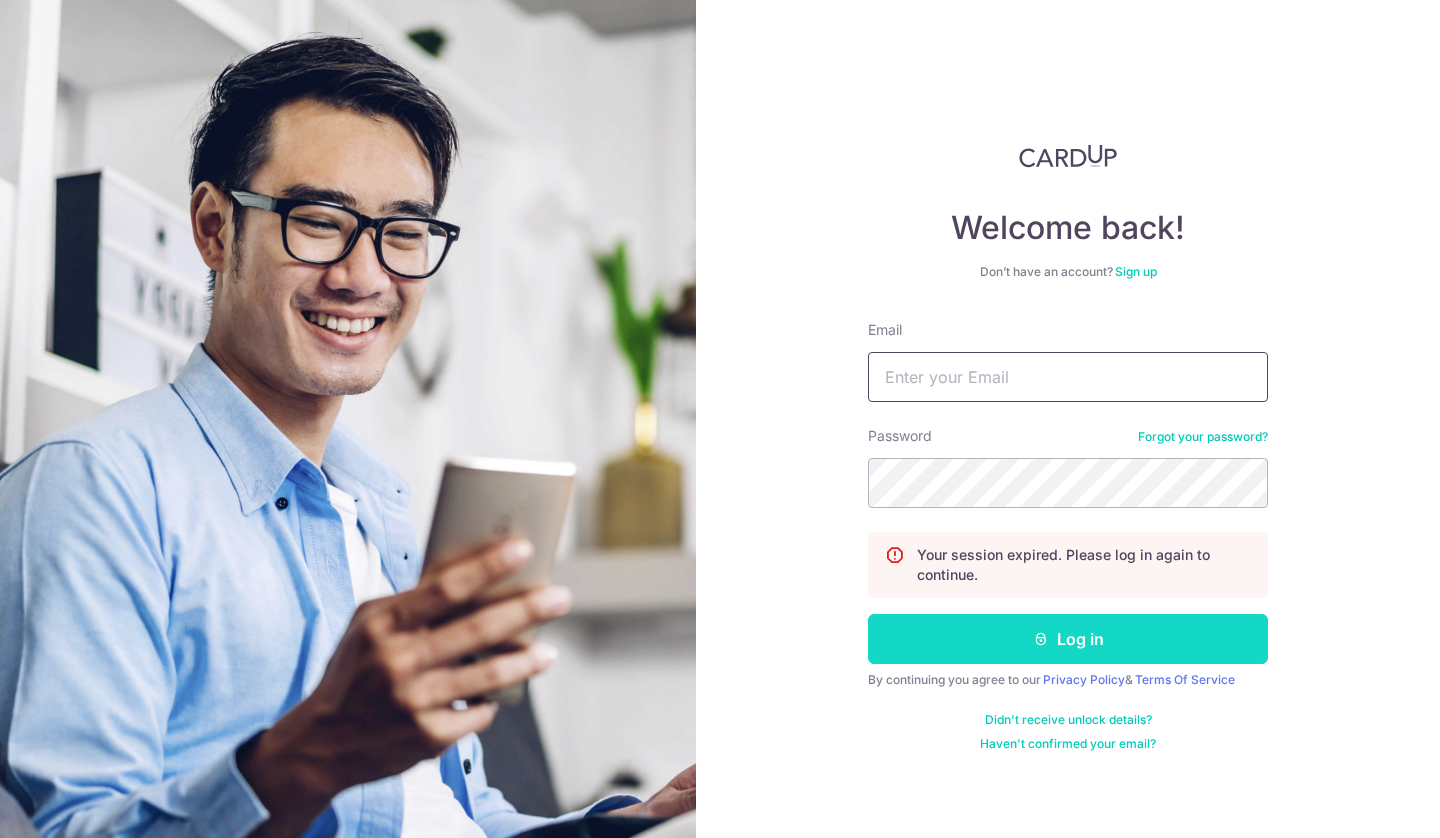 type on "[EMAIL_ADDRESS][DOMAIN_NAME]" 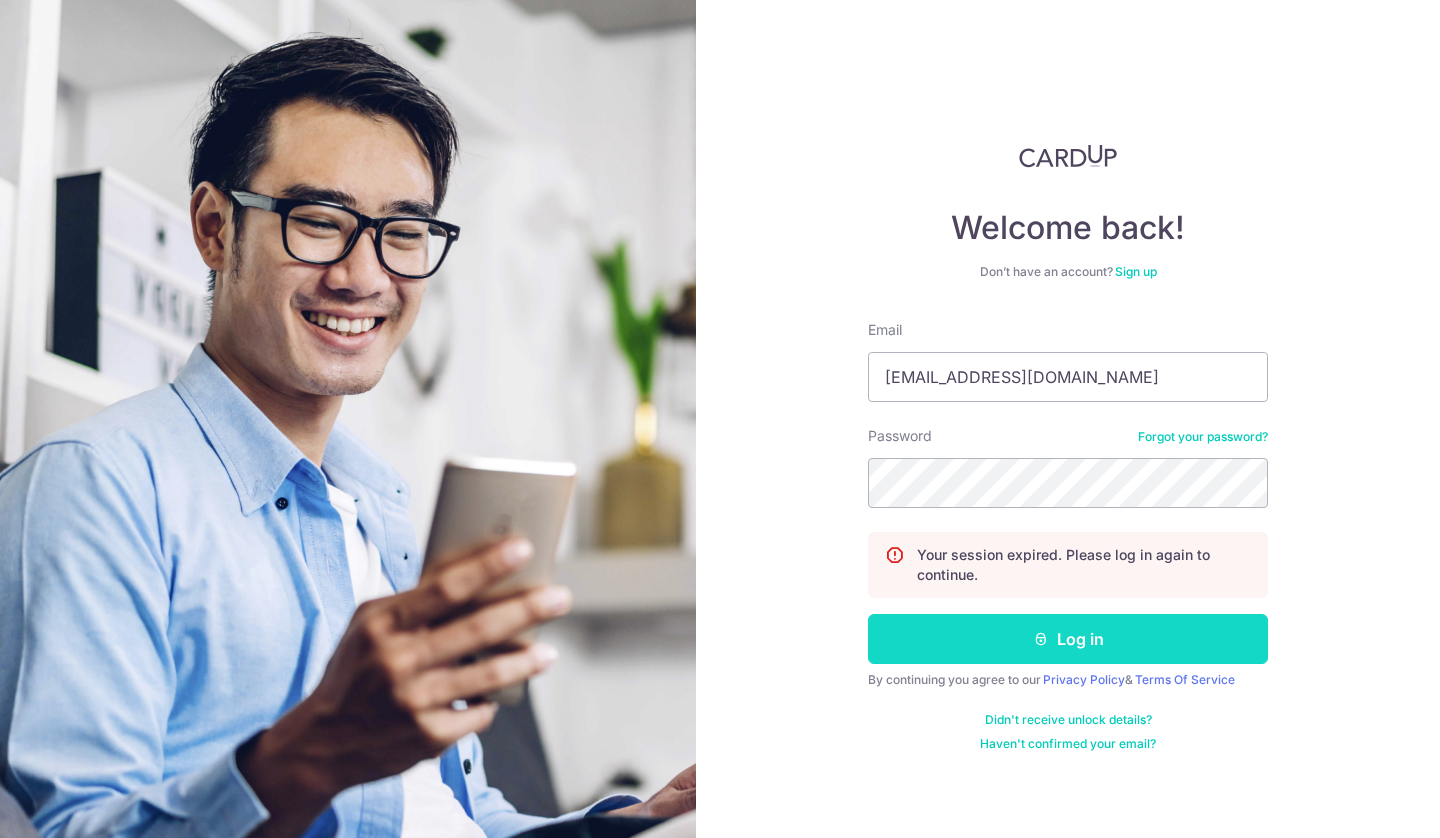 click on "Log in" at bounding box center [1068, 639] 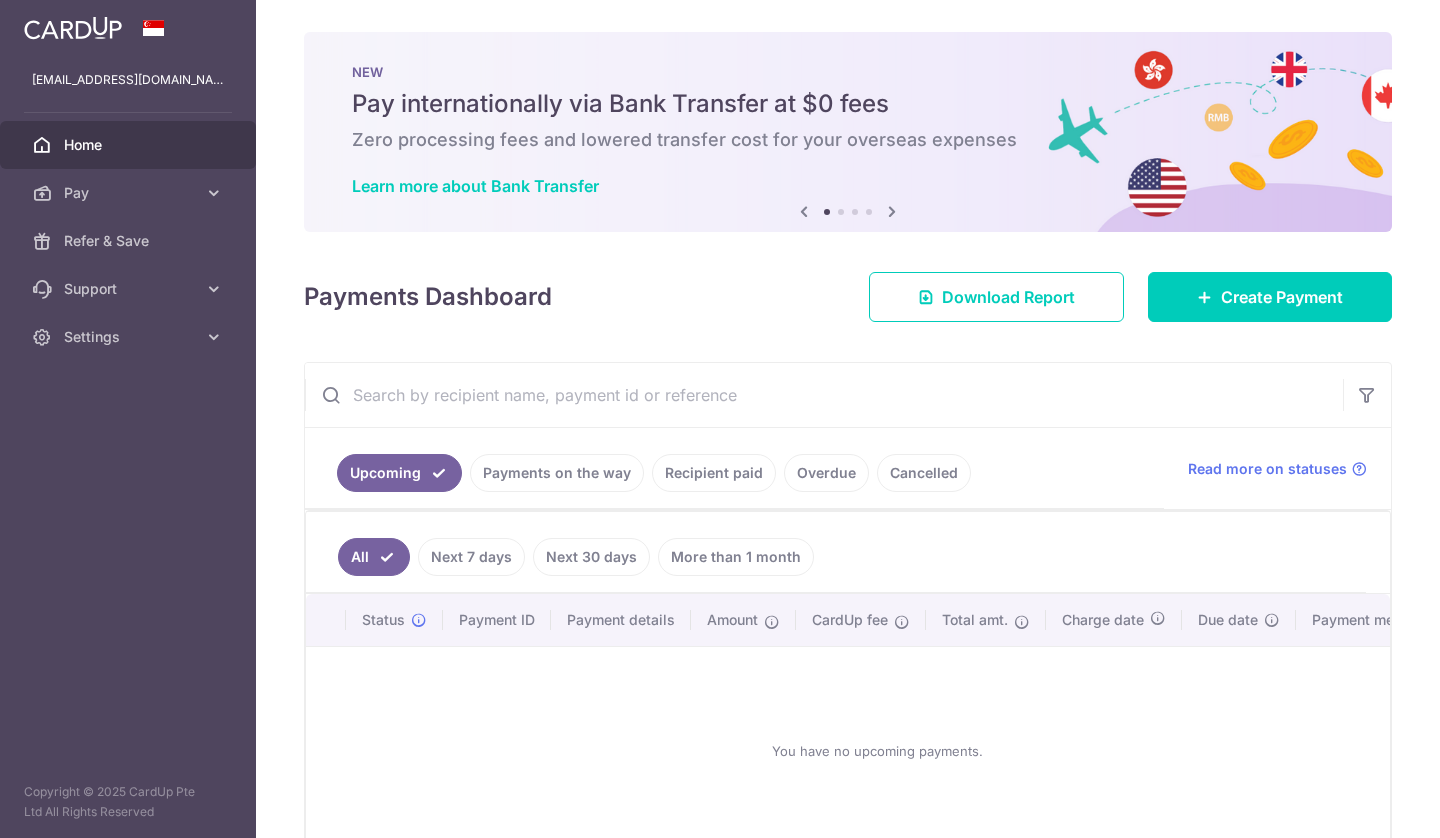 scroll, scrollTop: 0, scrollLeft: 0, axis: both 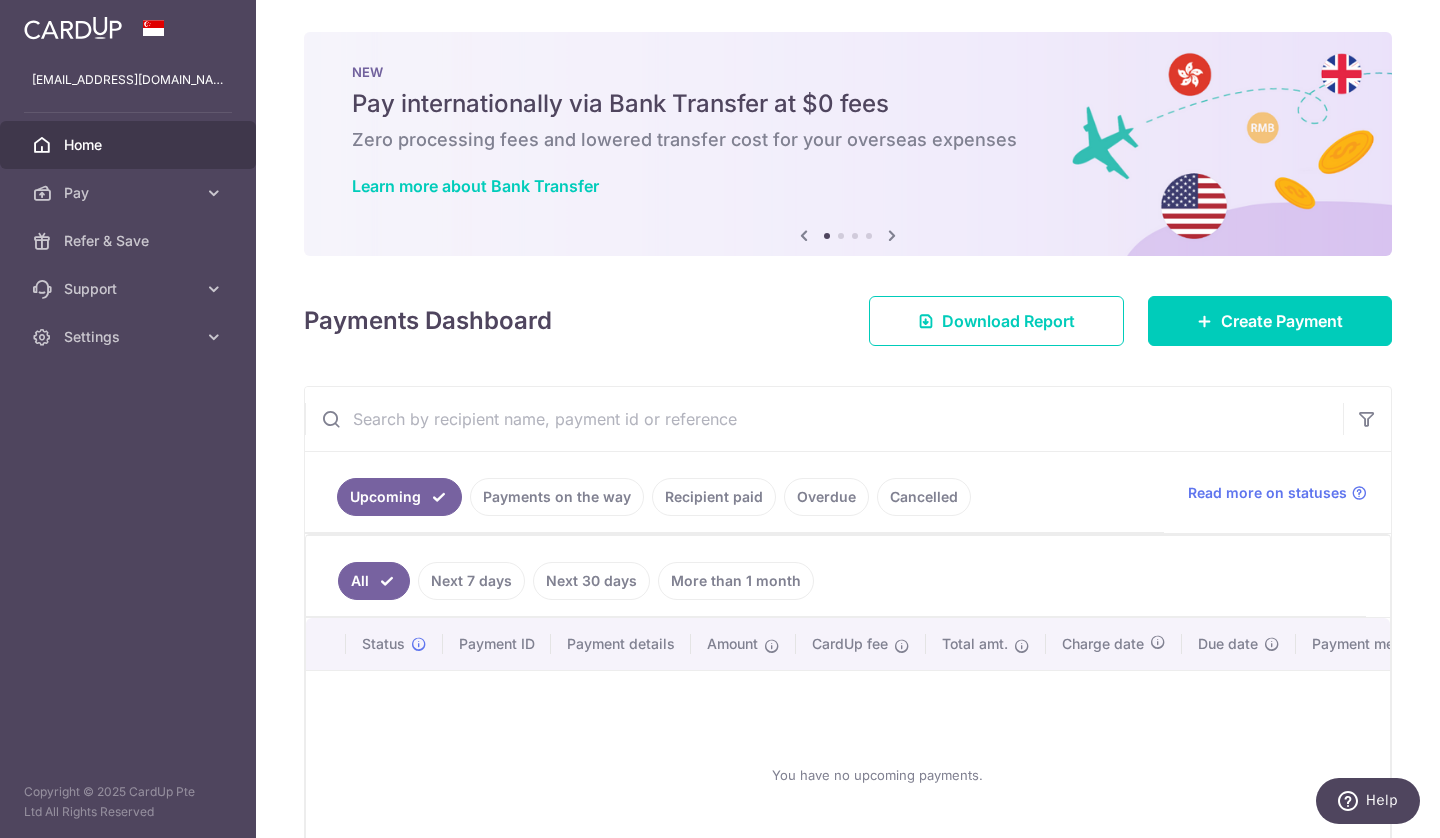 click on "Recipient paid" at bounding box center (714, 497) 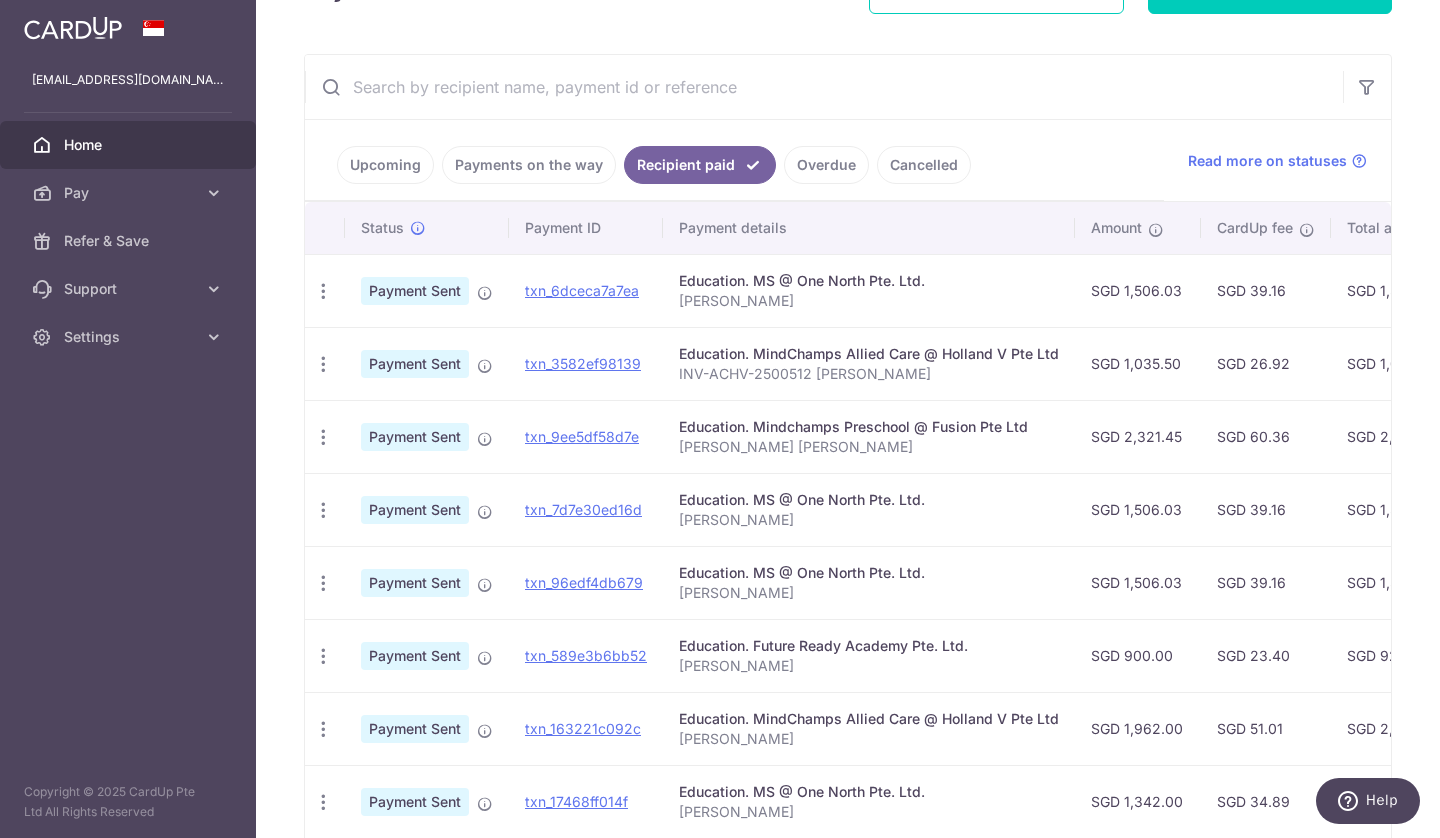 scroll, scrollTop: 0, scrollLeft: 0, axis: both 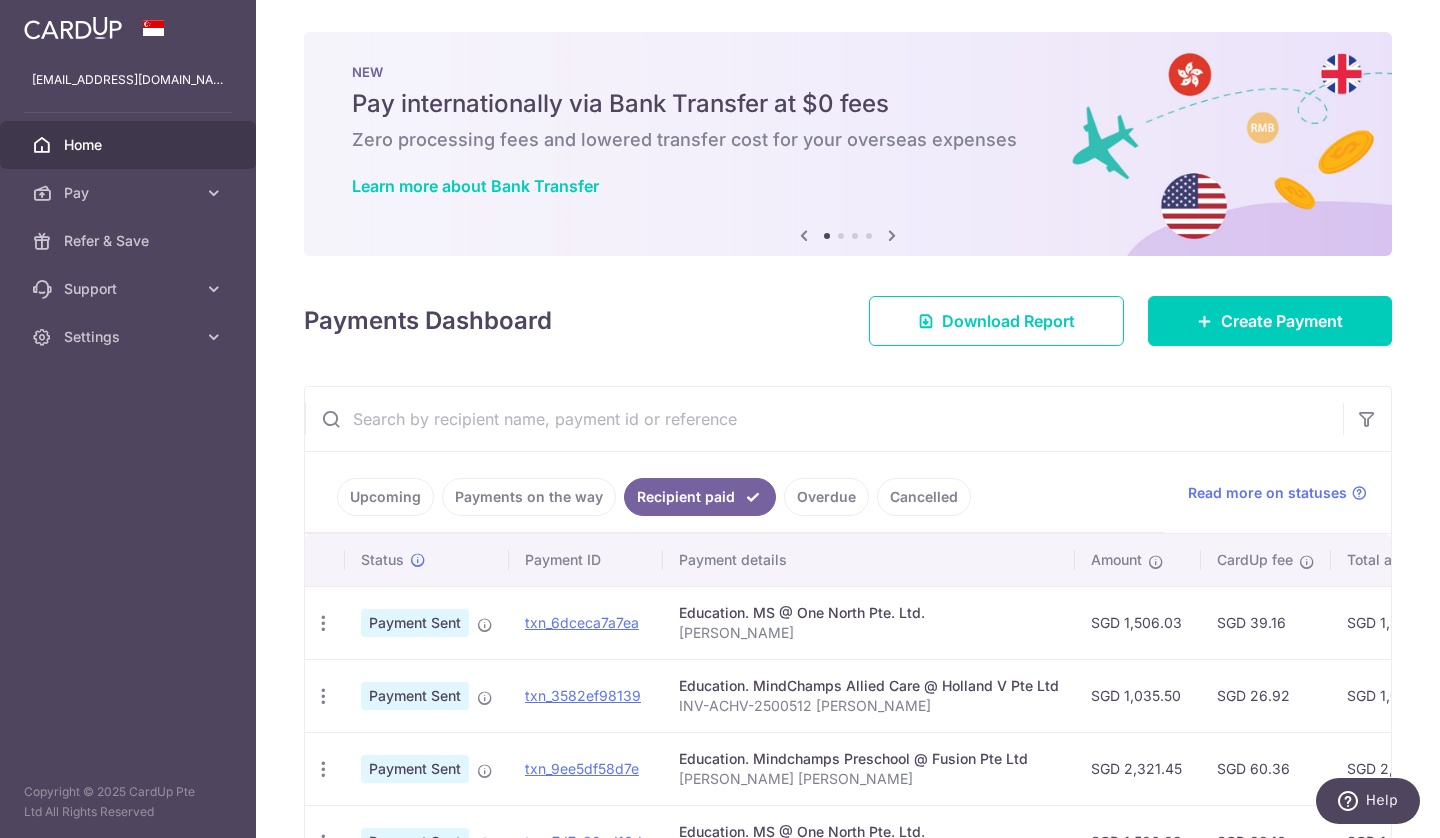 click at bounding box center (824, 419) 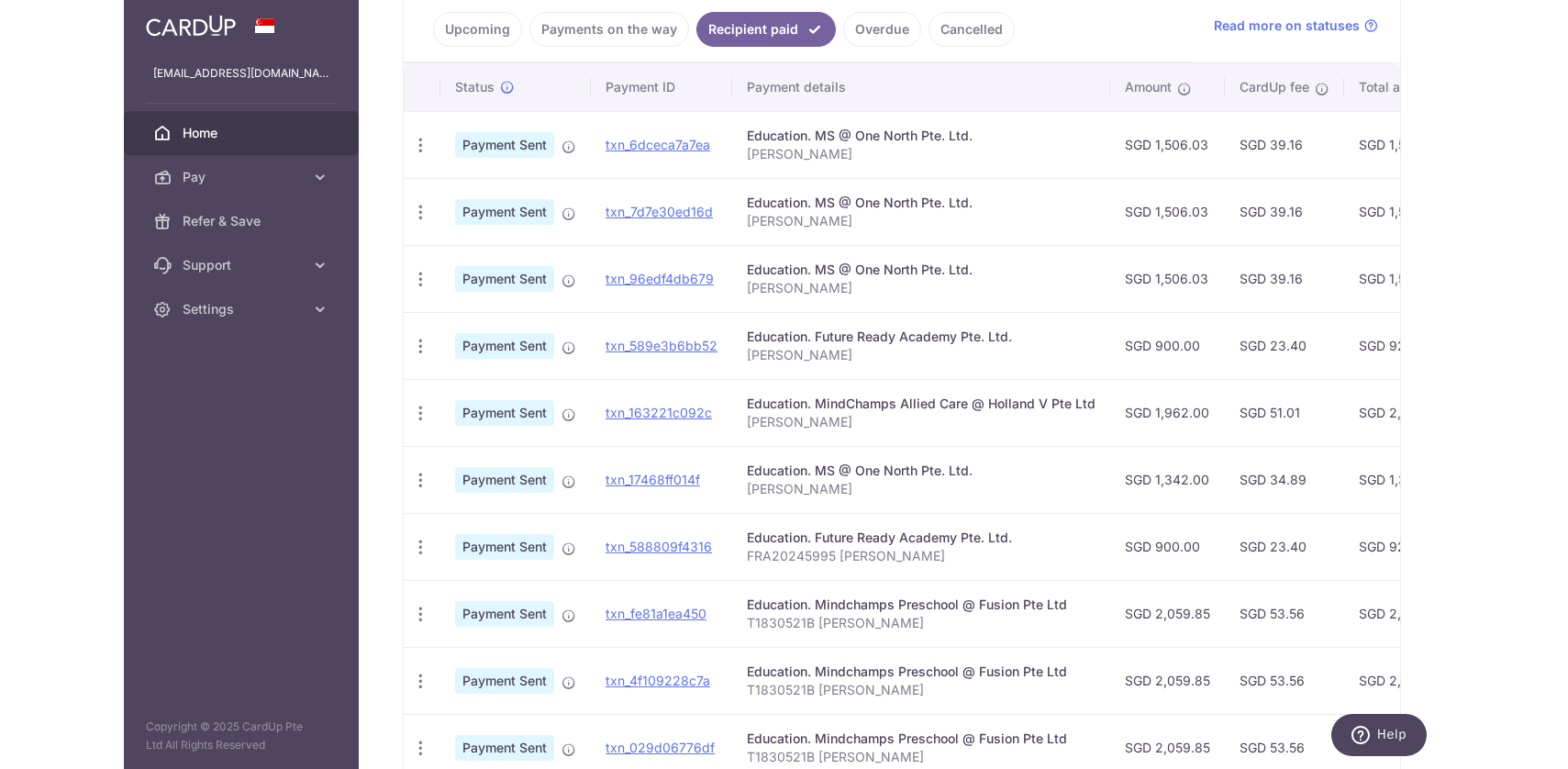 scroll, scrollTop: 425, scrollLeft: 0, axis: vertical 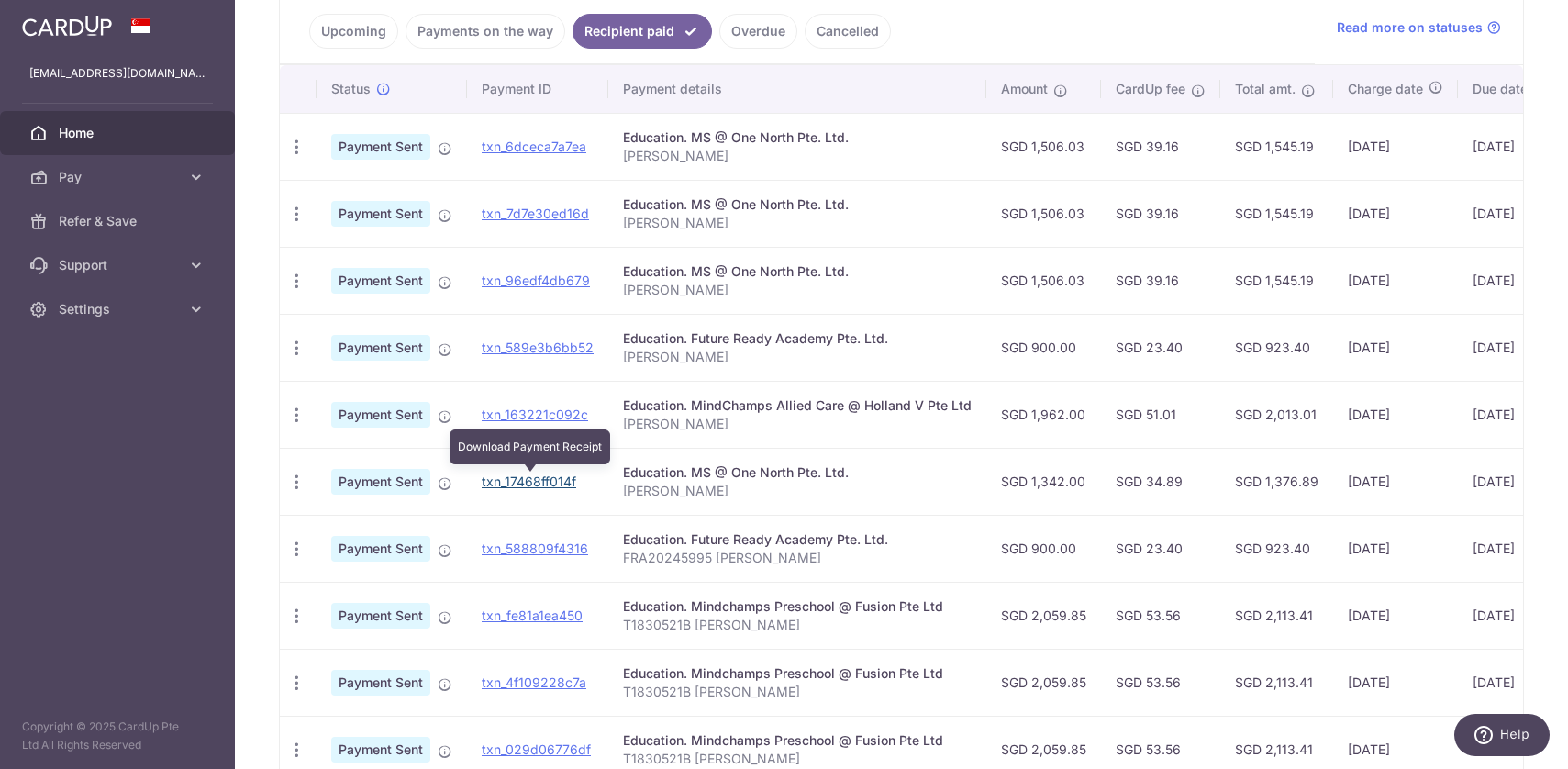 type on "xu kai yi" 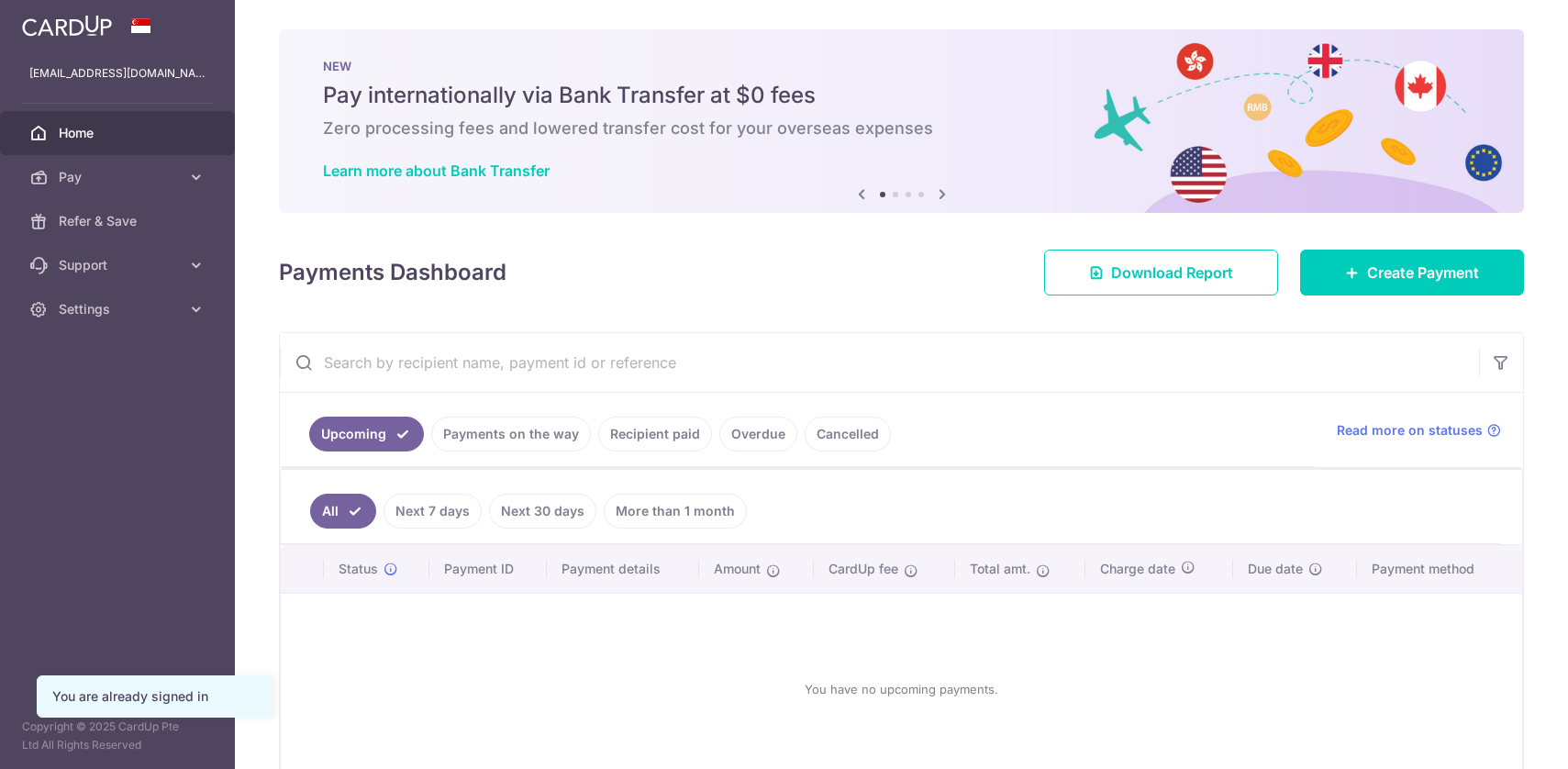 scroll, scrollTop: 0, scrollLeft: 0, axis: both 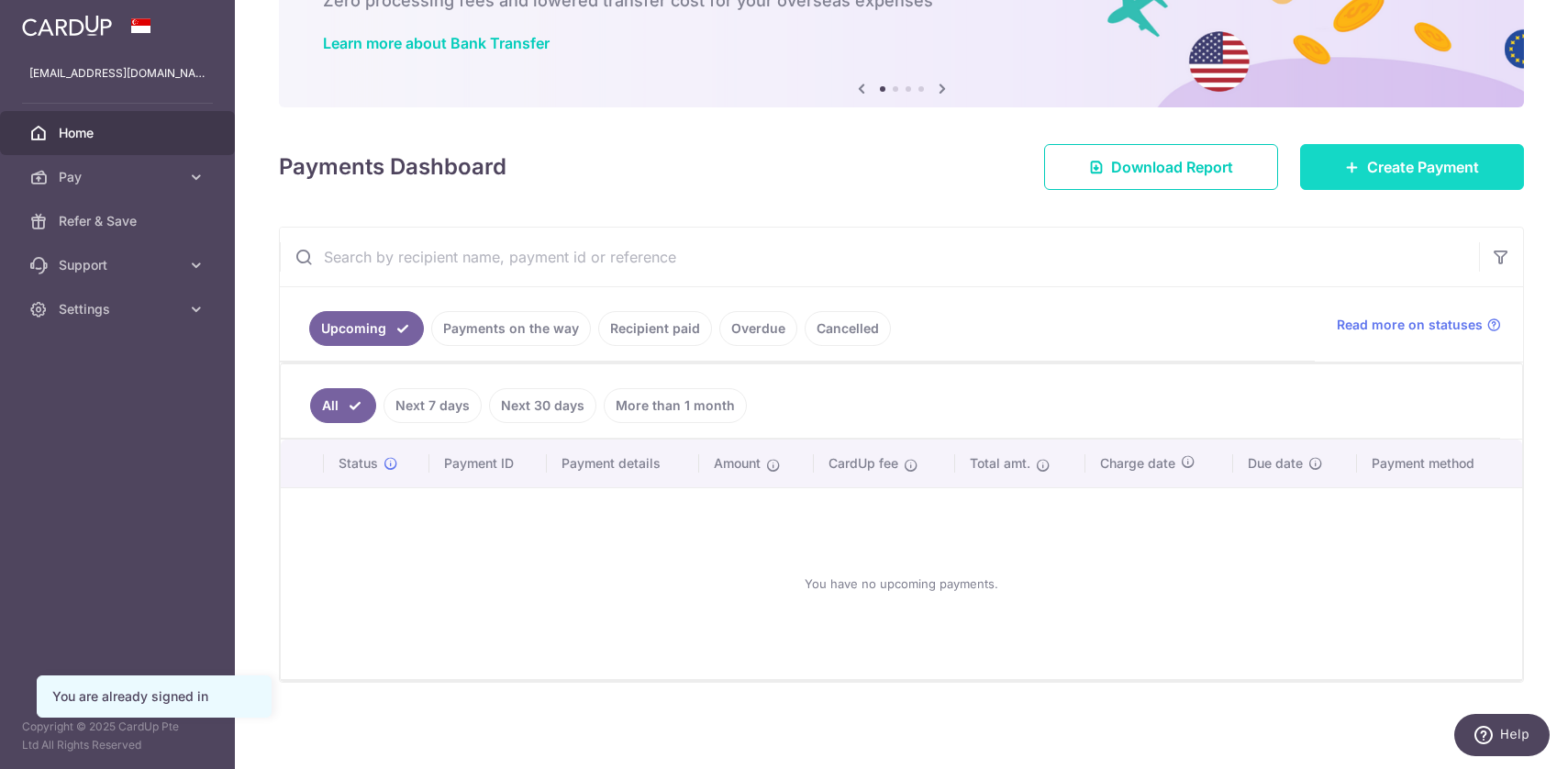 click at bounding box center (1352, 167) 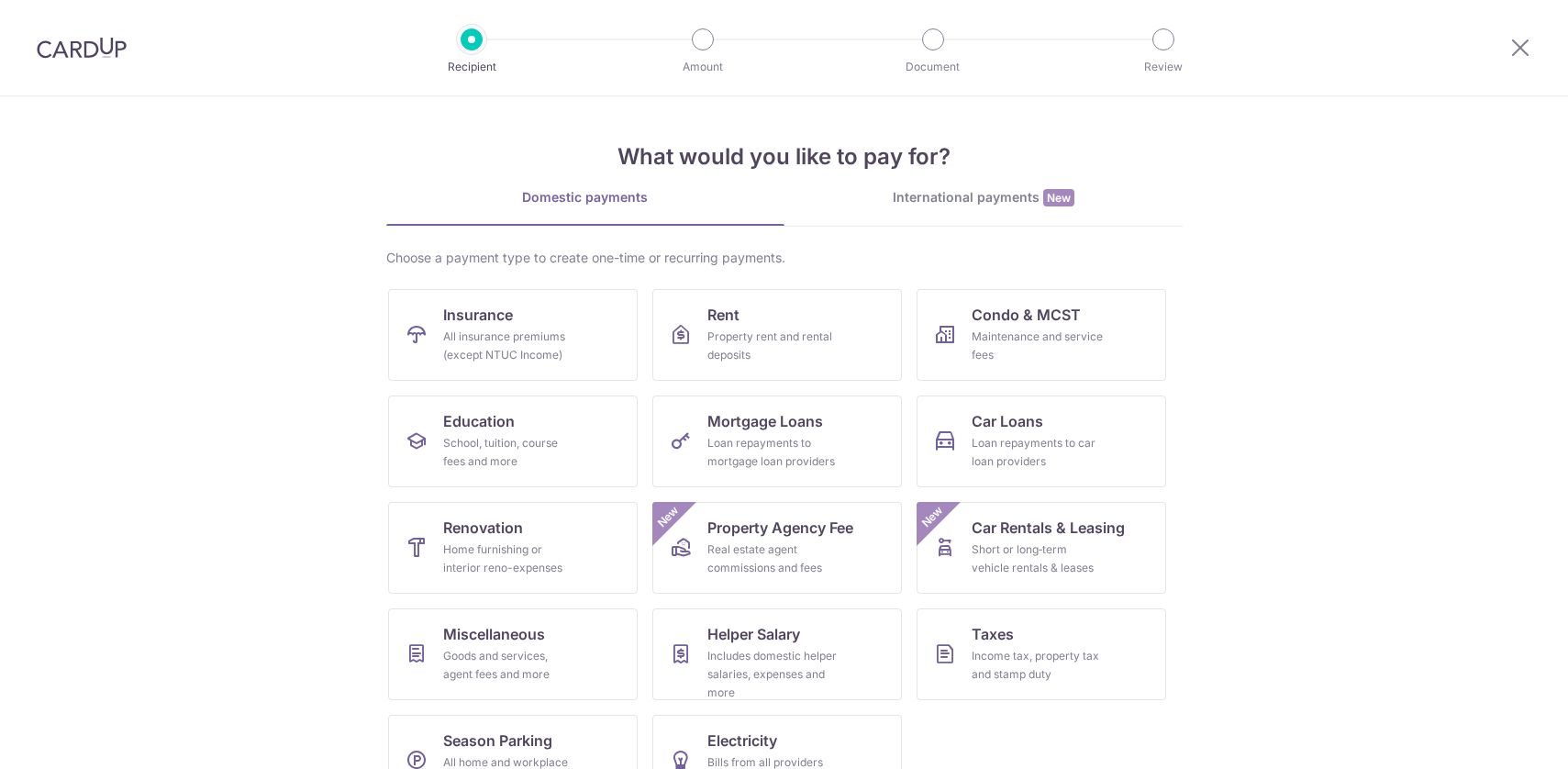 scroll, scrollTop: 0, scrollLeft: 0, axis: both 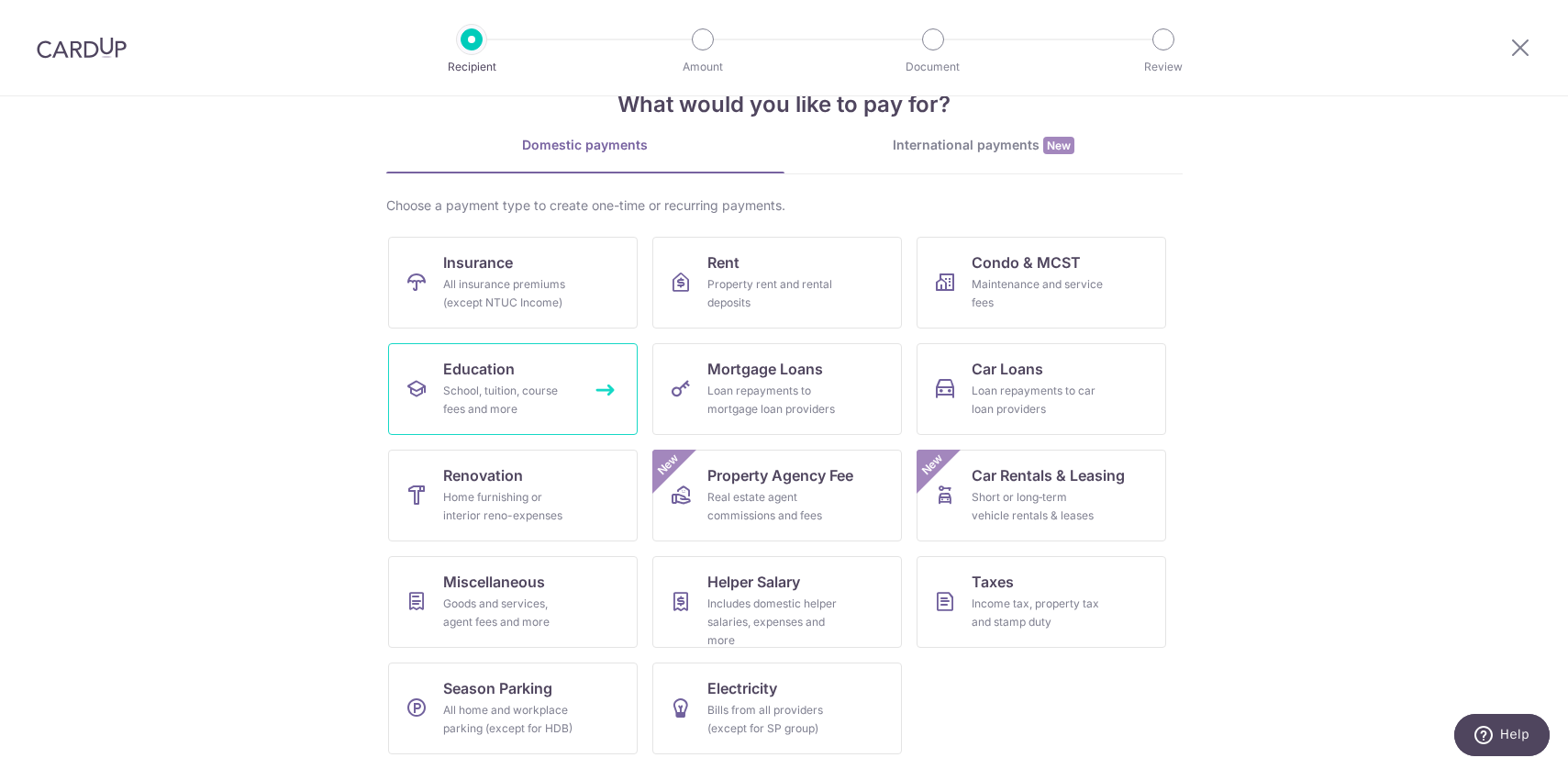 click on "School, tuition, course fees and more" at bounding box center [509, 400] 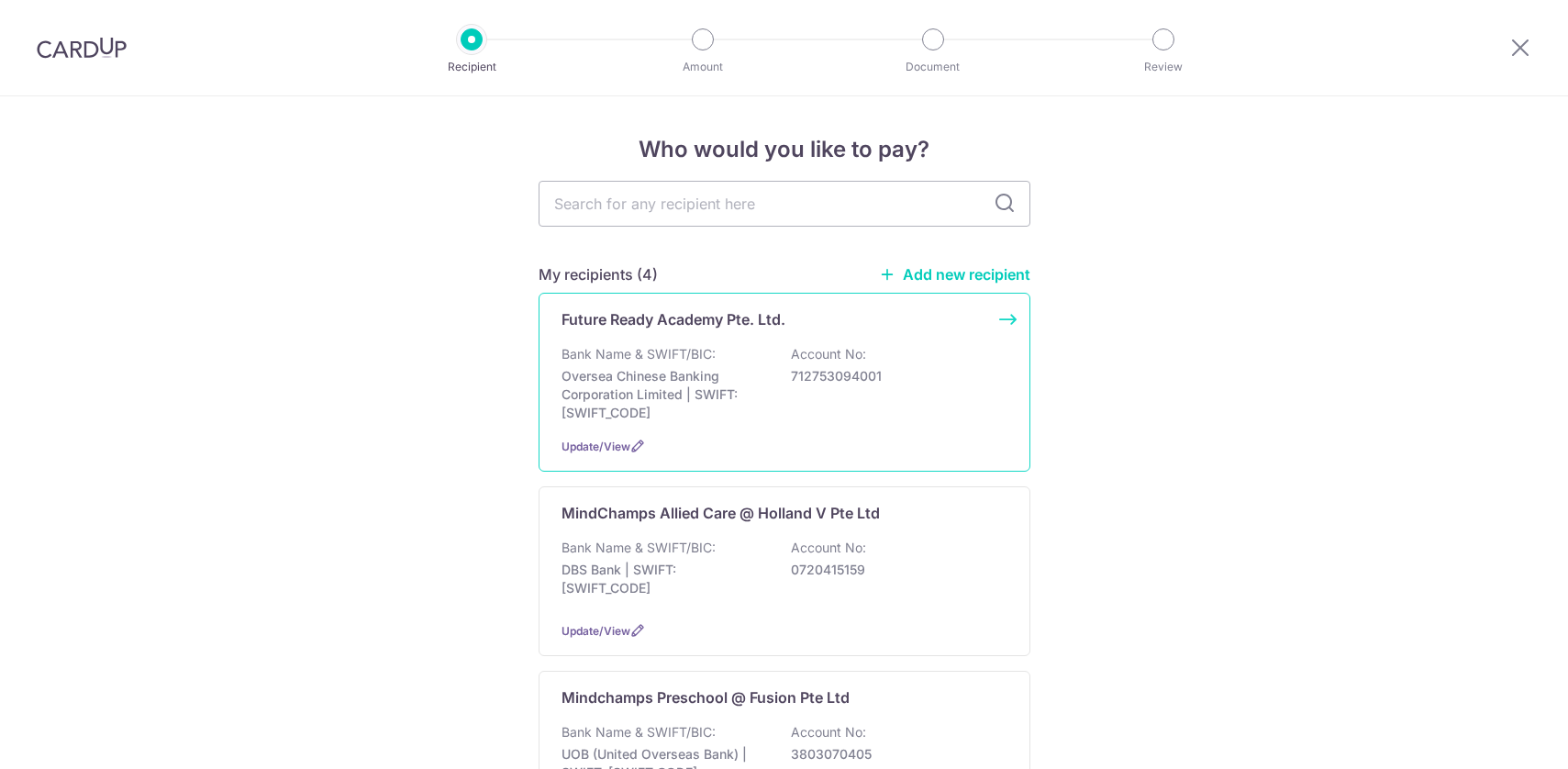 scroll, scrollTop: 0, scrollLeft: 0, axis: both 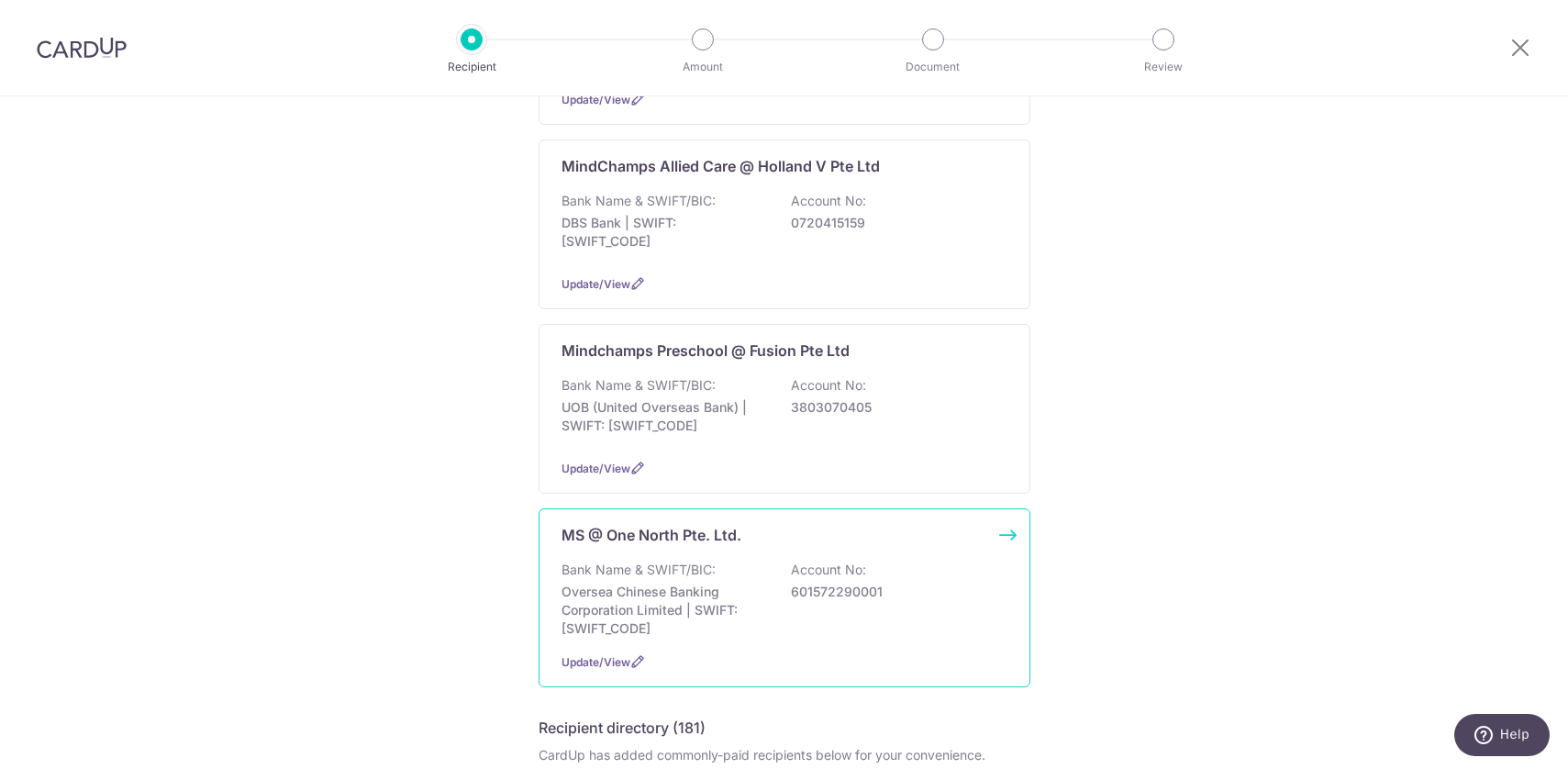 click on "Bank Name & SWIFT/BIC:
Oversea Chinese Banking Corporation Limited | SWIFT: OCBCSGSGXXX
Account No:
601572290001" at bounding box center (784, 599) 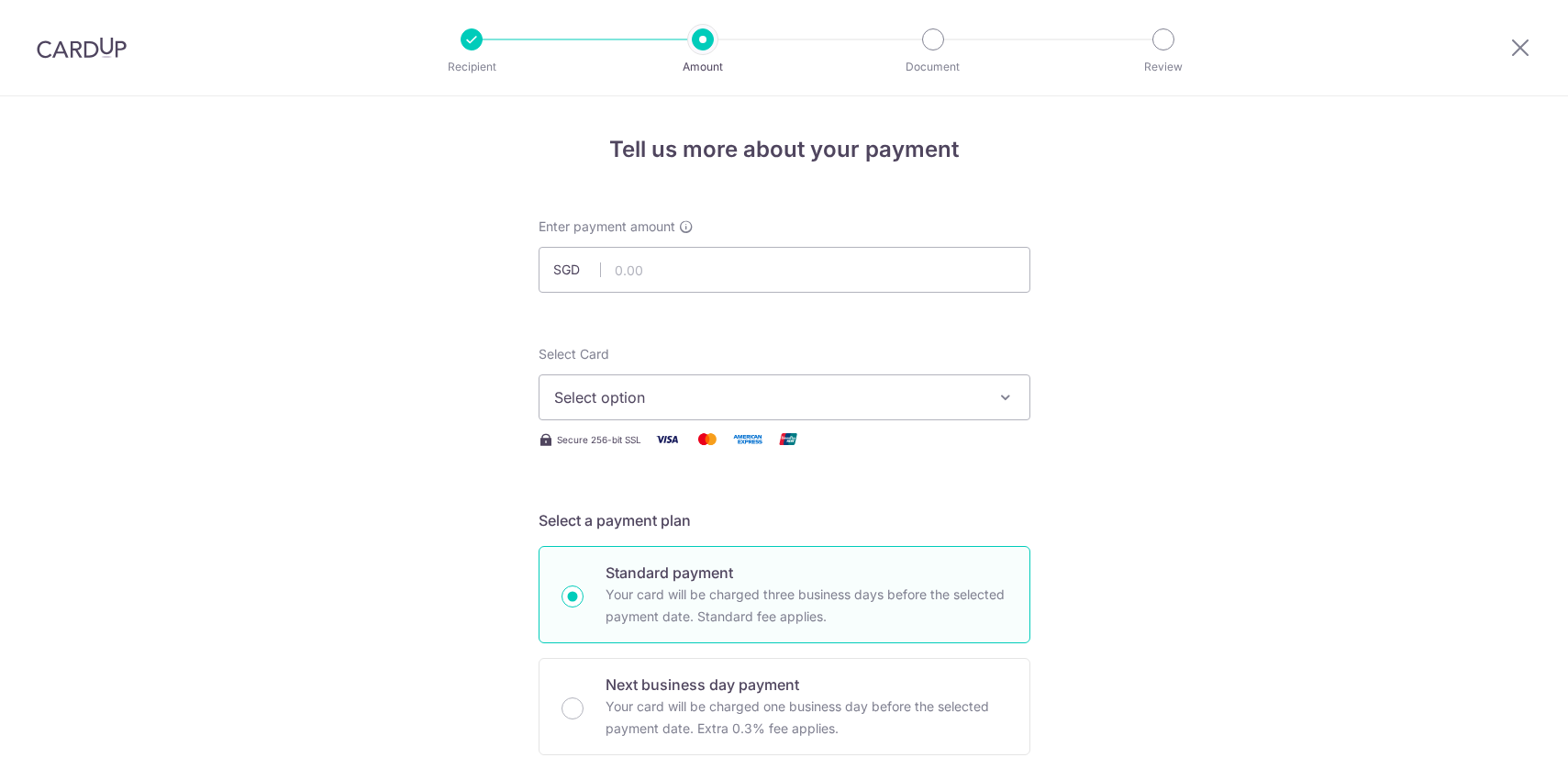 scroll, scrollTop: 0, scrollLeft: 0, axis: both 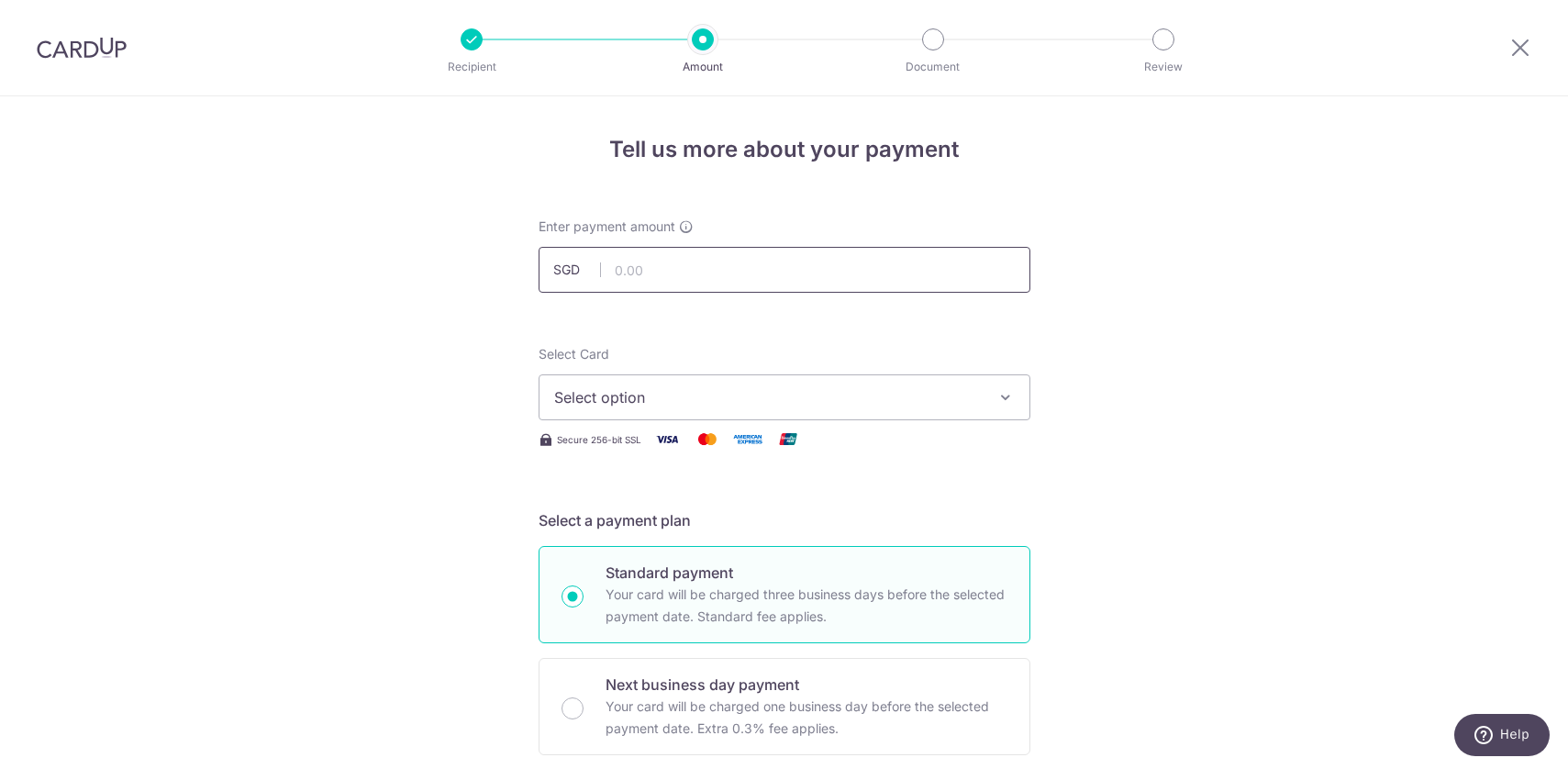 click at bounding box center [784, 270] 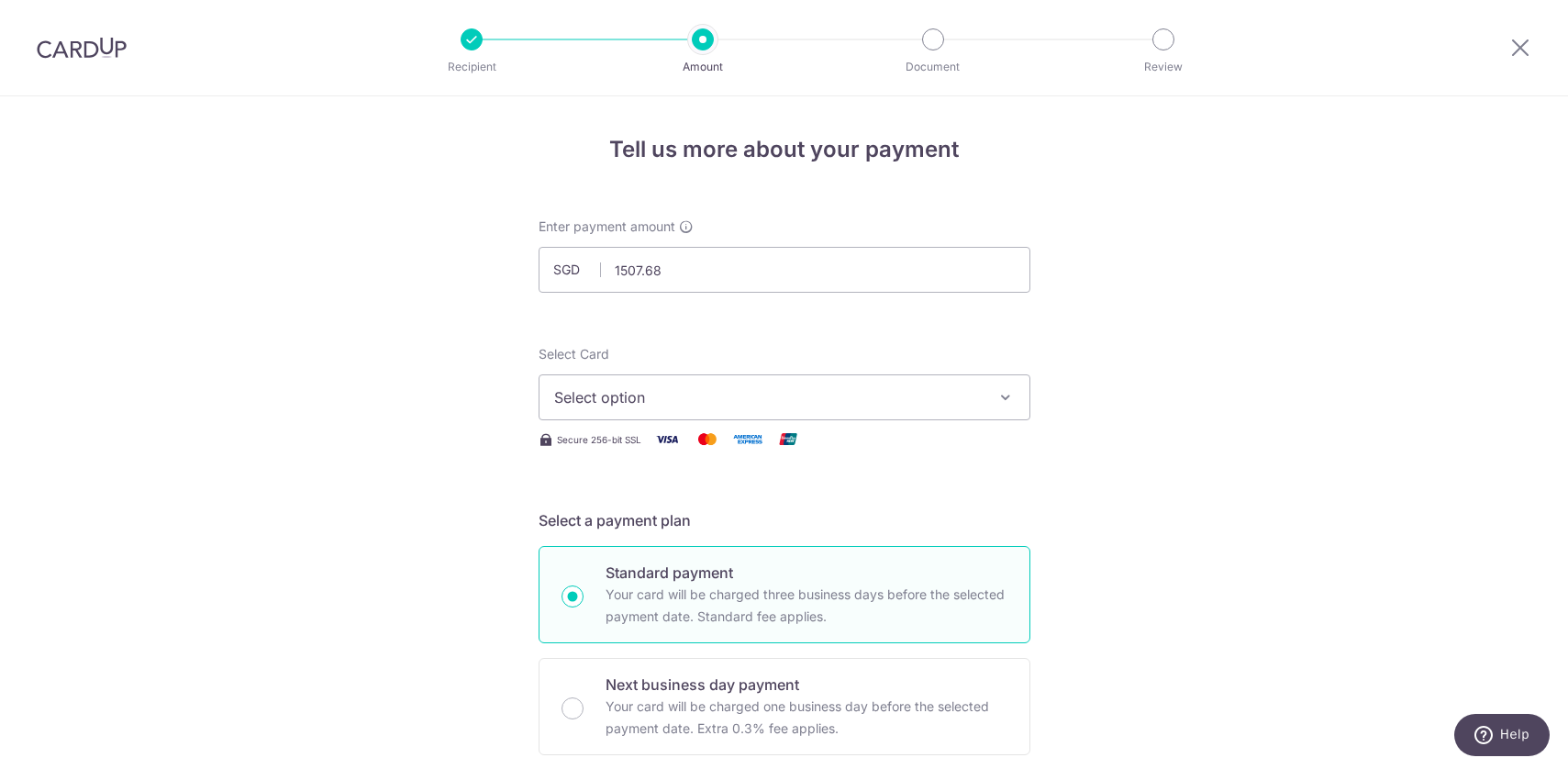 type on "1,507.68" 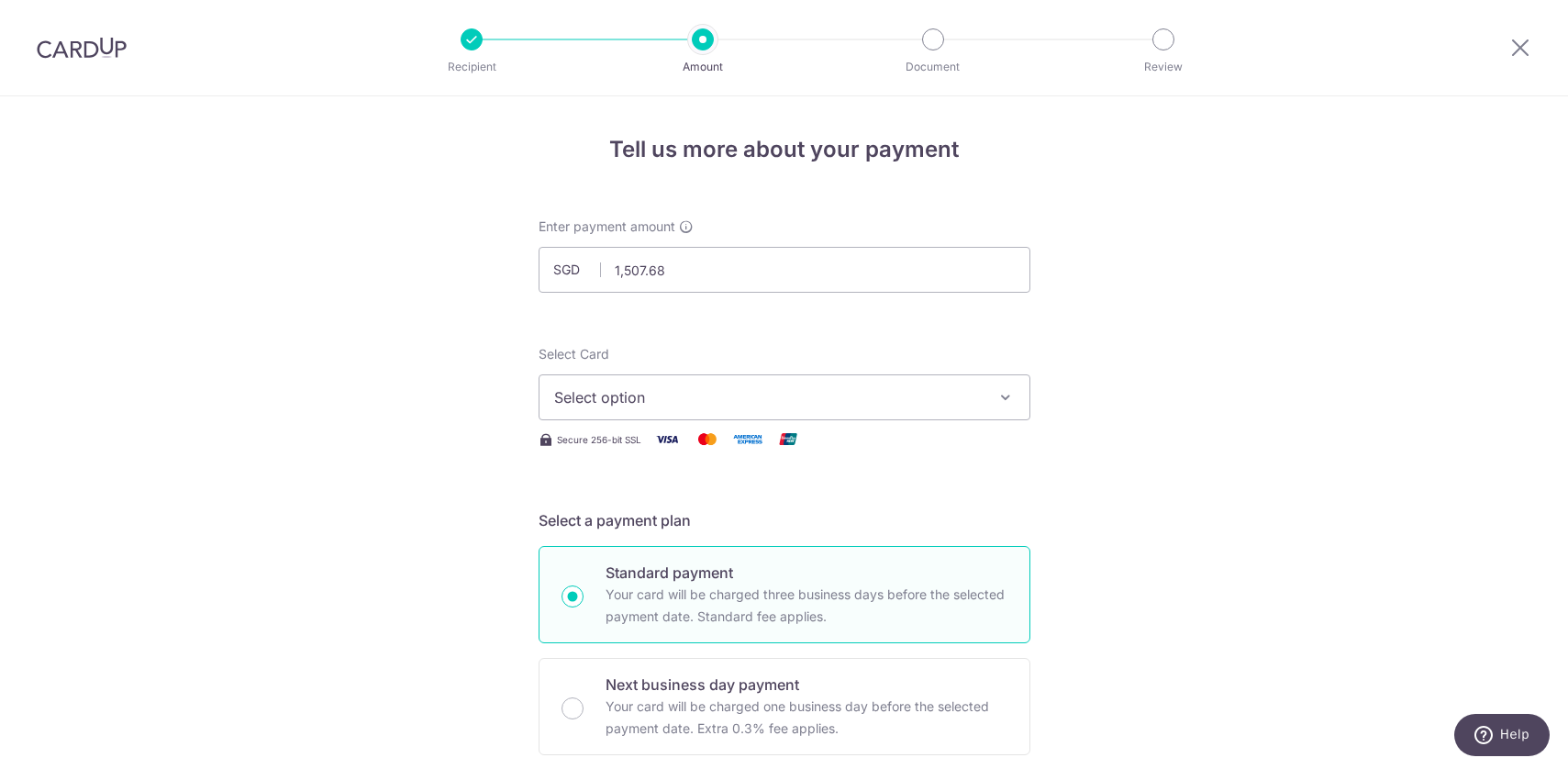 click on "Tell us more about your payment
Enter payment amount
SGD
1,507.68
1507.68
Select Card
Select option
Add credit card
Your Cards
**** 9657
Secure 256-bit SSL
Text
New card details
Card
Secure 256-bit SSL" at bounding box center (784, 926) 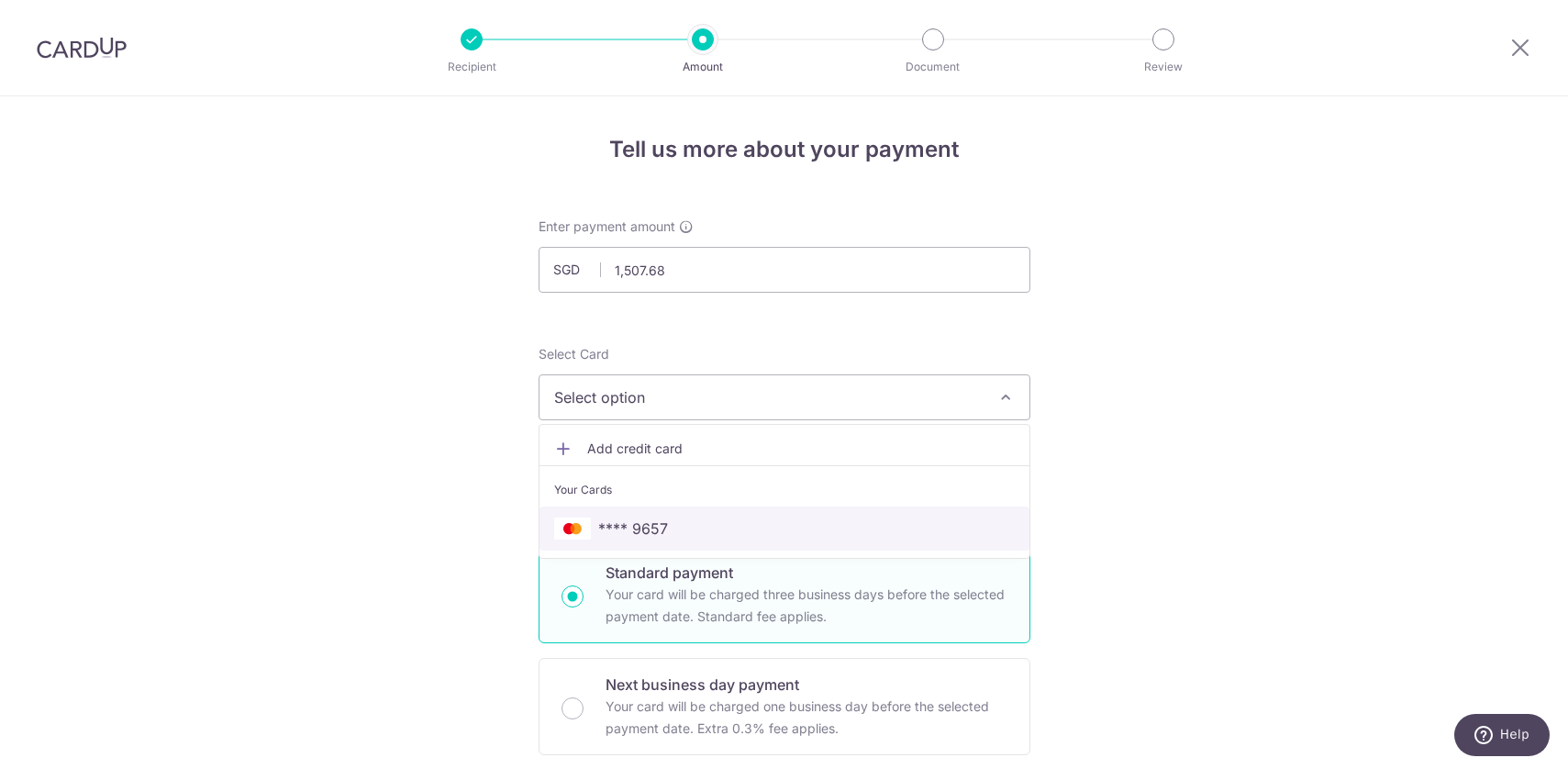 click on "**** 9657" at bounding box center (784, 529) 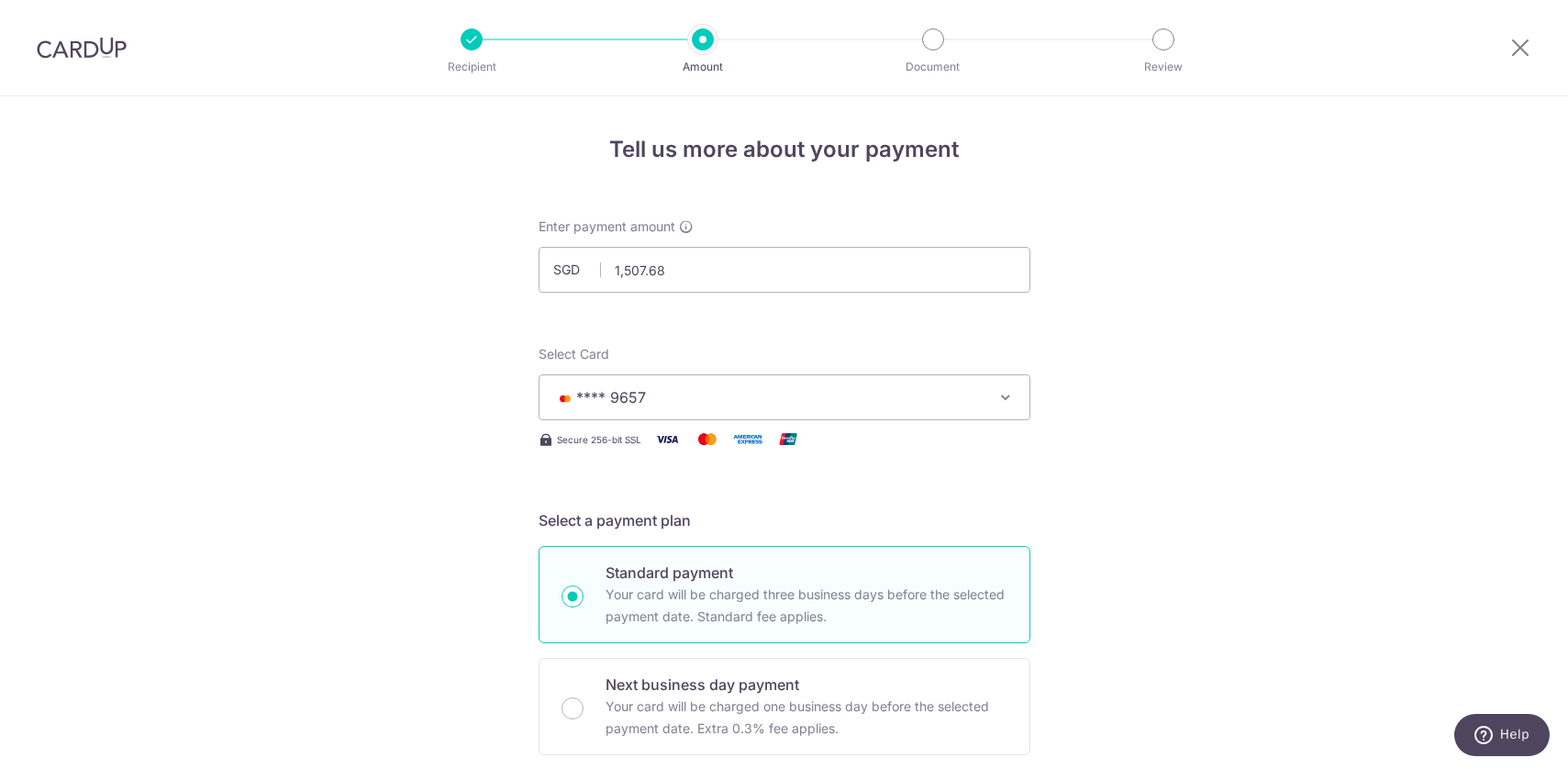 click on "Tell us more about your payment
Enter payment amount
SGD
1,507.68
1507.68
Select Card
**** 9657
Add credit card
Your Cards
**** 9657
Secure 256-bit SSL
Text
New card details
Card
Secure 256-bit SSL" at bounding box center [784, 926] 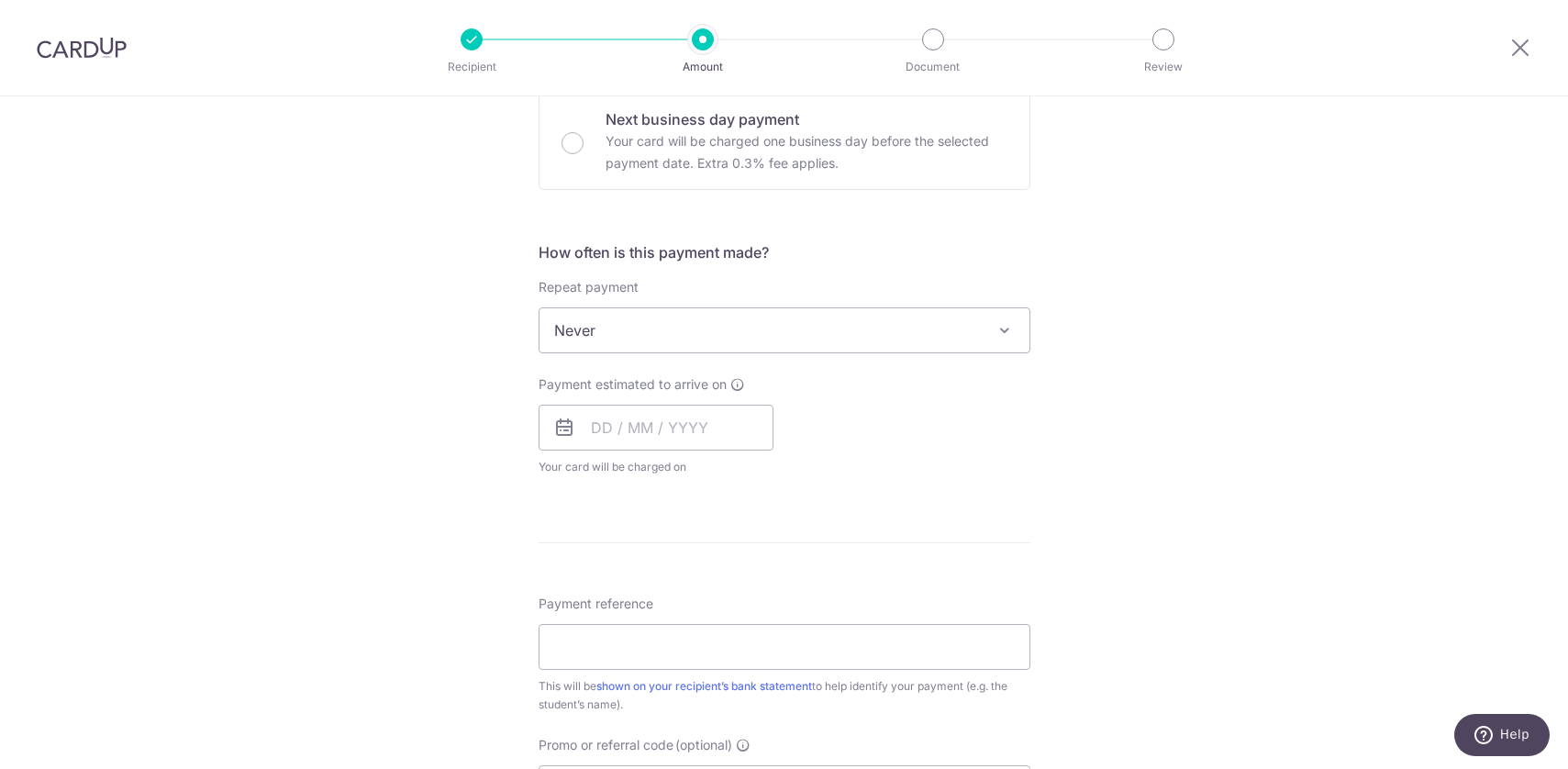 scroll, scrollTop: 585, scrollLeft: 0, axis: vertical 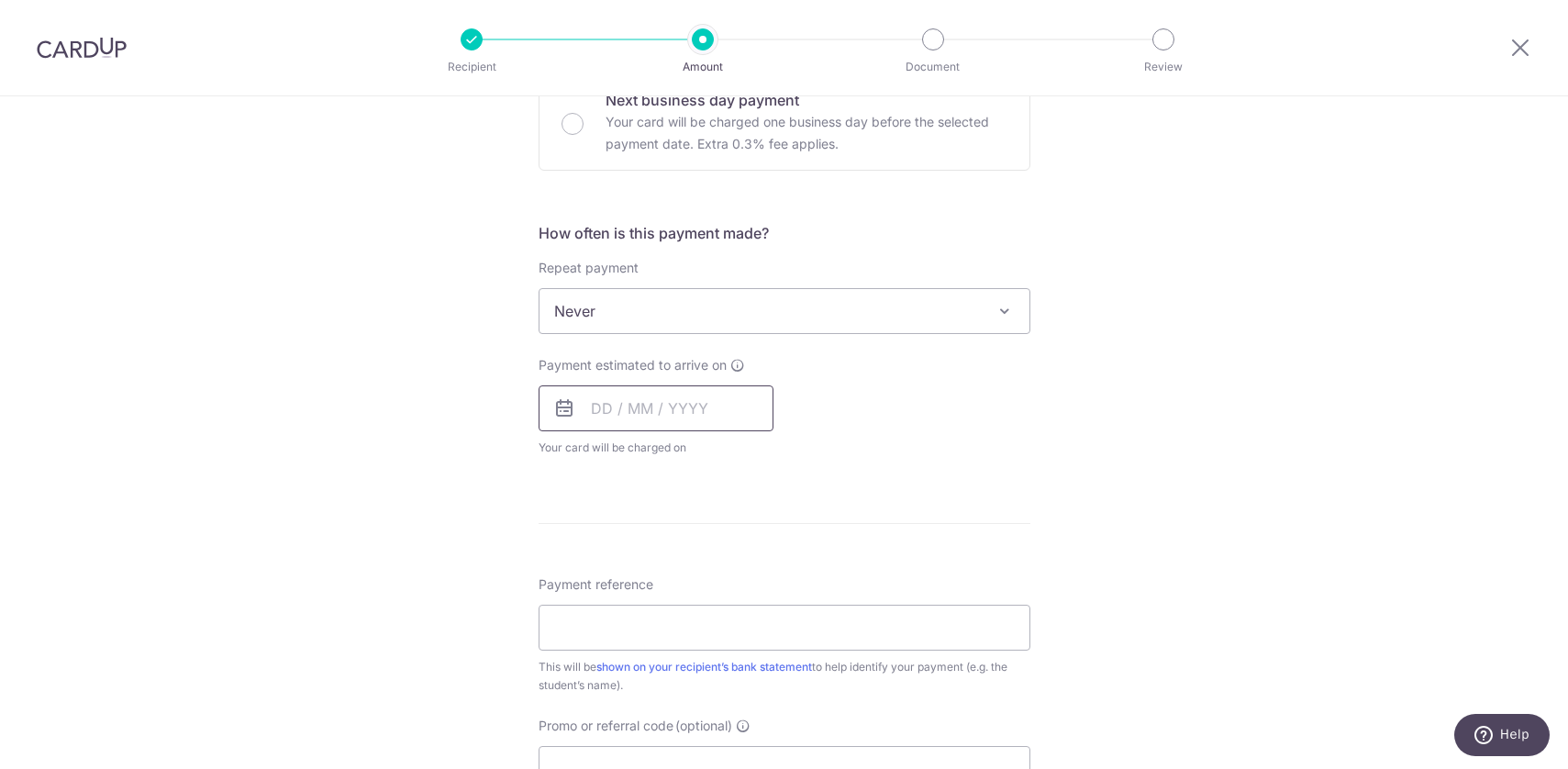 click at bounding box center (656, 408) 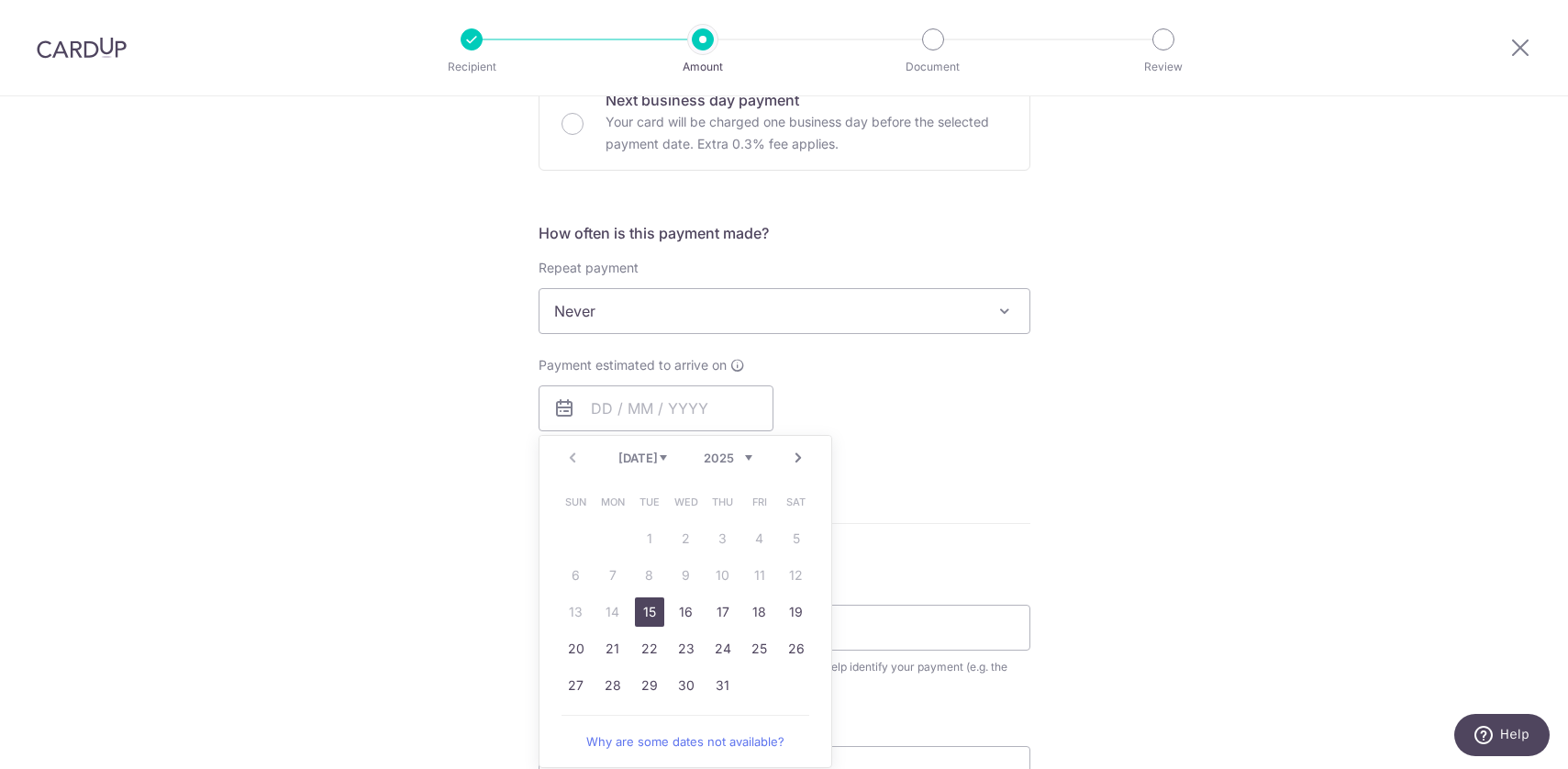 click on "Payment estimated to arrive on
Prev Next Jul Aug Sep Oct Nov Dec 2025 2026 2027 2028 2029 2030 2031 2032 2033 2034 2035 Sun Mon Tue Wed Thu Fri Sat     1 2 3 4 5 6 7 8 9 10 11 12 13 14 15 16 17 18 19 20 21 22 23 24 25 26 27 28 29 30 31     Why are some dates not available?
Your card will be charged on   for the first payment
* If your payment is funded by  9:00am SGT on Friday 11/07/2025
11/07/2025
No. of Payments" at bounding box center [784, 407] 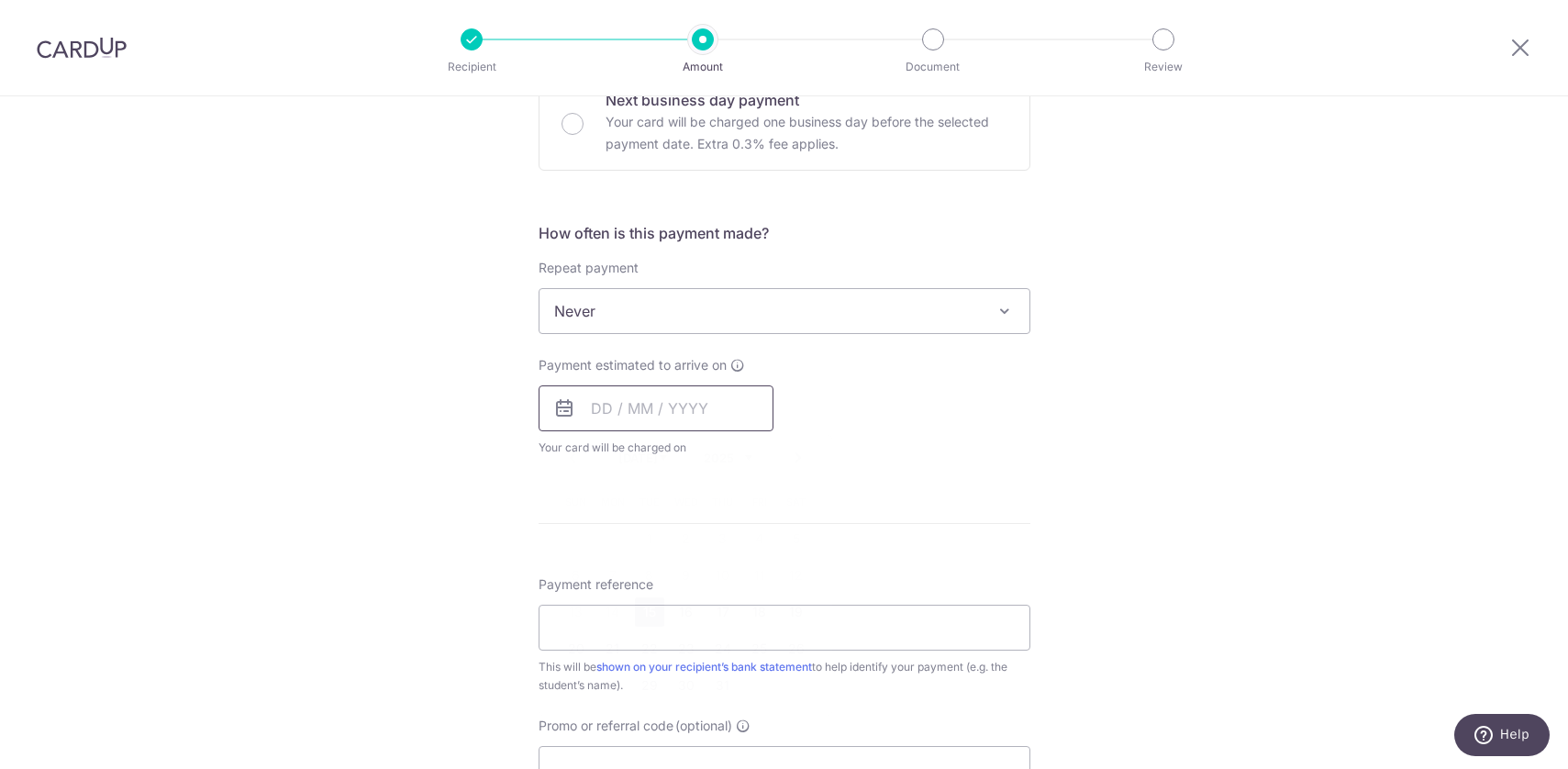 click at bounding box center [656, 408] 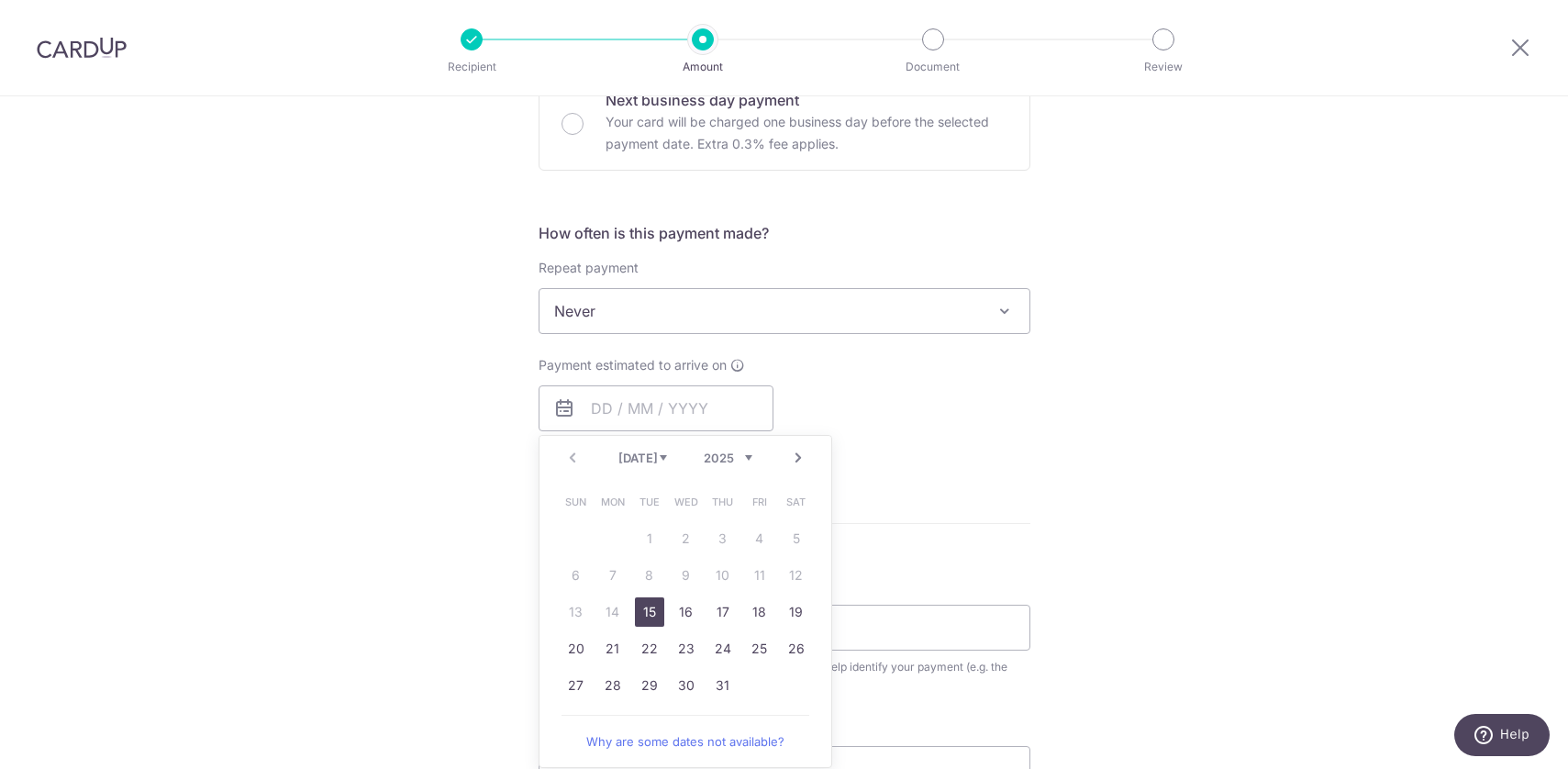 click on "15" at bounding box center [650, 612] 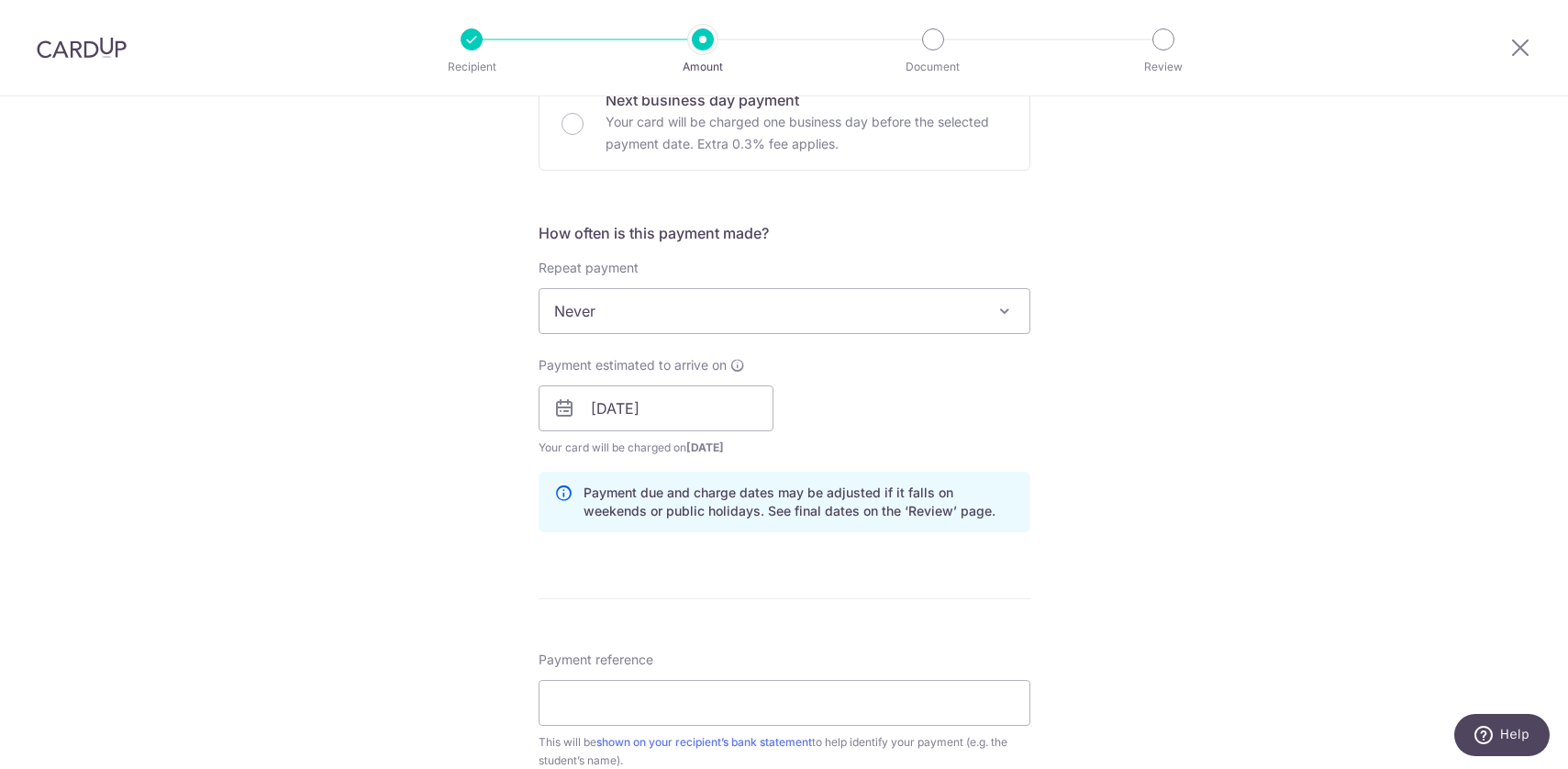 click on "Tell us more about your payment
Enter payment amount
SGD
1,507.68
1507.68
Select Card
**** 9657
Add credit card
Your Cards
**** 9657
Secure 256-bit SSL
Text
New card details
Card
Secure 256-bit SSL" at bounding box center (784, 379) 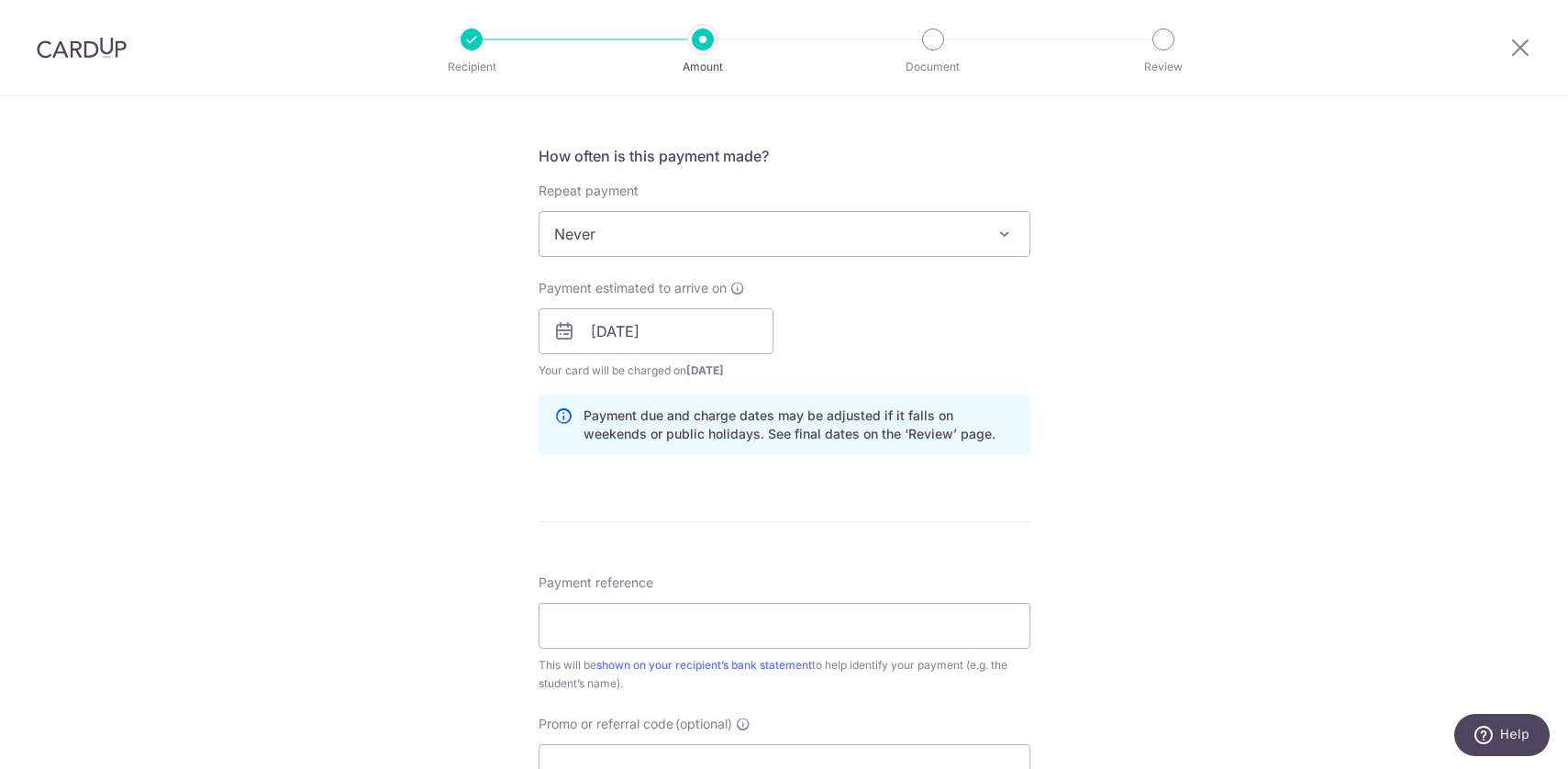 scroll, scrollTop: 960, scrollLeft: 0, axis: vertical 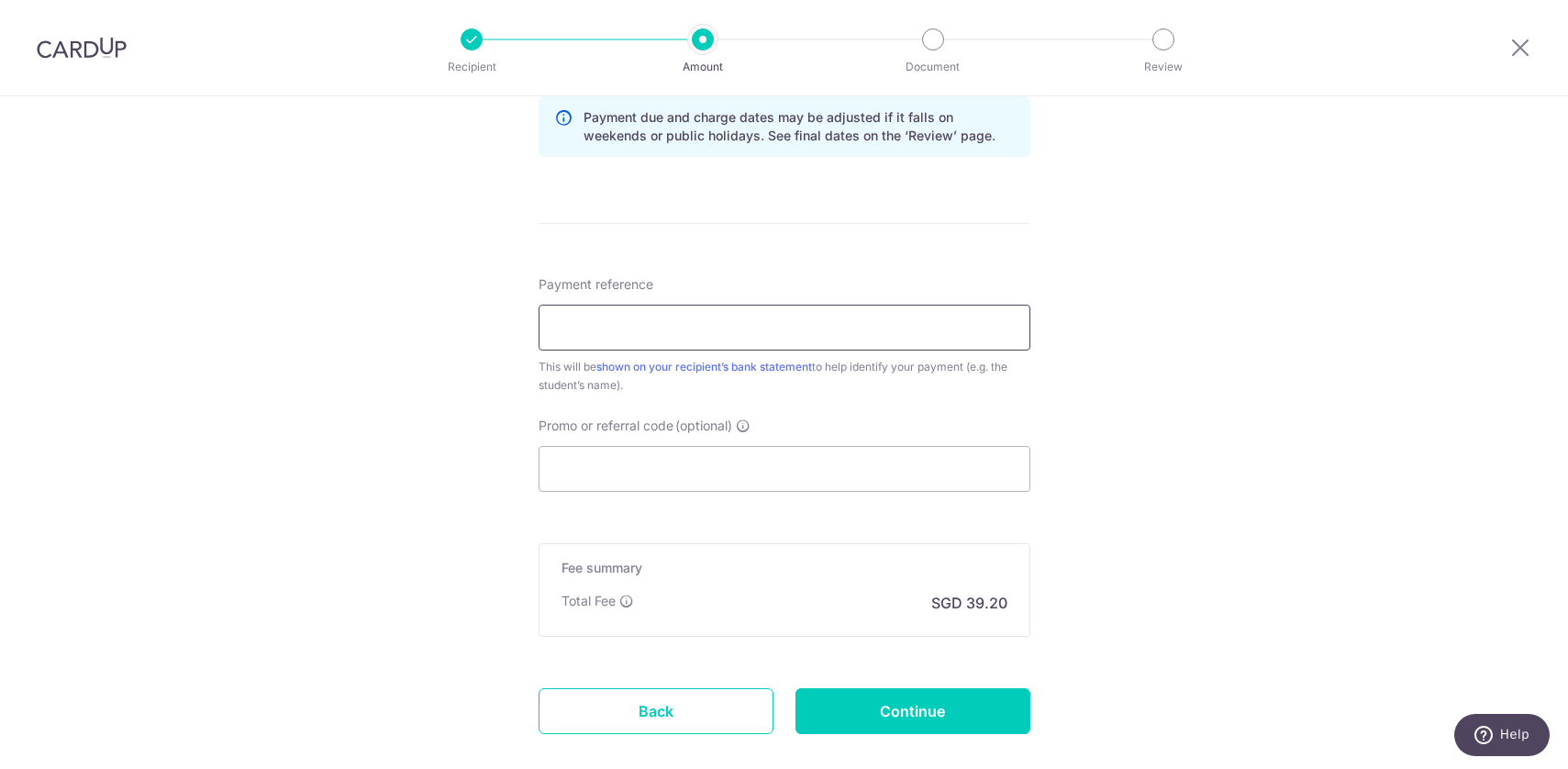 click on "Payment reference" at bounding box center (784, 328) 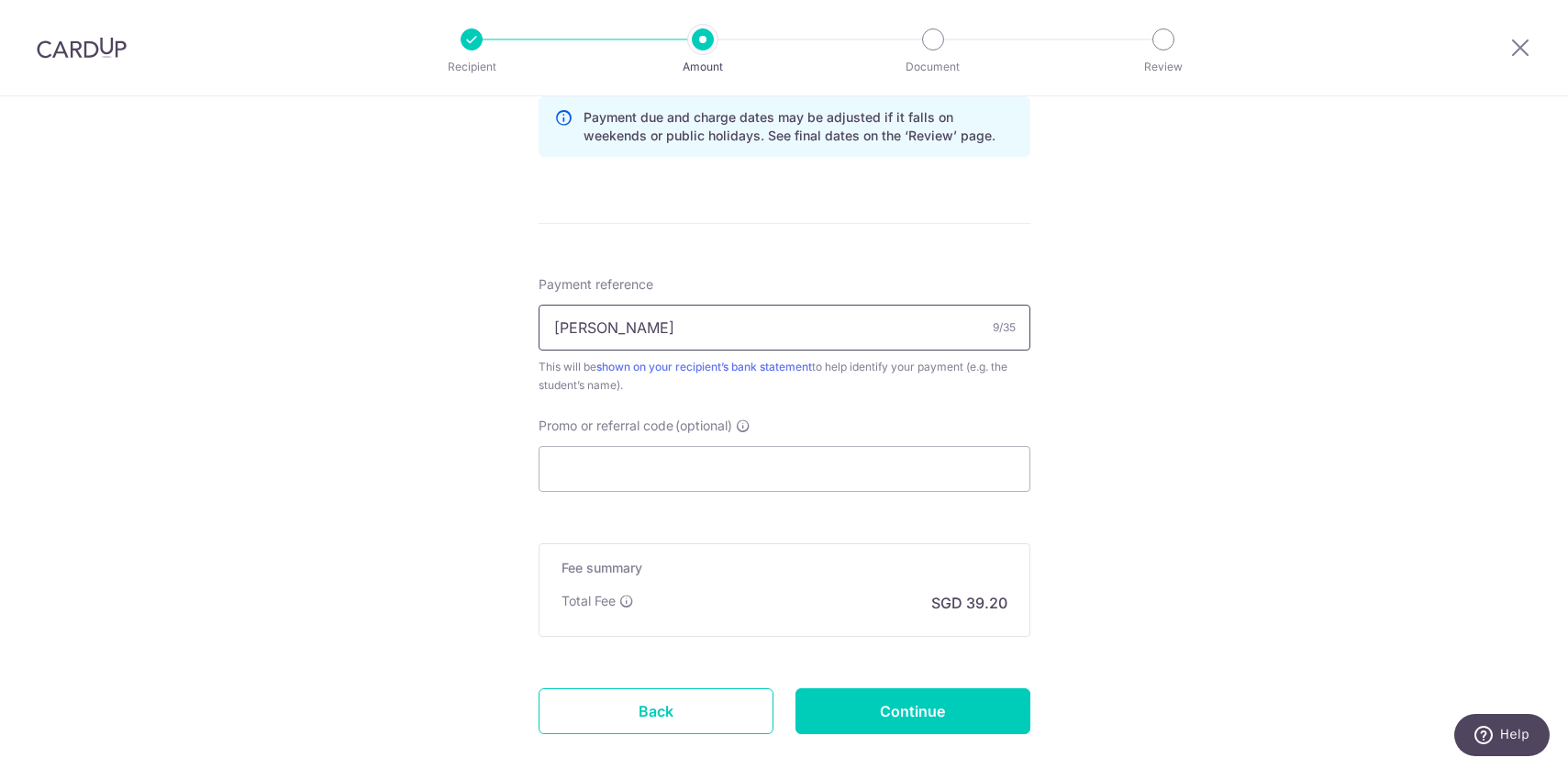 type on "XU KAI YI" 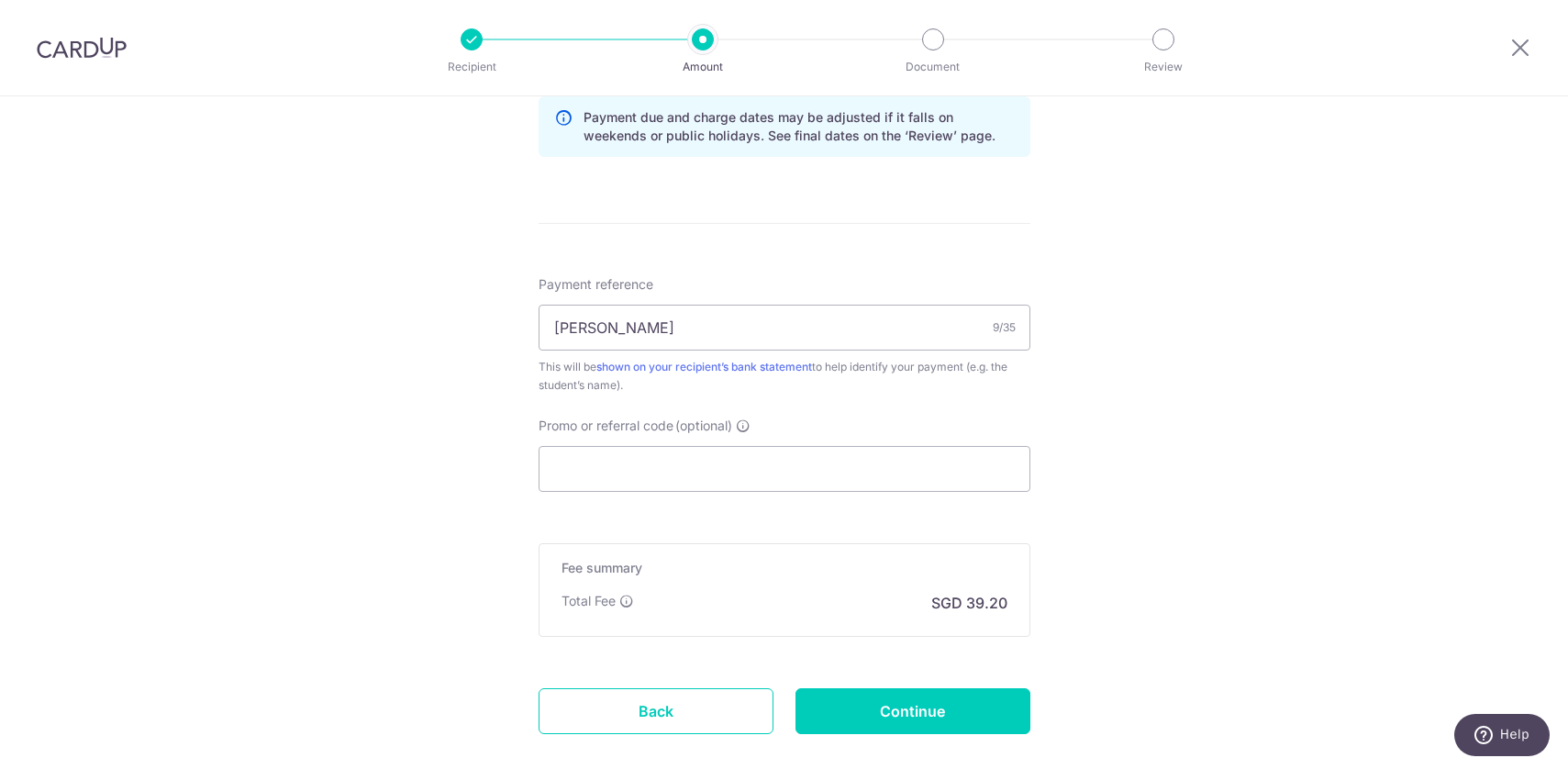 click on "Tell us more about your payment
Enter payment amount
SGD
1,507.68
1507.68
Select Card
**** 9657
Add credit card
Your Cards
**** 9657
Secure 256-bit SSL
Text
New card details
Card
Secure 256-bit SSL" at bounding box center (784, 4) 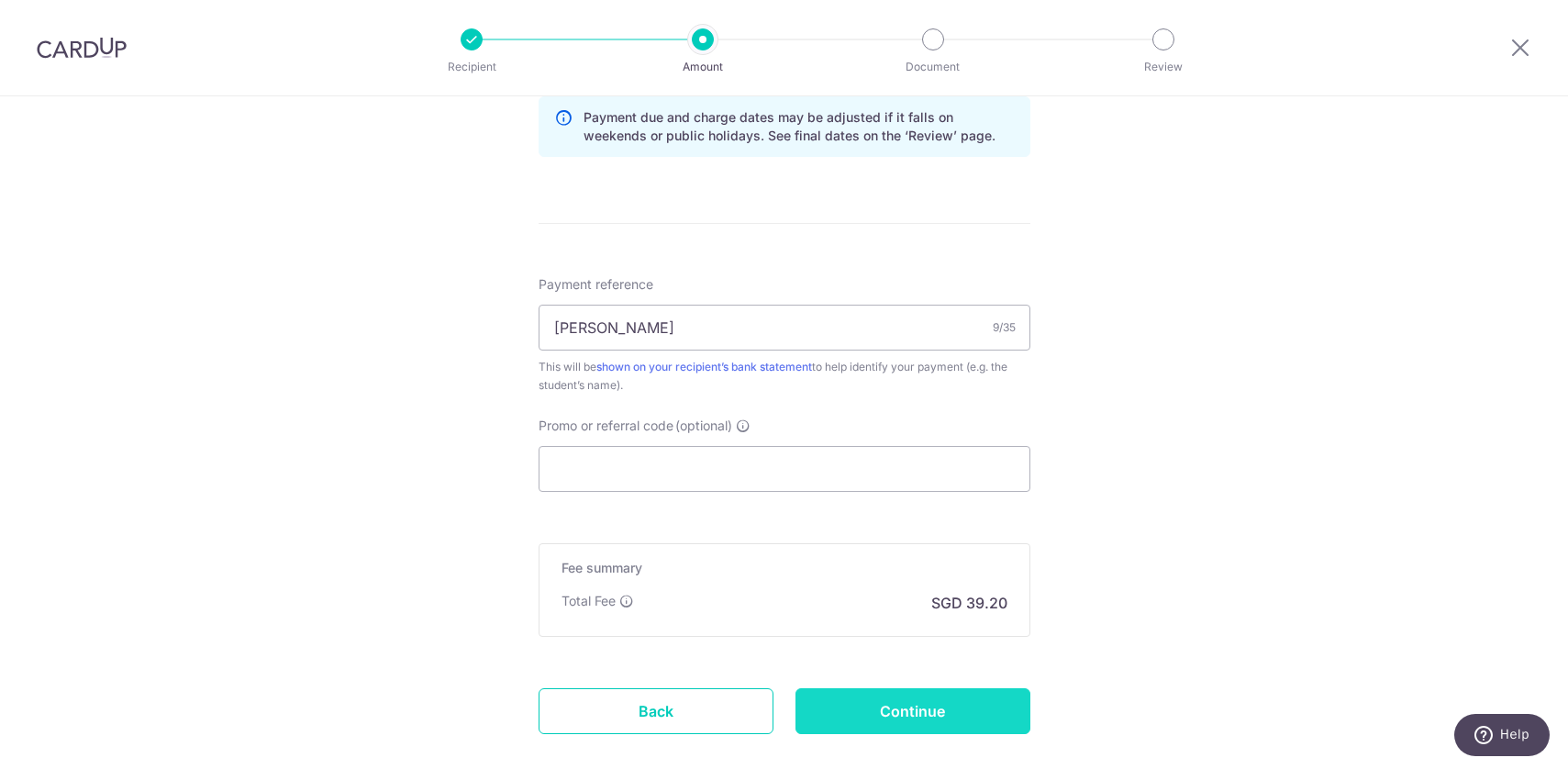 click on "Continue" at bounding box center (913, 711) 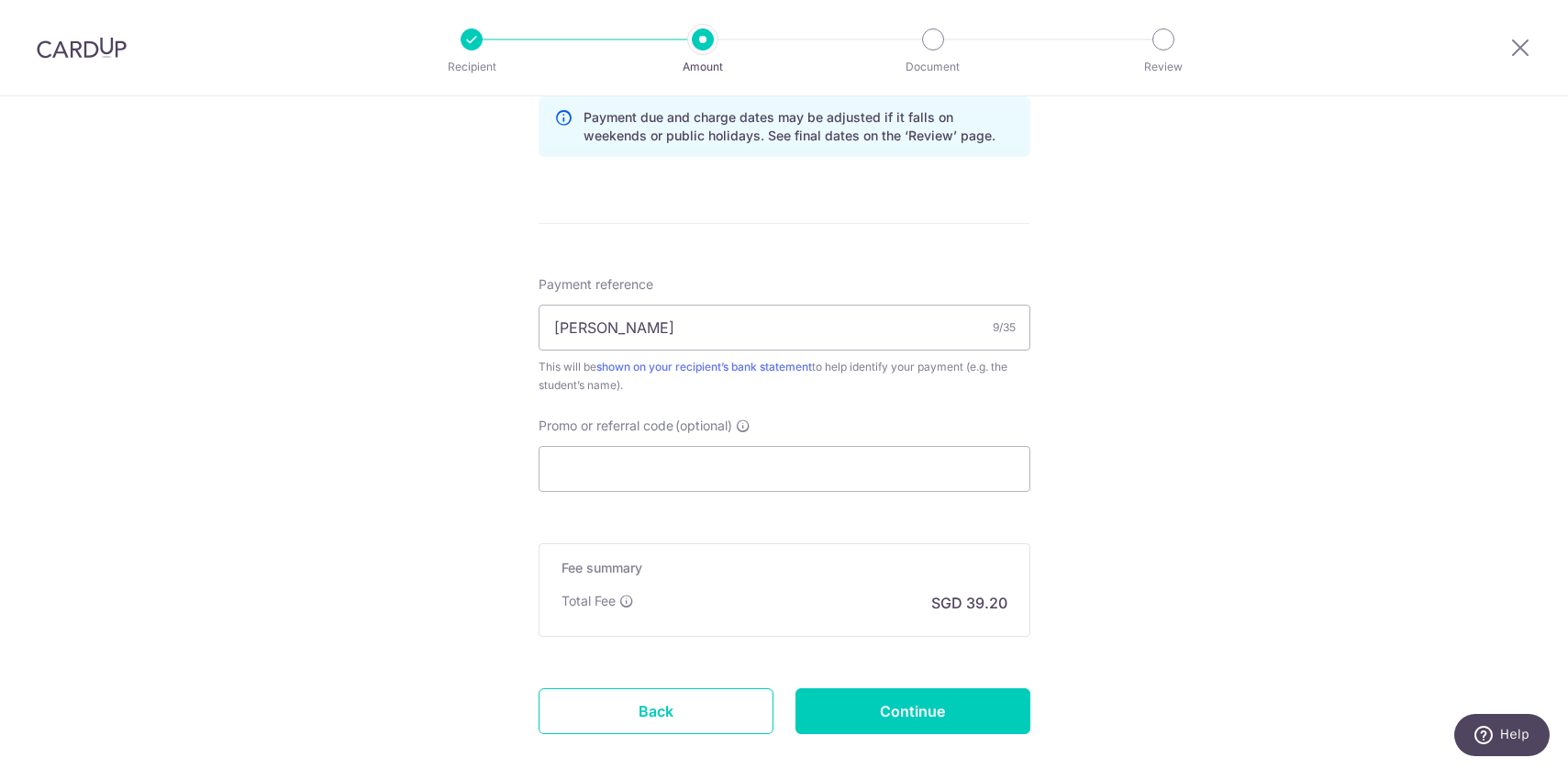 type on "Create Schedule" 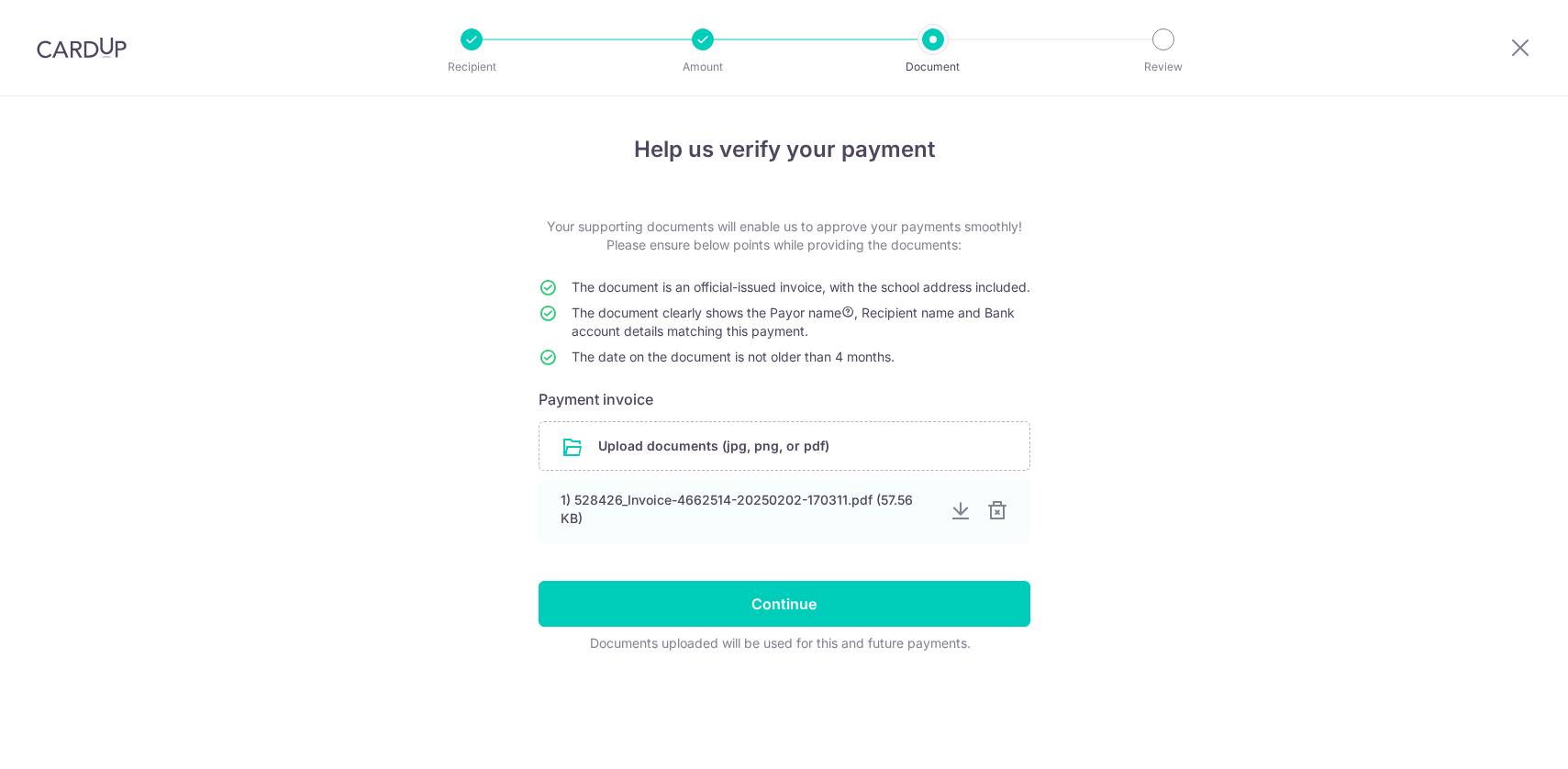 scroll, scrollTop: 0, scrollLeft: 0, axis: both 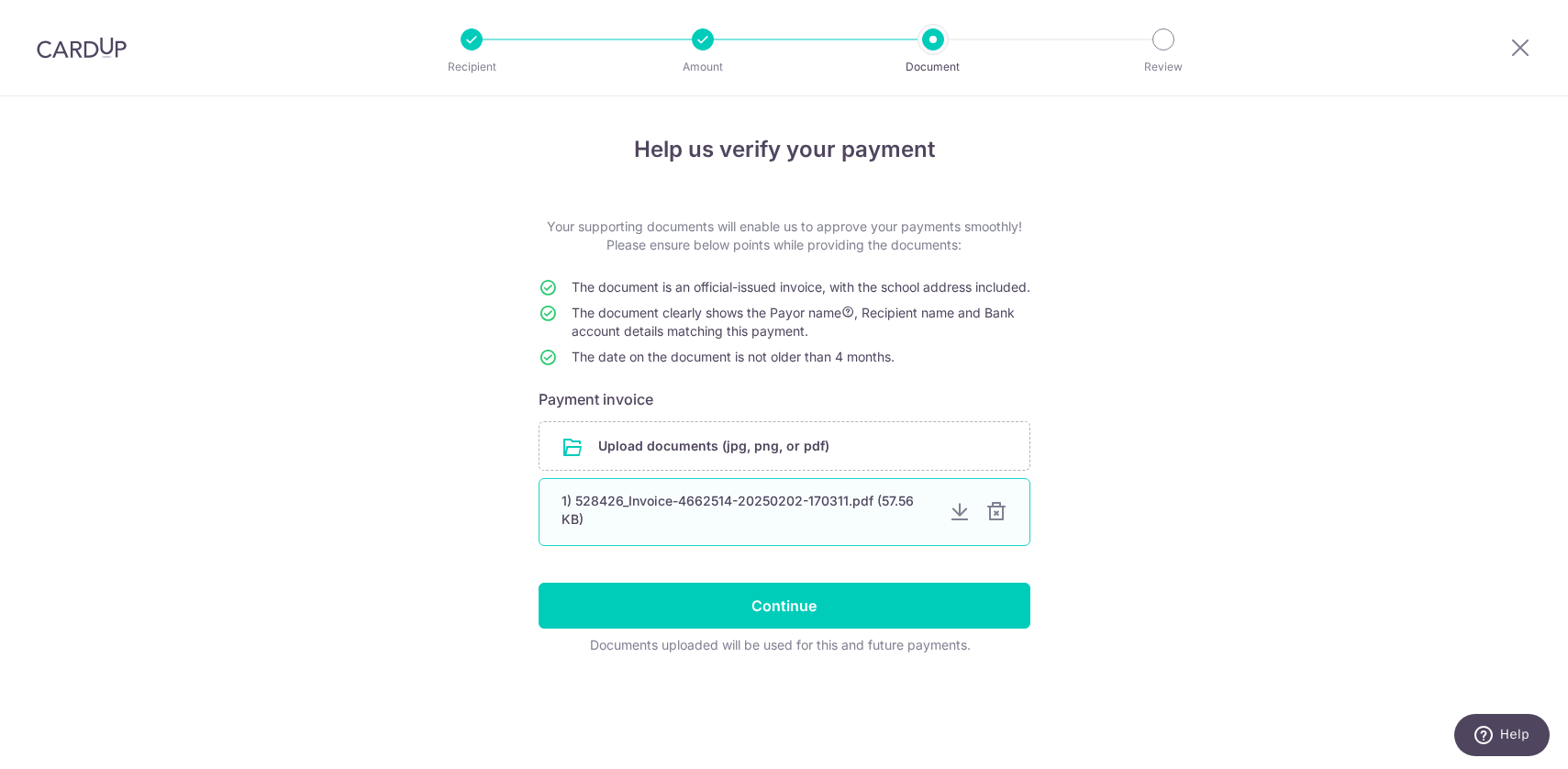 click at bounding box center [996, 512] 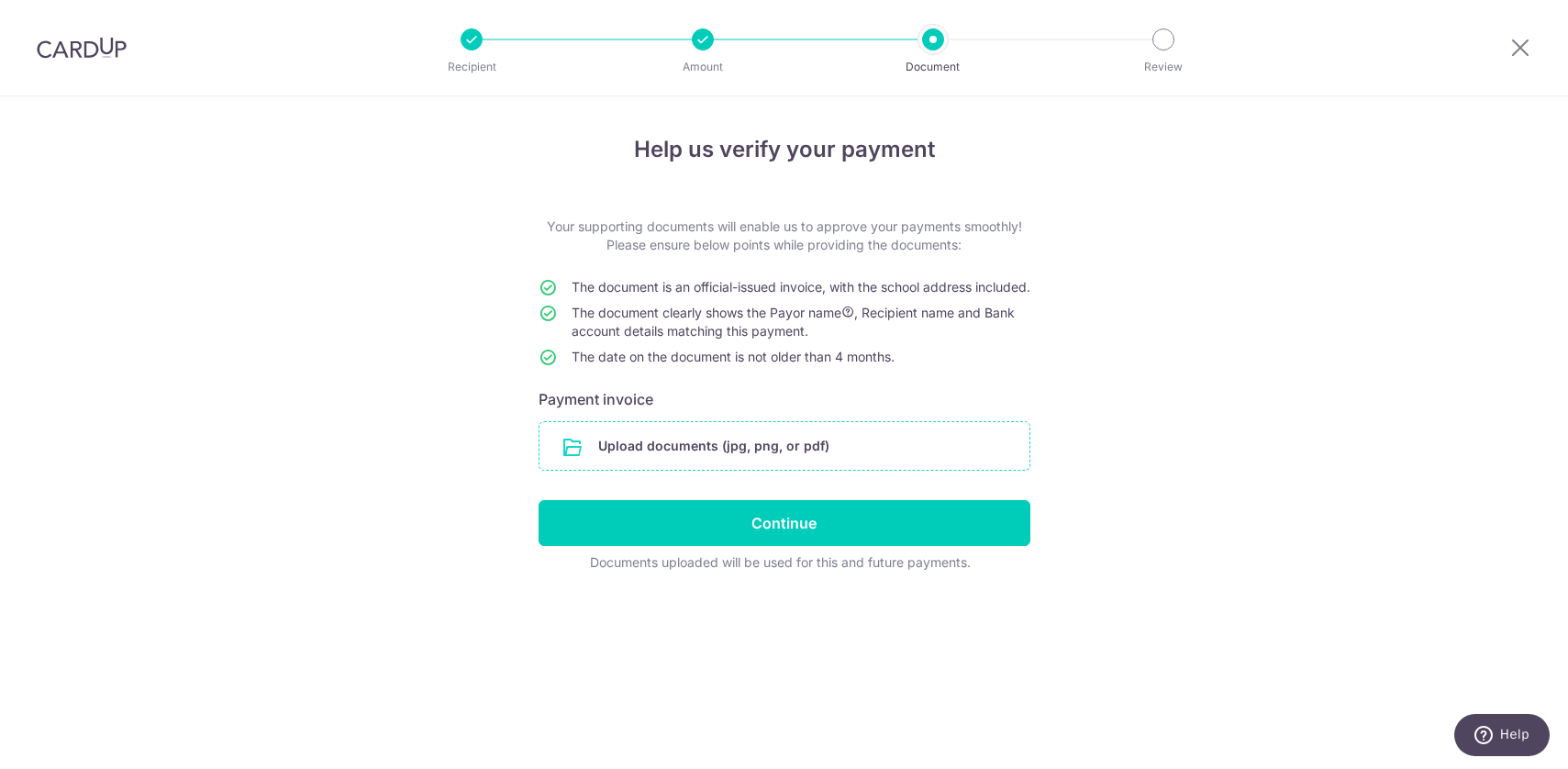 click at bounding box center [784, 446] 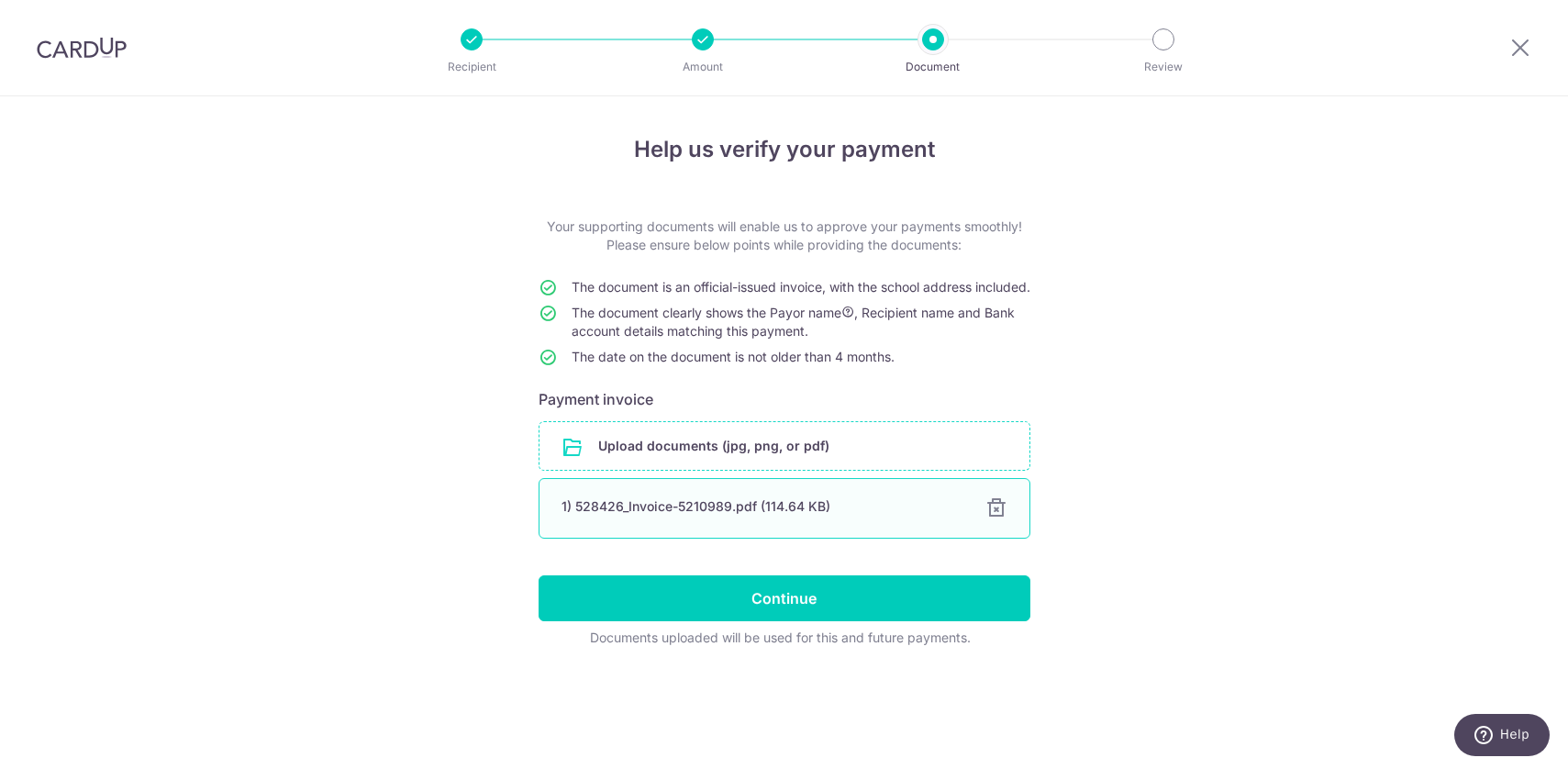 click at bounding box center (996, 508) 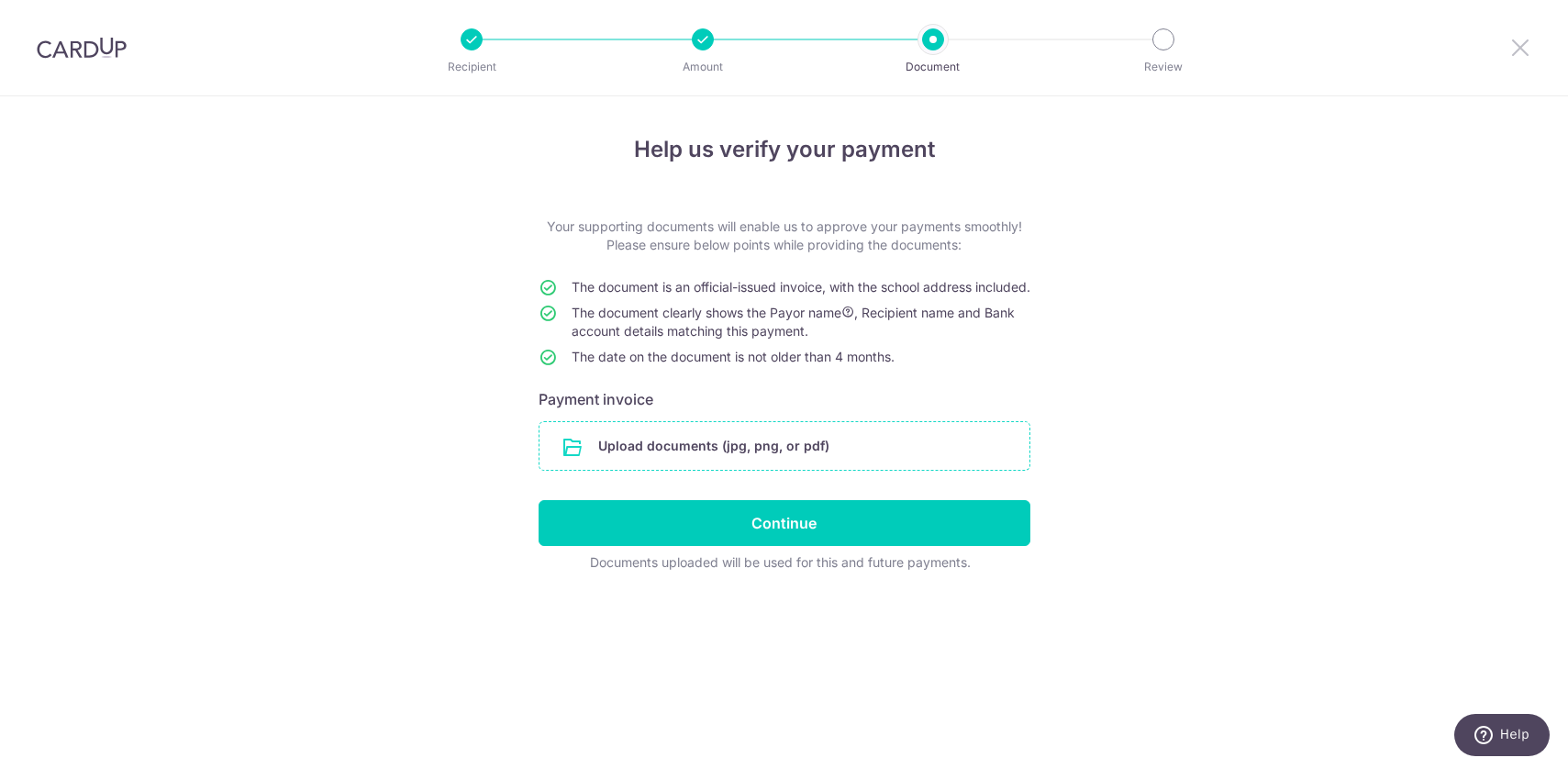 click at bounding box center [1520, 47] 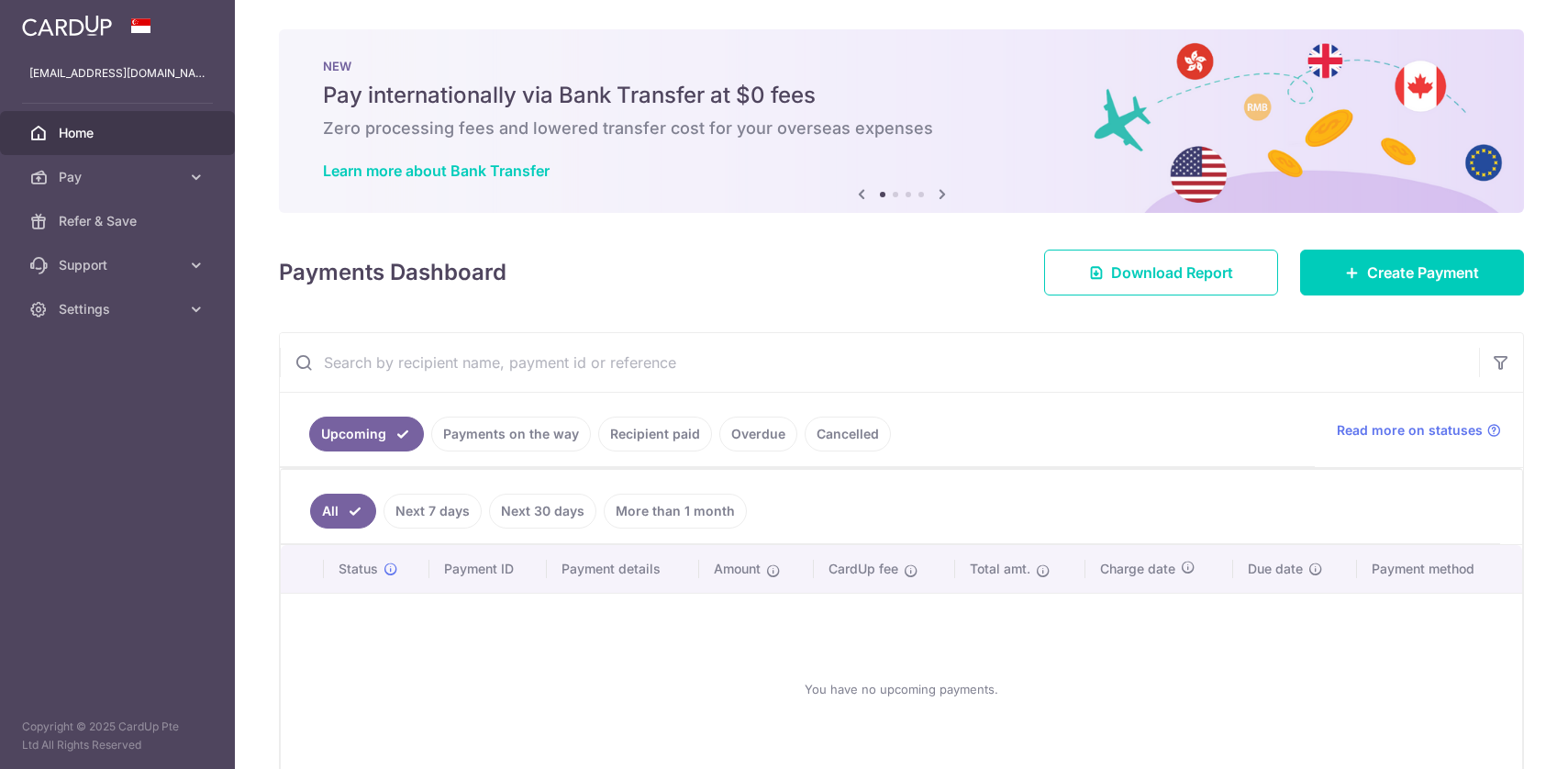 scroll, scrollTop: 0, scrollLeft: 0, axis: both 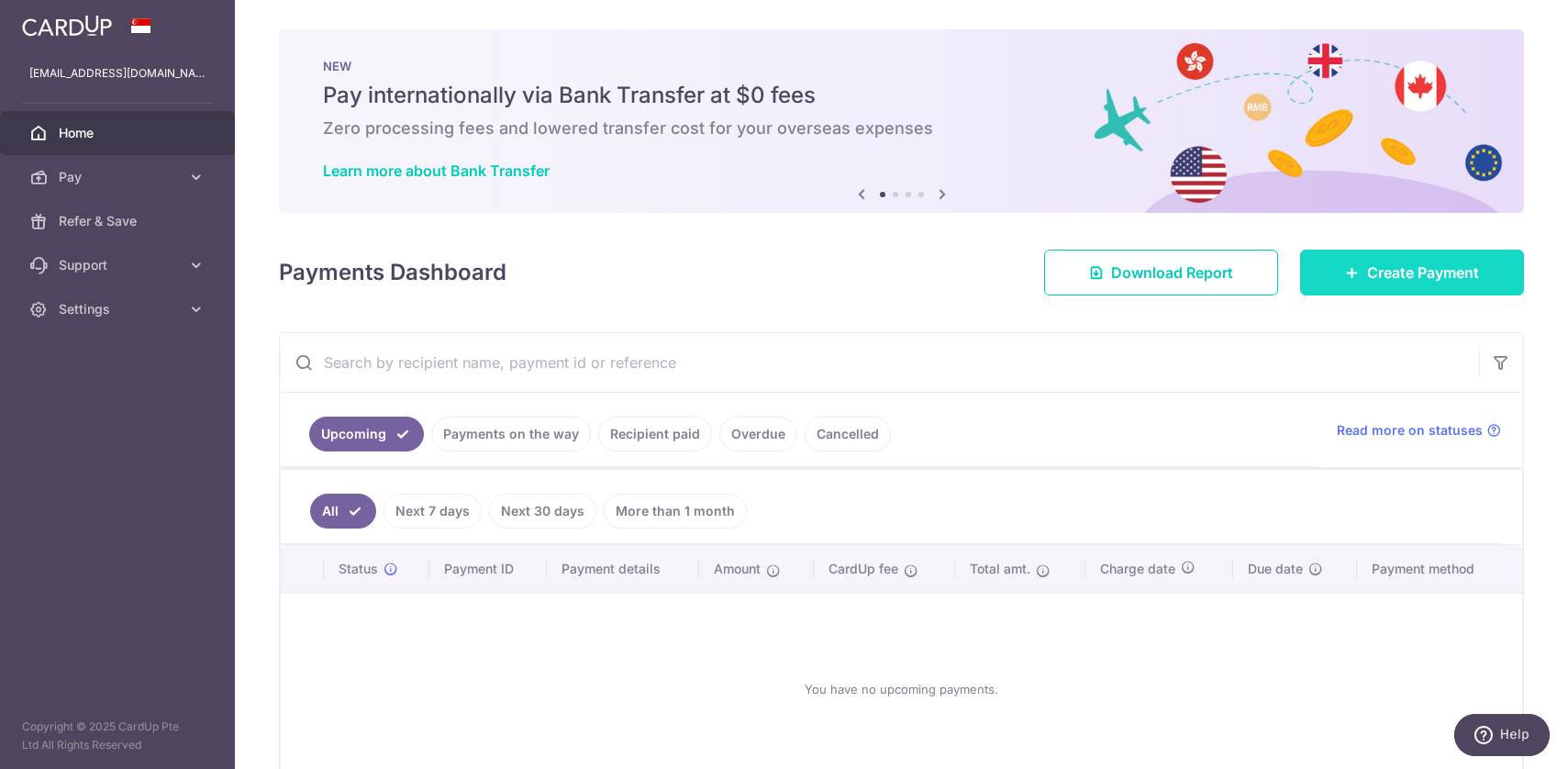 click on "Create Payment" at bounding box center [1423, 273] 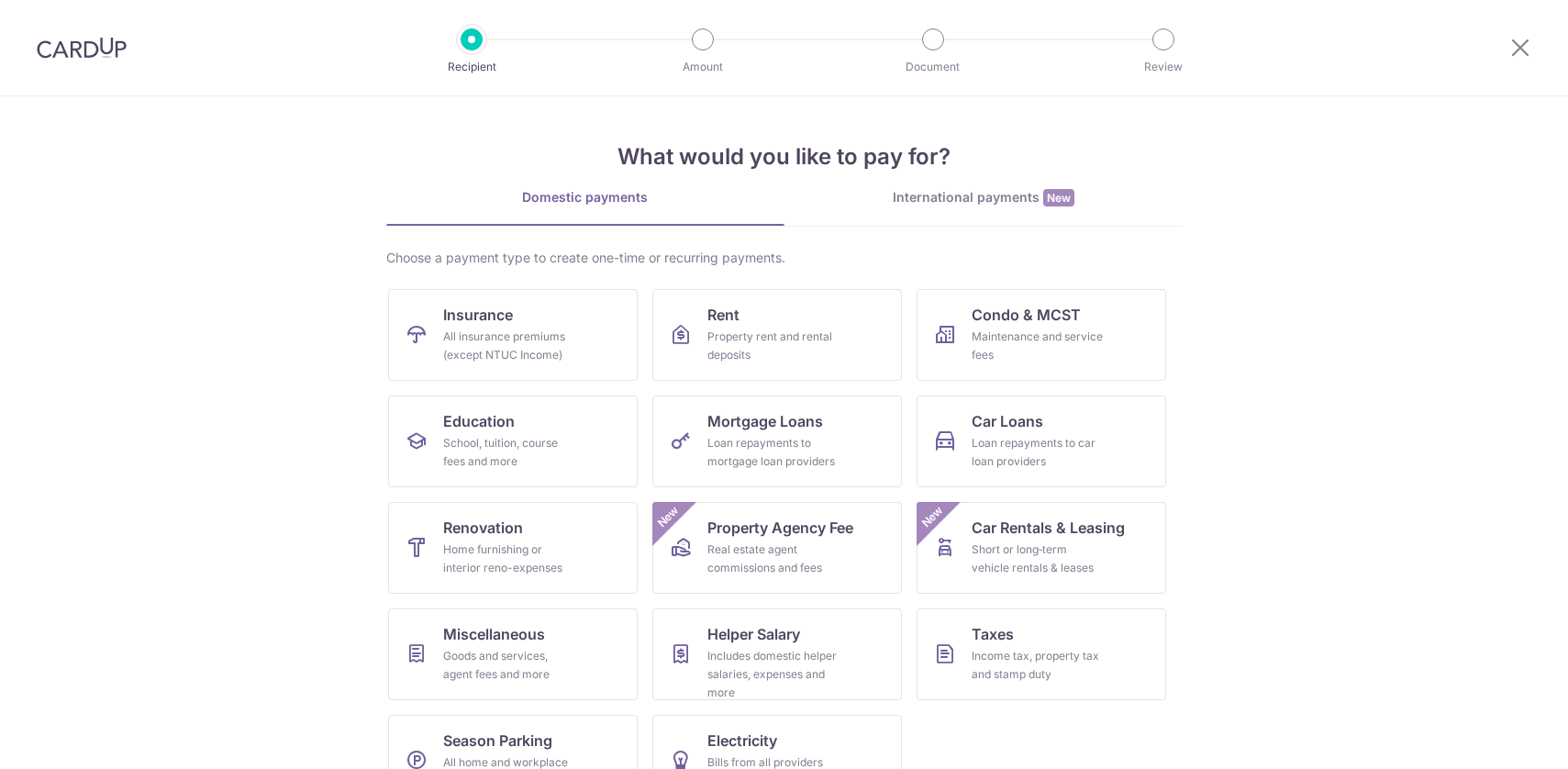 scroll, scrollTop: 0, scrollLeft: 0, axis: both 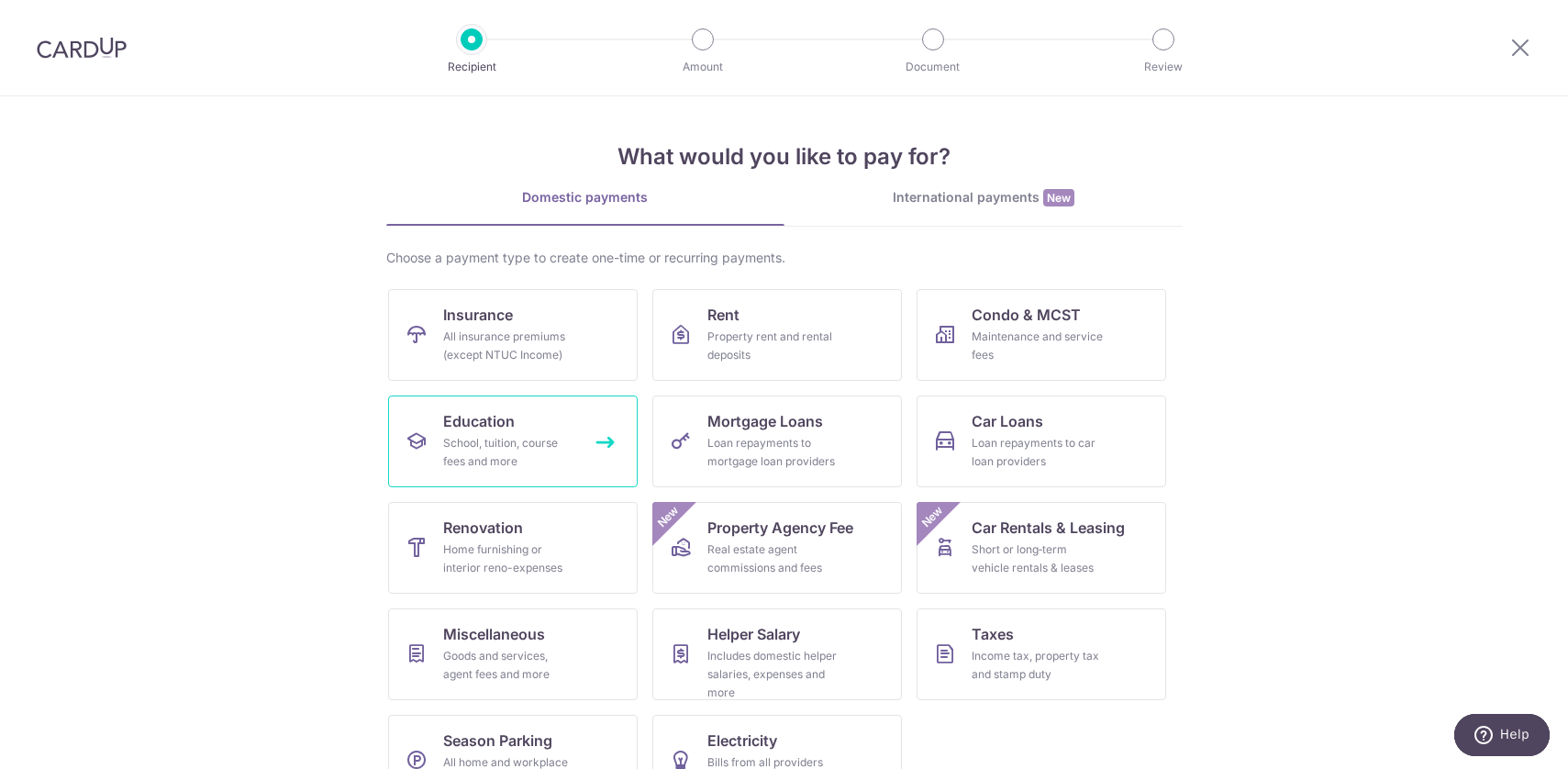 click on "School, tuition, course fees and more" at bounding box center [509, 452] 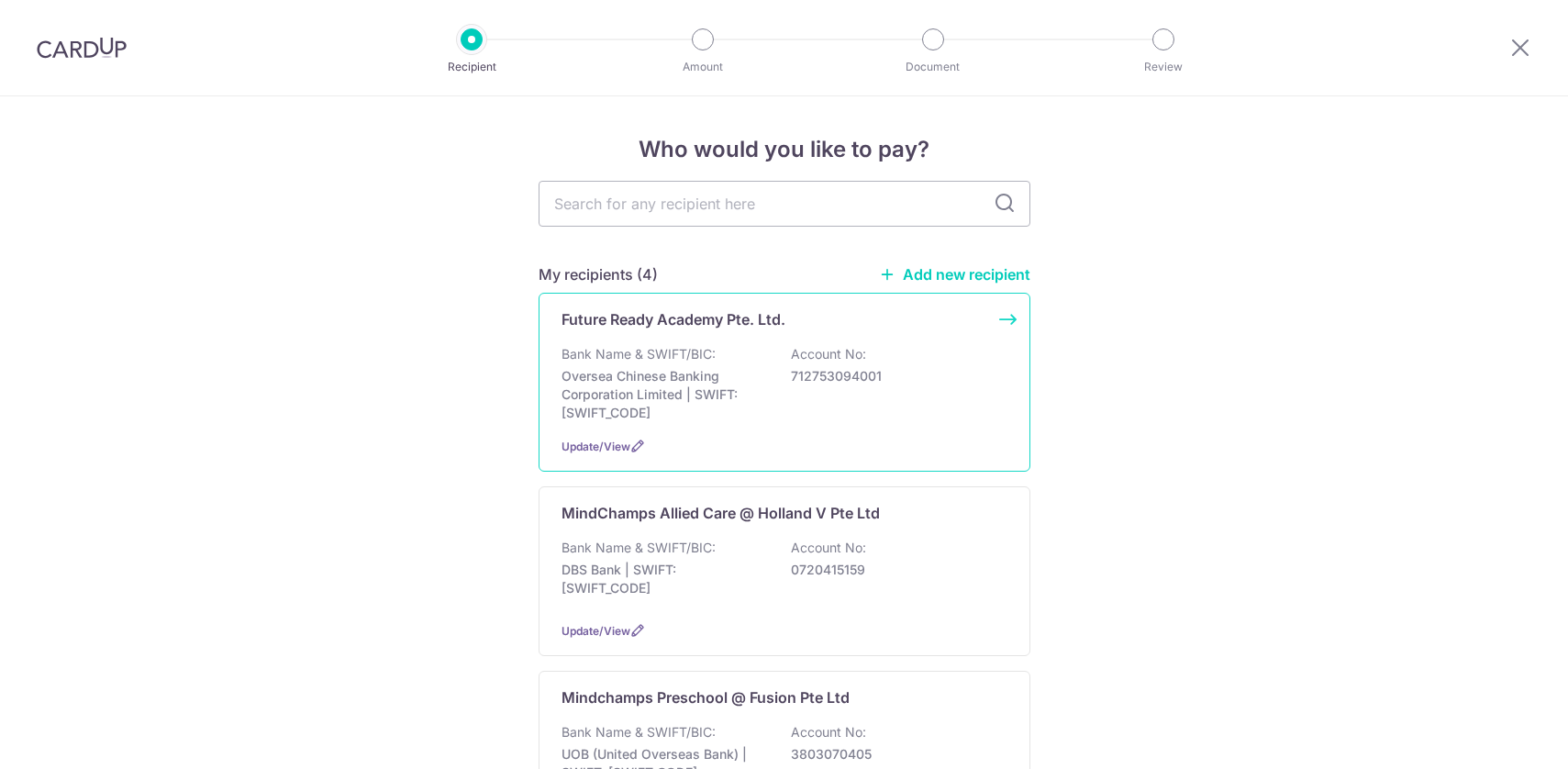 scroll, scrollTop: 0, scrollLeft: 0, axis: both 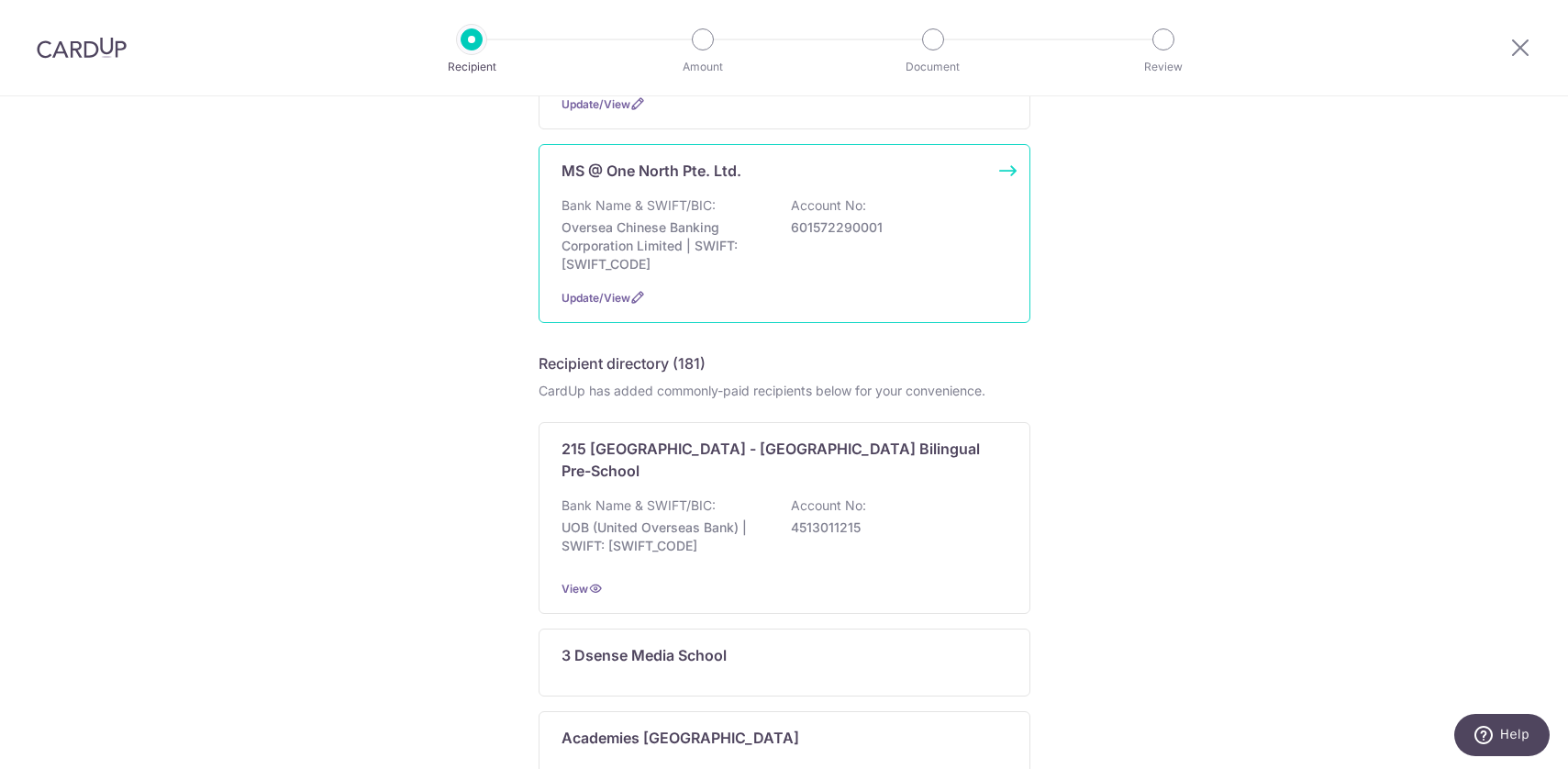 click on "Oversea Chinese Banking Corporation Limited | SWIFT: [SWIFT_CODE]" at bounding box center [664, 246] 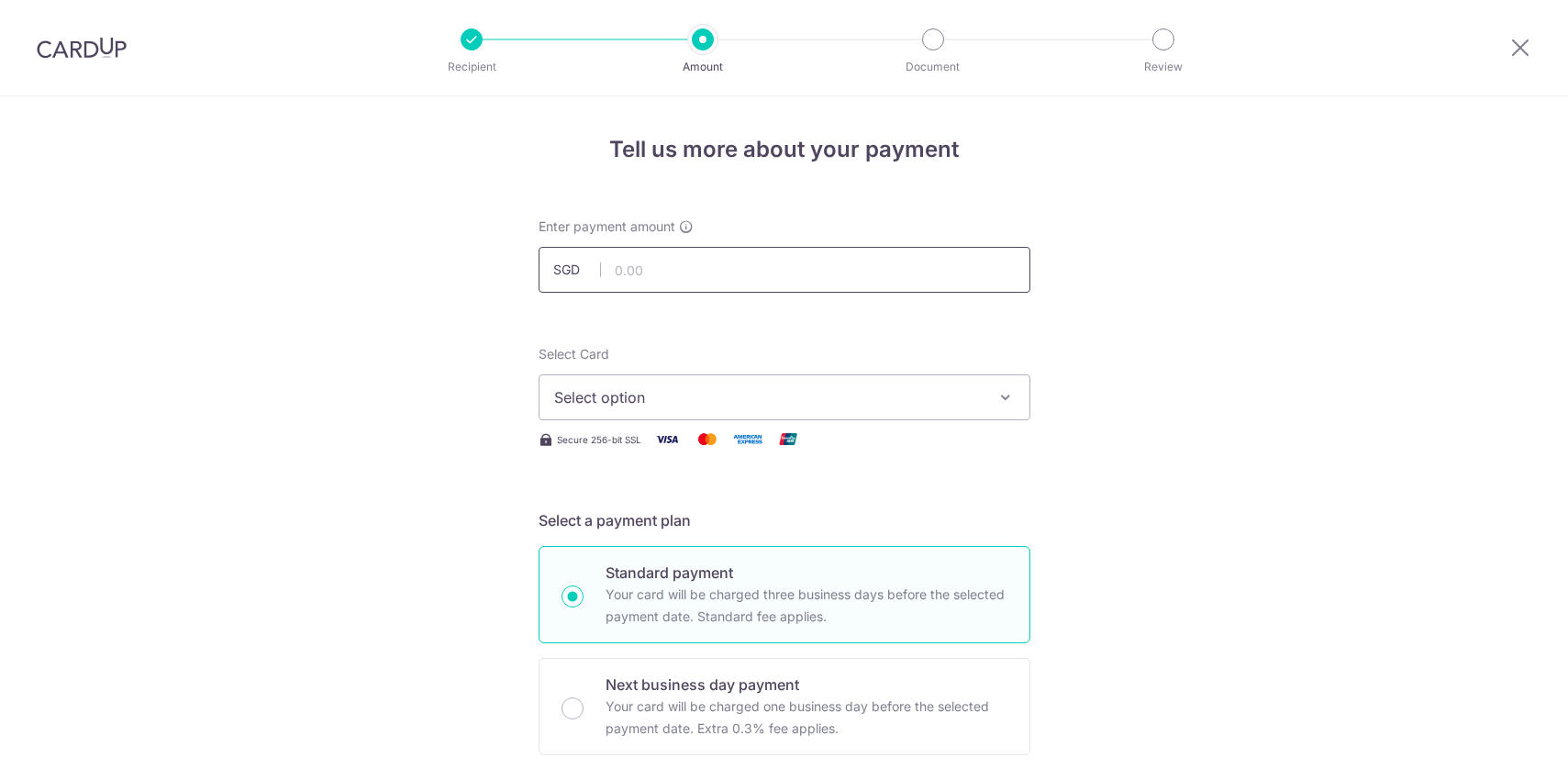 scroll, scrollTop: 0, scrollLeft: 0, axis: both 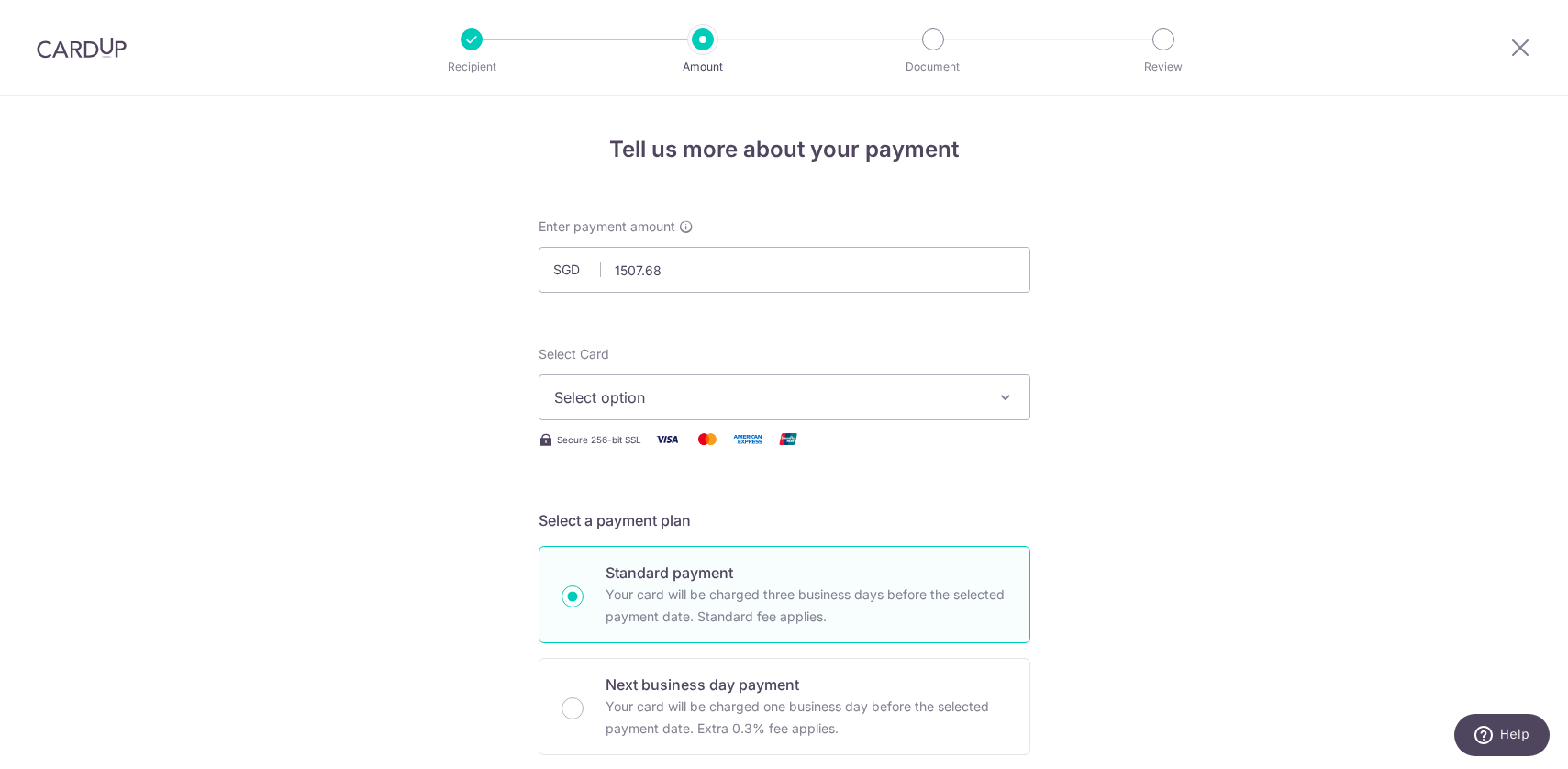 type on "1,507.68" 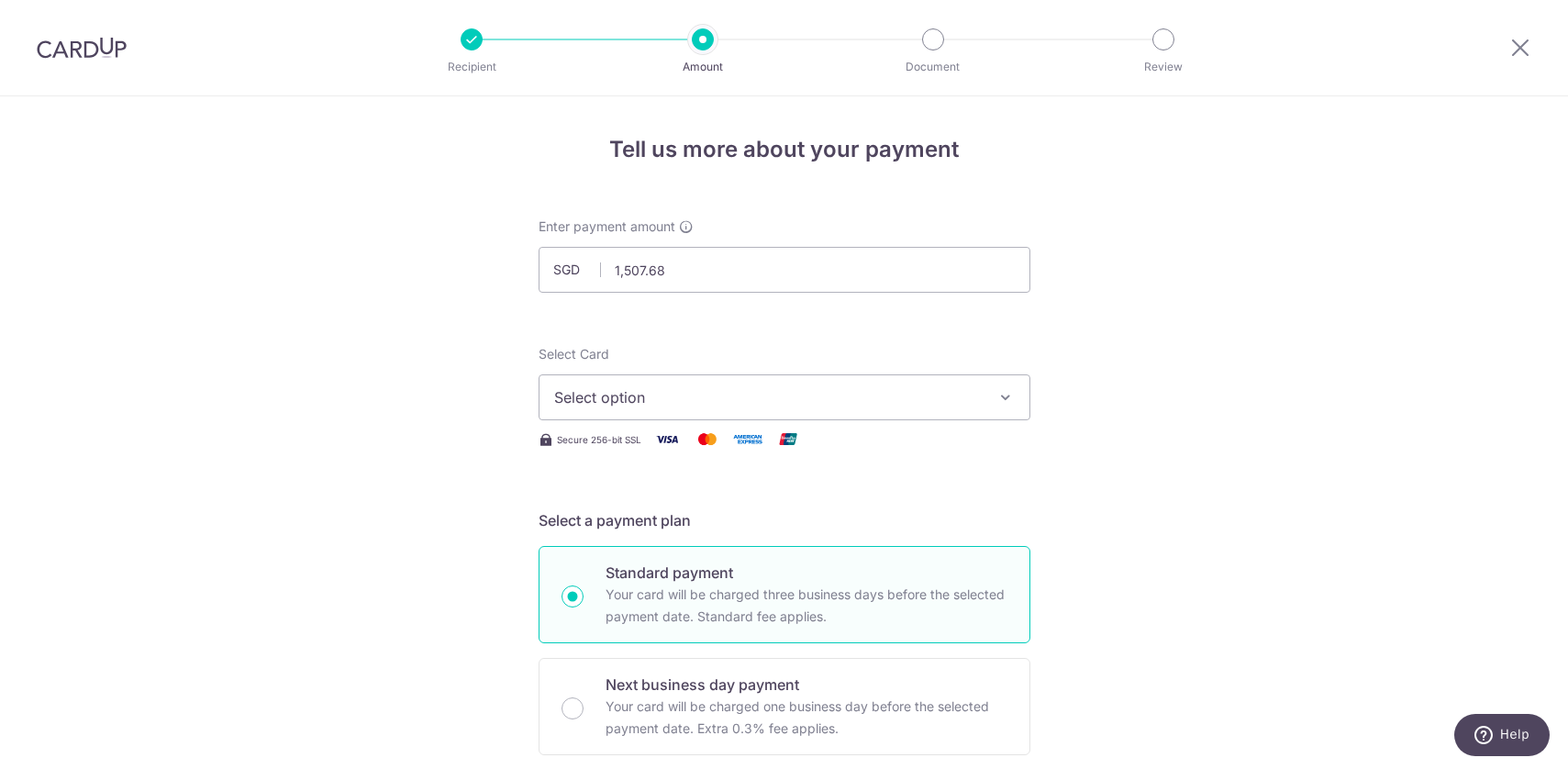 click on "Tell us more about your payment
Enter payment amount
SGD
1,507.68
1507.68
Select Card
Select option
Add credit card
Your Cards
**** 9657
Secure 256-bit SSL
Text
New card details
Card
Secure 256-bit SSL" at bounding box center (784, 926) 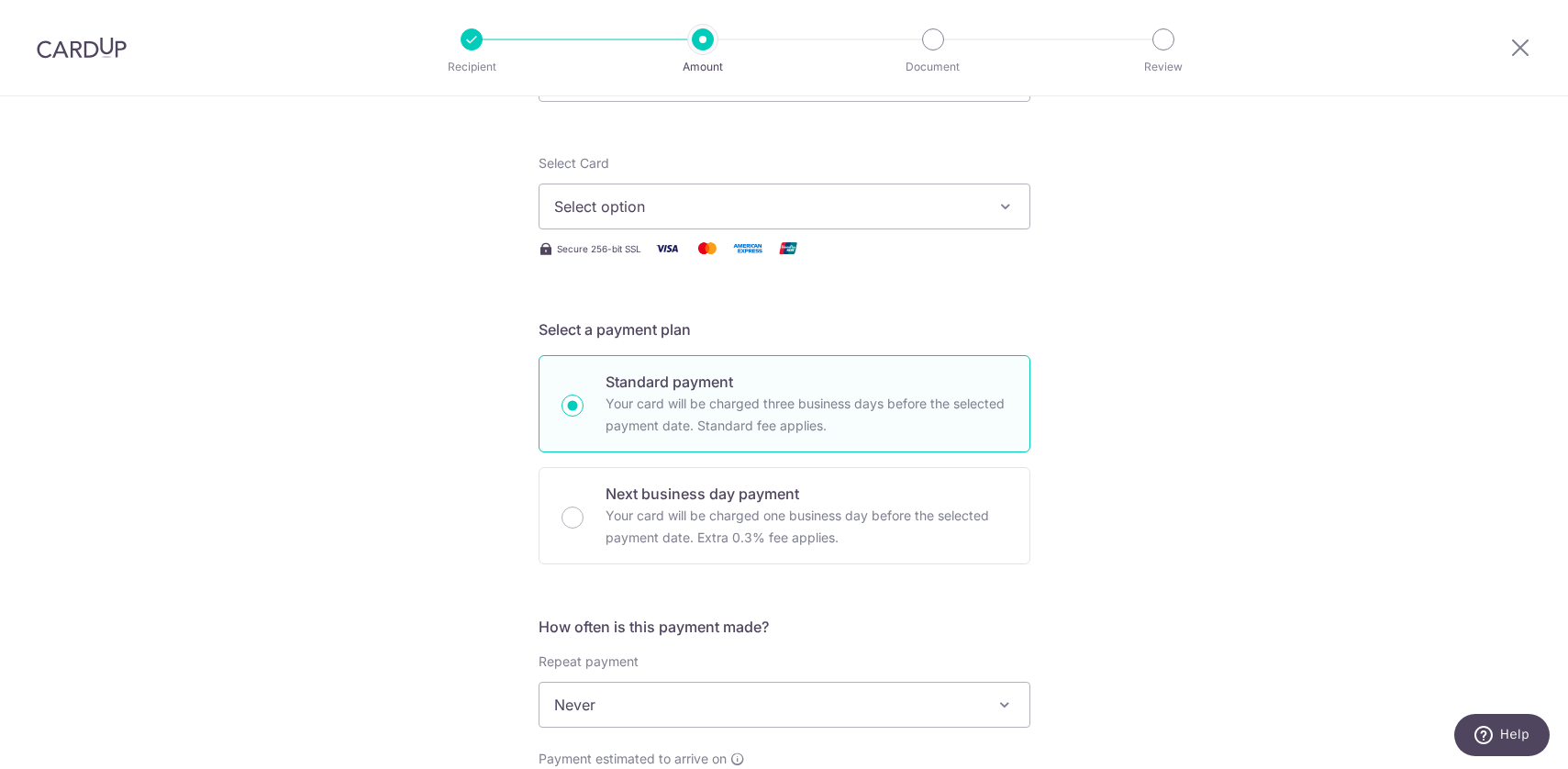 scroll, scrollTop: 865, scrollLeft: 0, axis: vertical 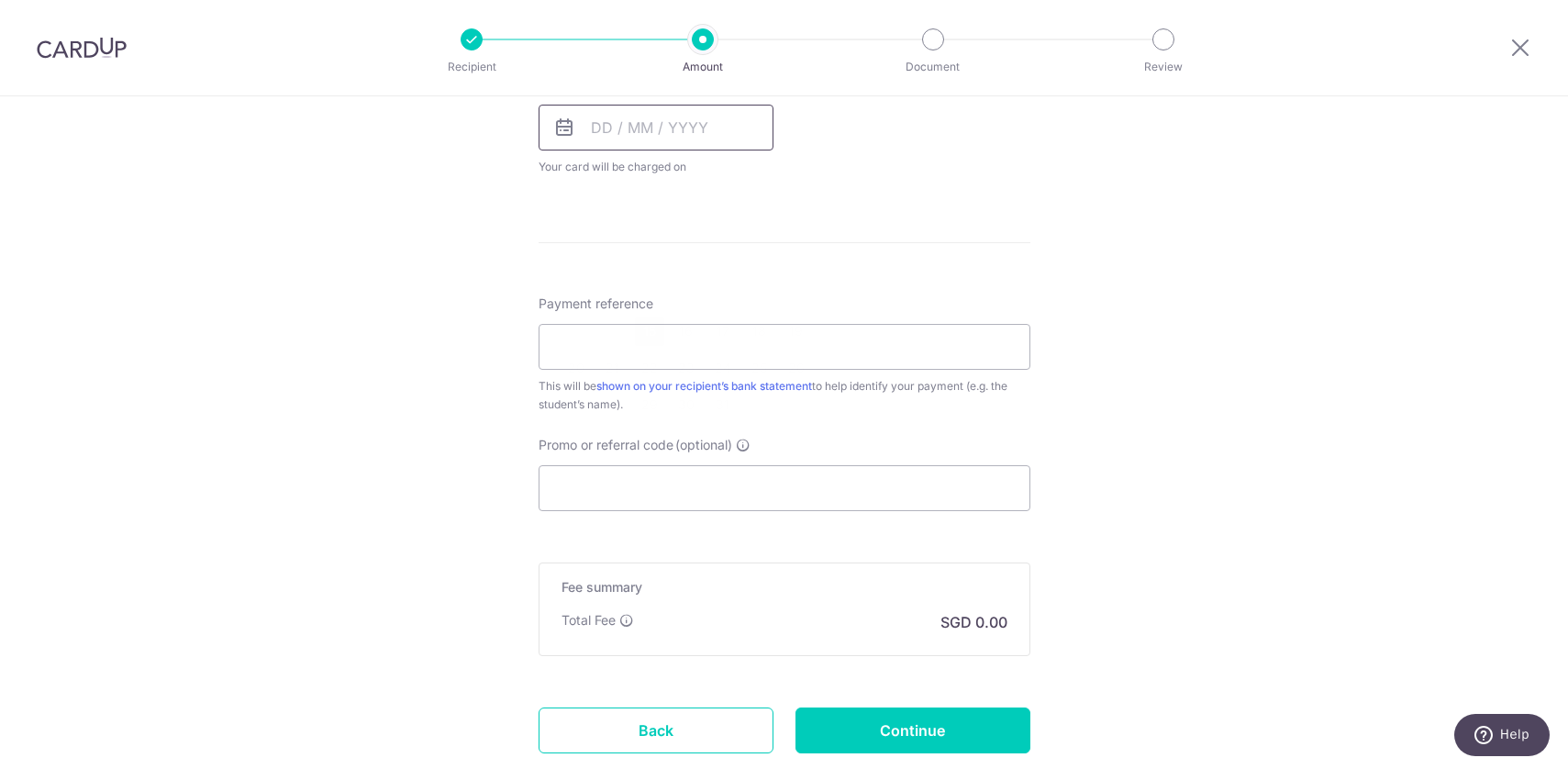 click at bounding box center (656, 128) 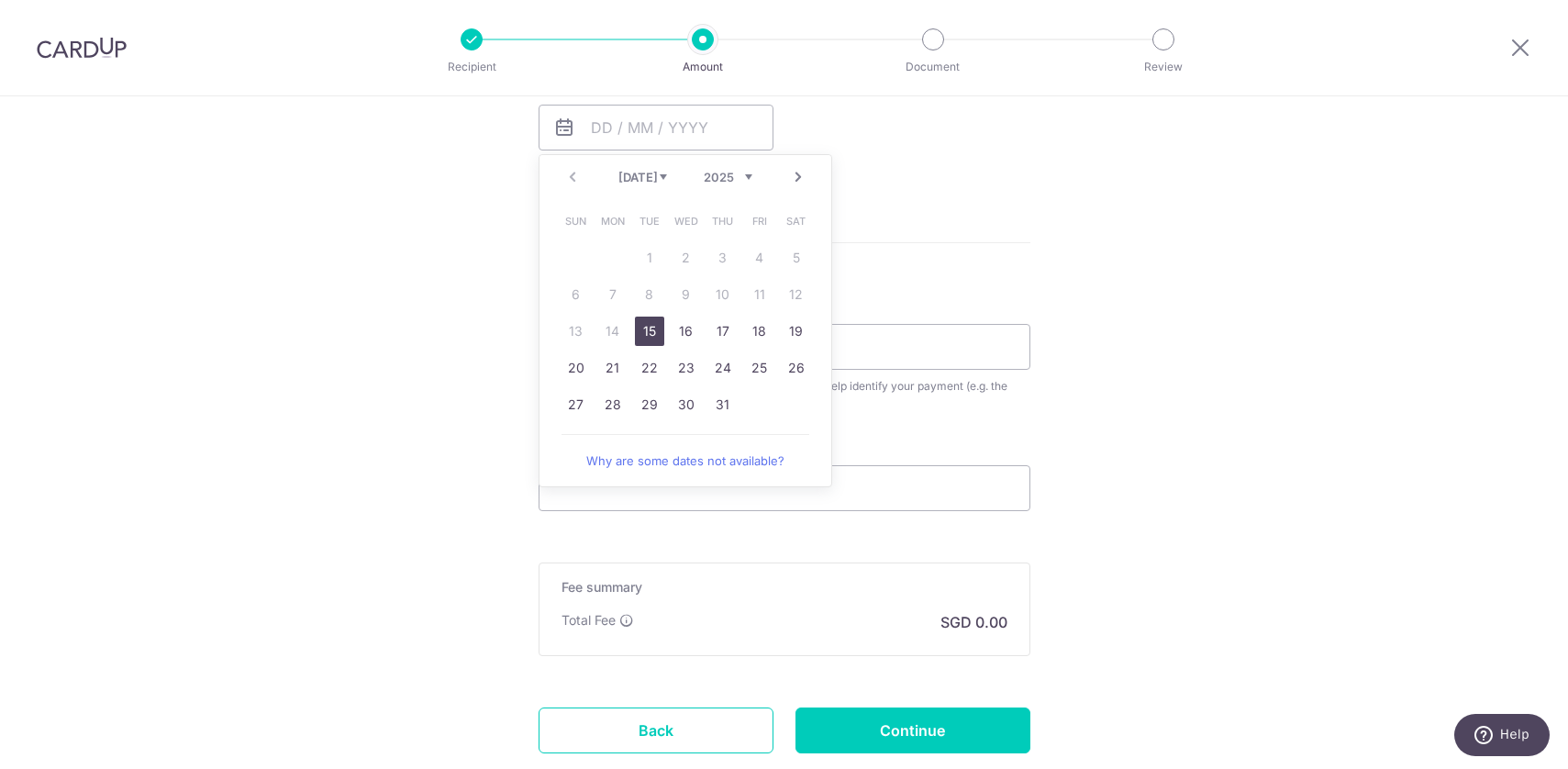 click on "15" at bounding box center (650, 331) 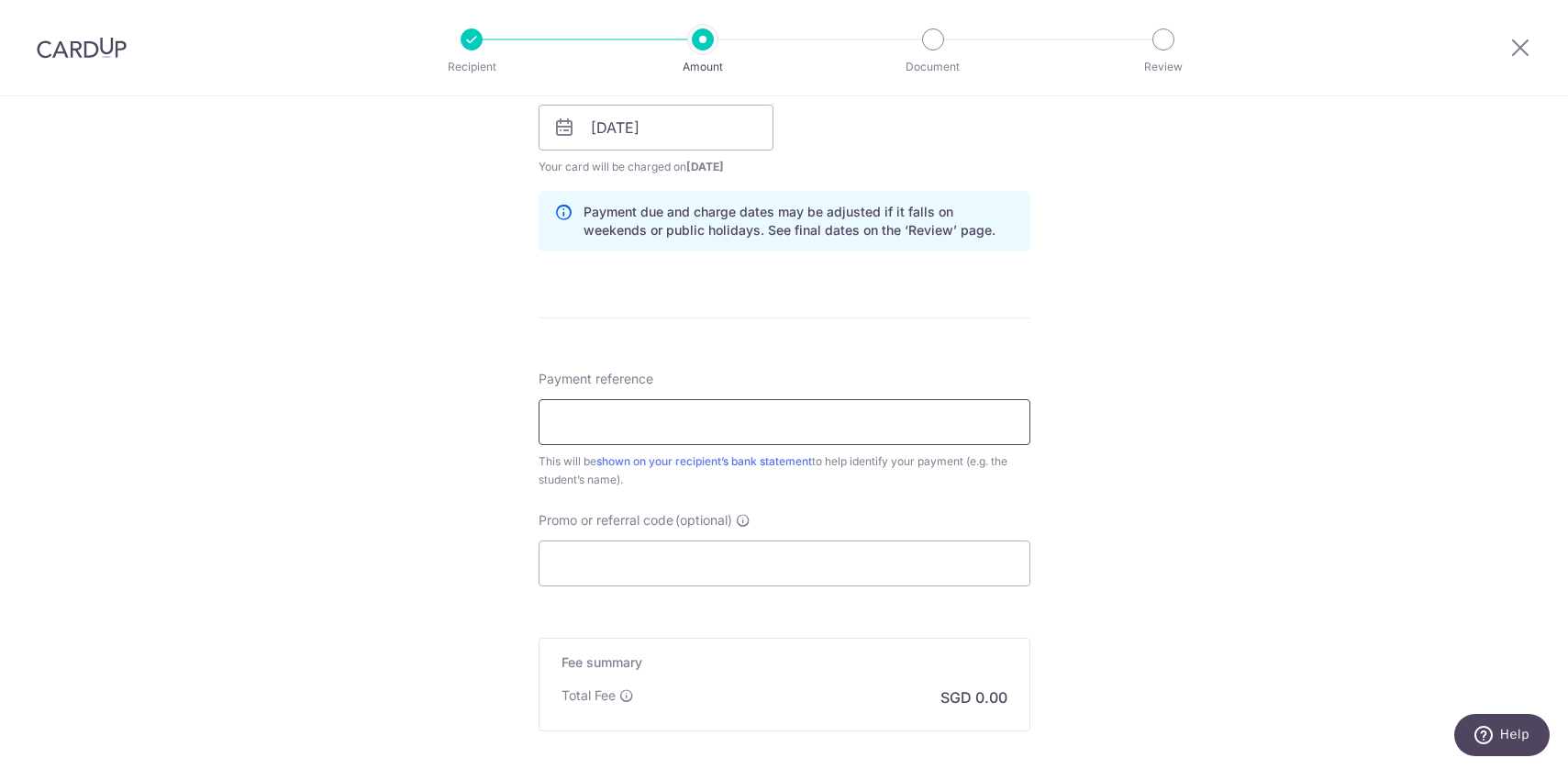 click on "Payment reference" at bounding box center (784, 422) 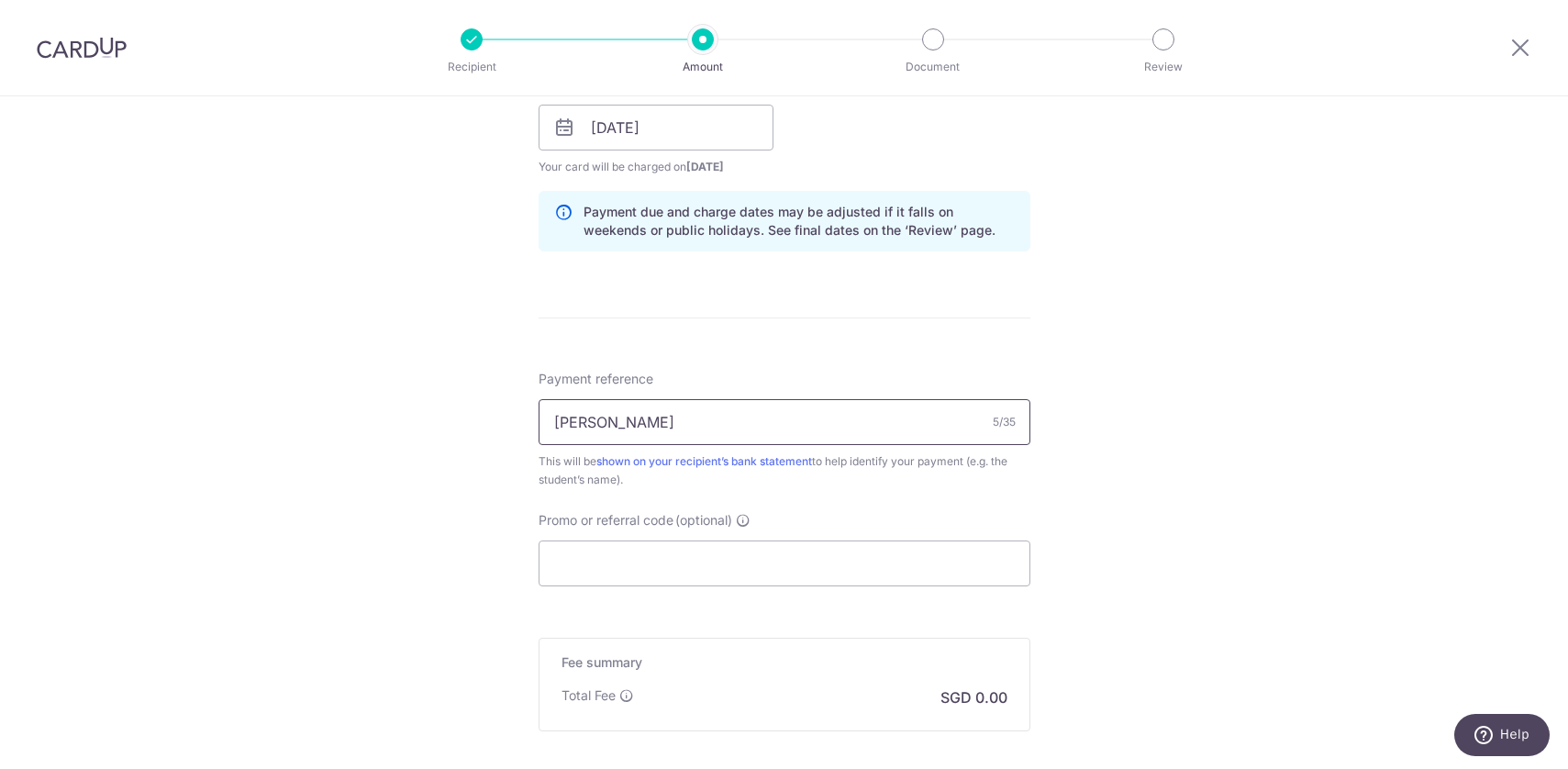 type on "[PERSON_NAME]" 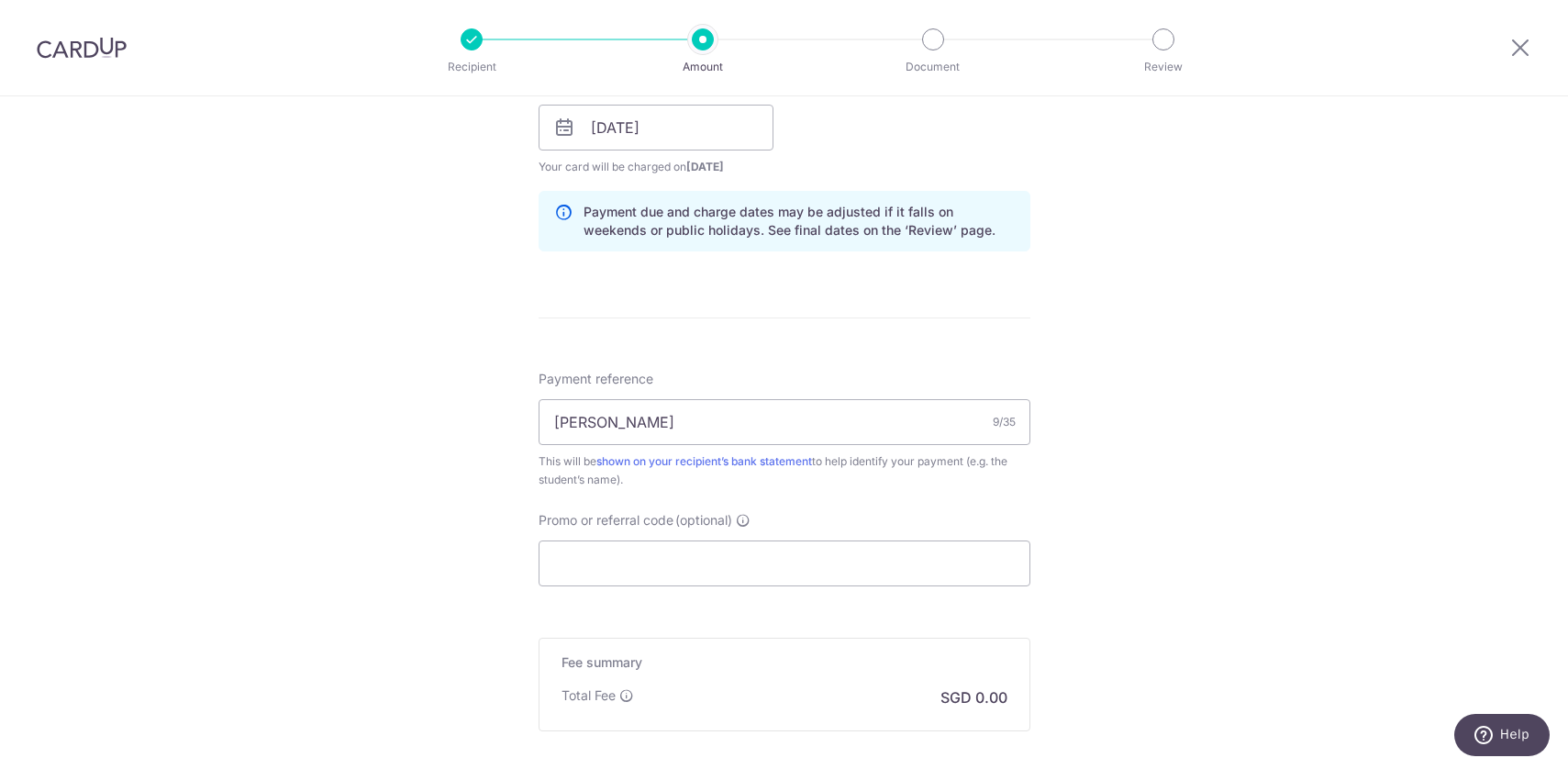 click on "Tell us more about your payment
Enter payment amount
SGD
1,507.68
1507.68
Select Card
Select option
Add credit card
Your Cards
**** 9657
Secure 256-bit SSL
Text
New card details
Card
Secure 256-bit SSL" at bounding box center [784, 98] 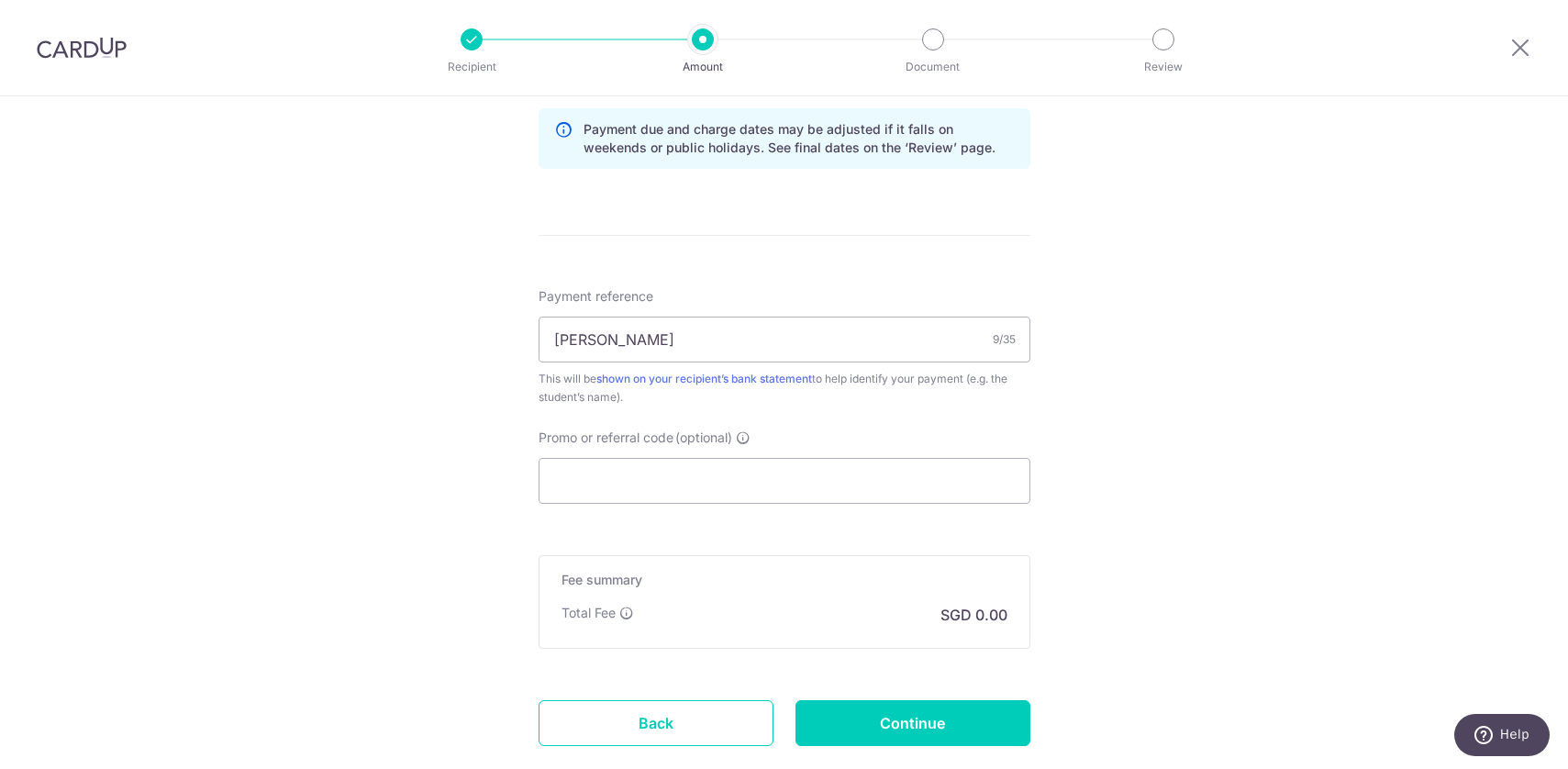 scroll, scrollTop: 1063, scrollLeft: 0, axis: vertical 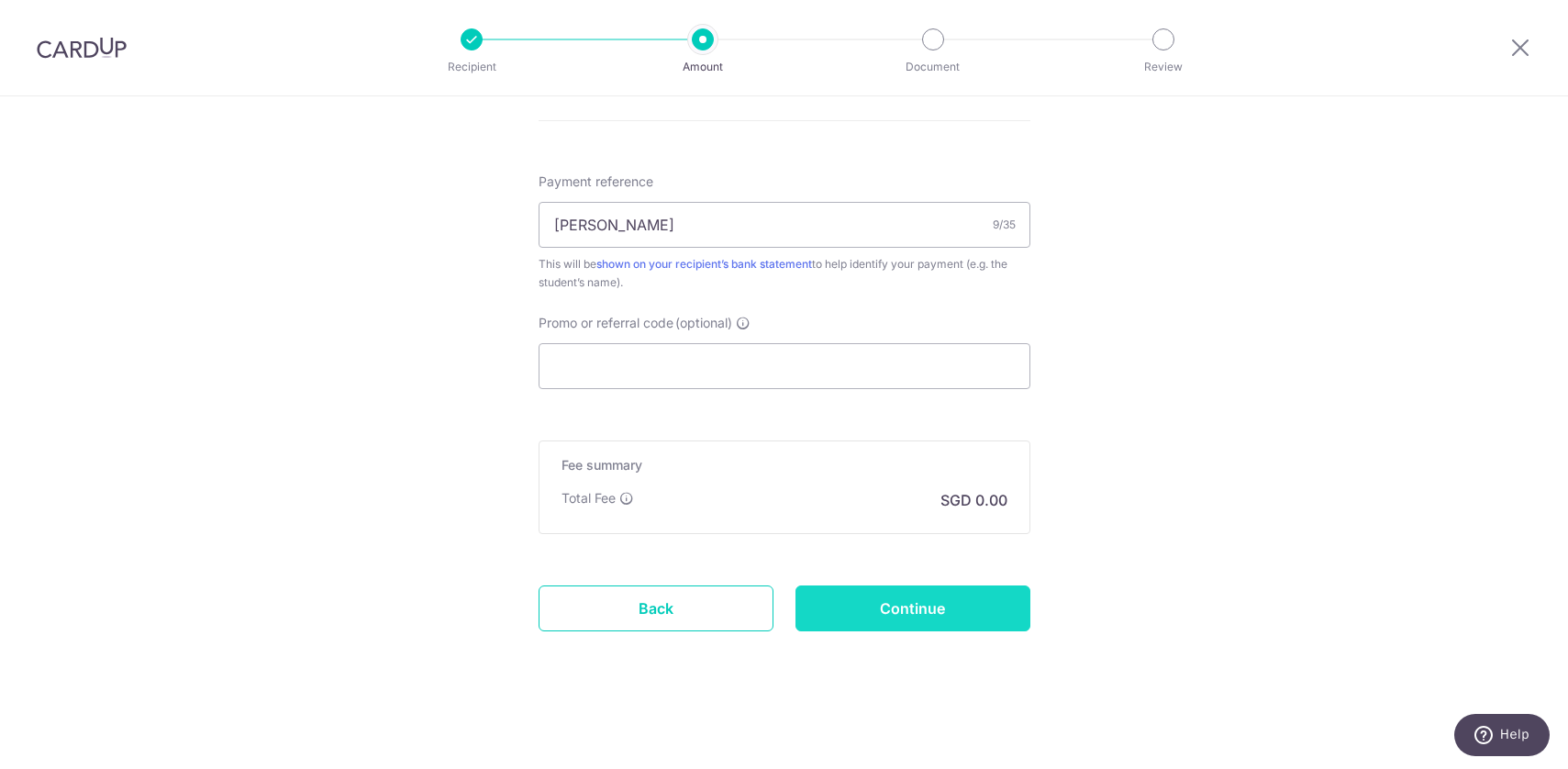 click on "Continue" at bounding box center [913, 608] 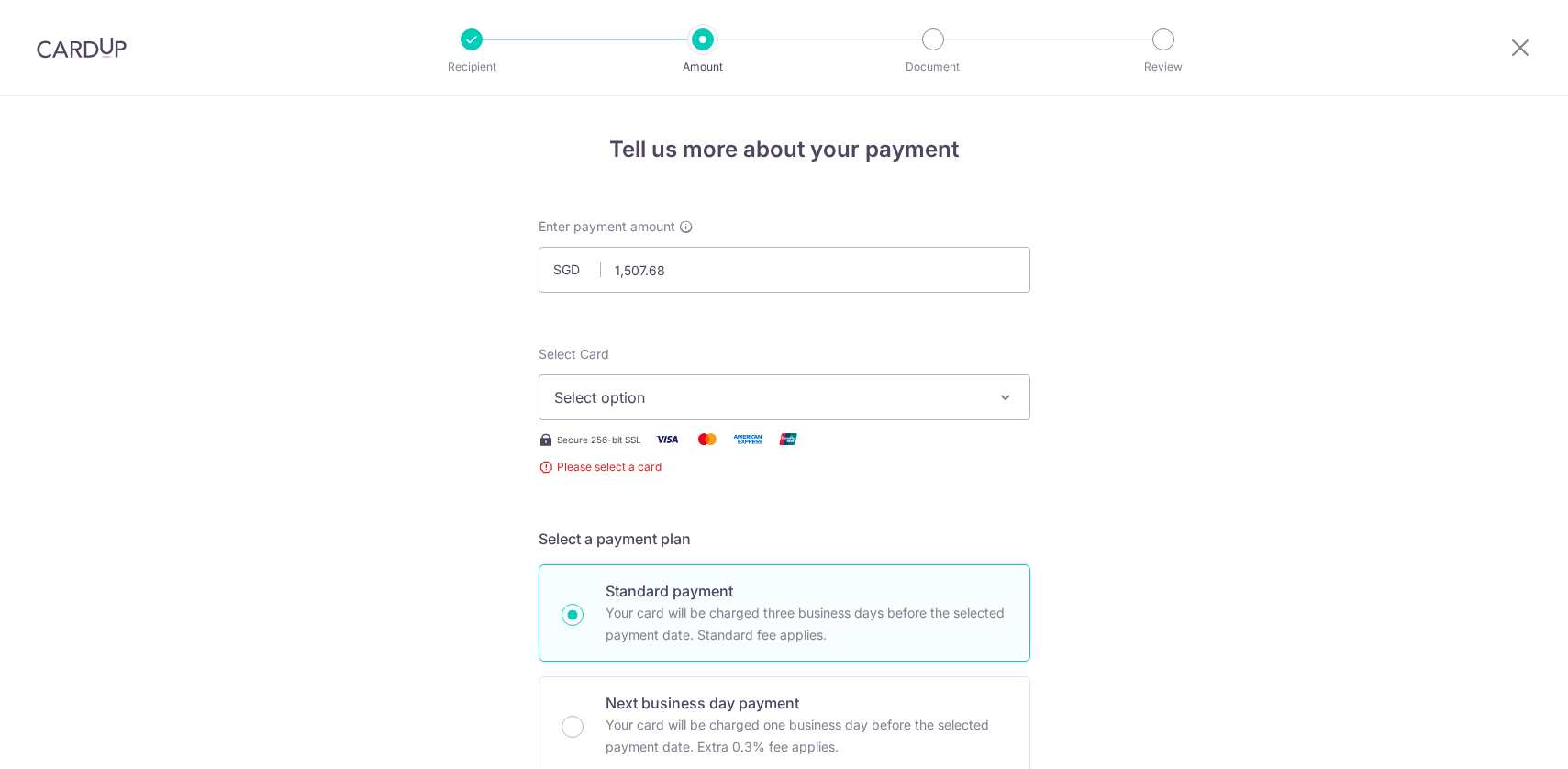 scroll, scrollTop: 0, scrollLeft: 0, axis: both 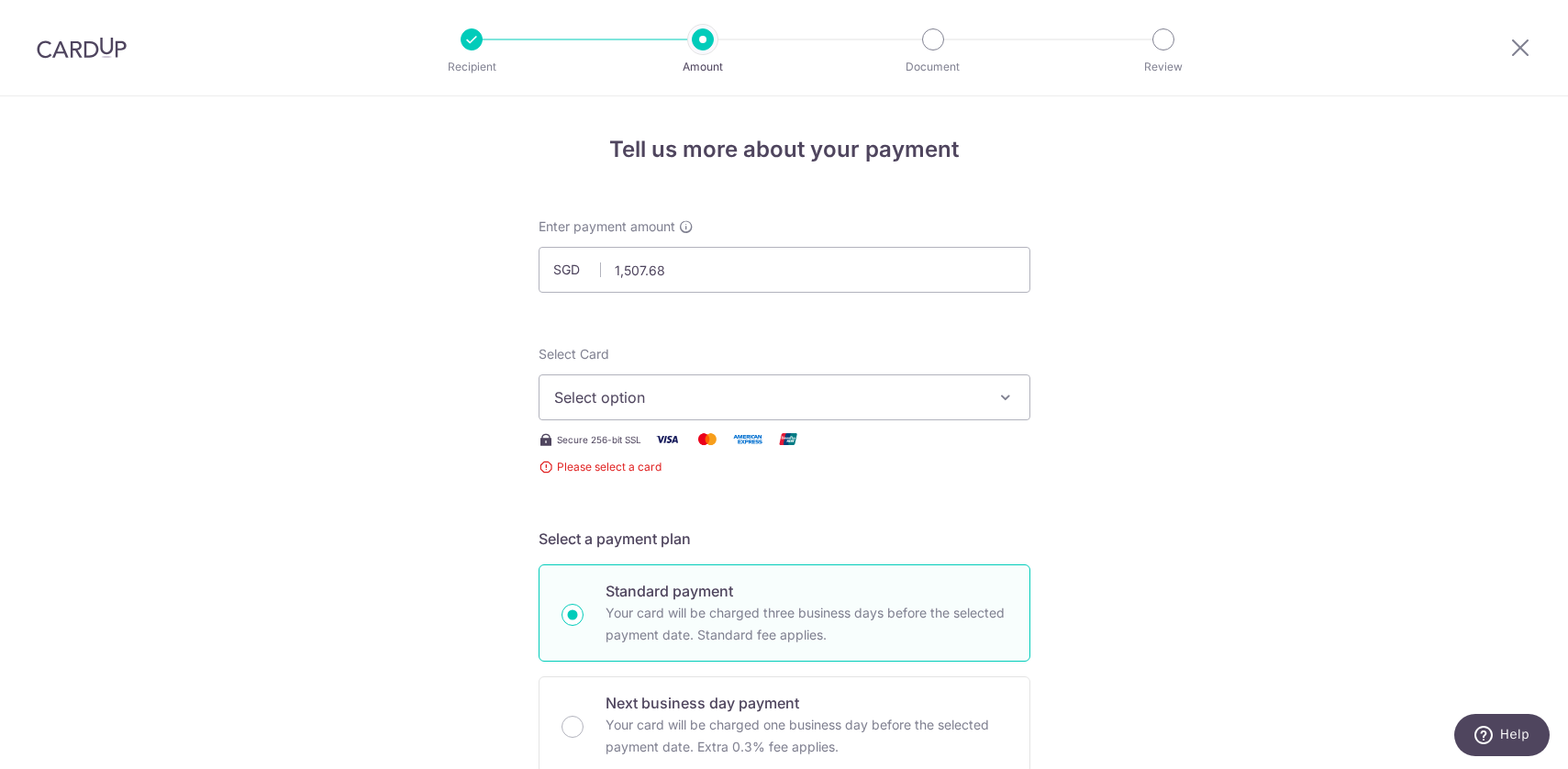 click on "Select option" at bounding box center [768, 397] 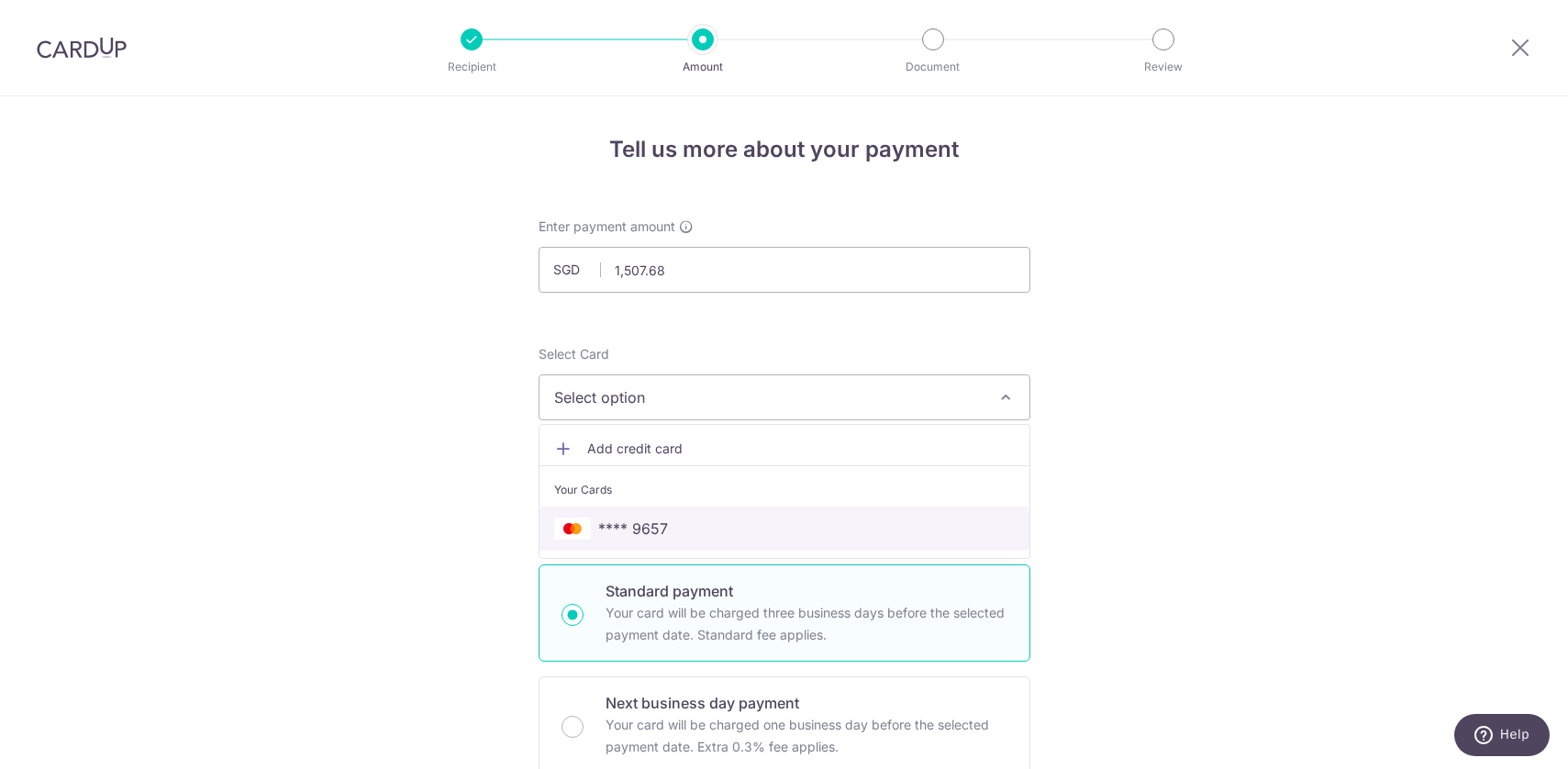 click on "**** 9657" at bounding box center (784, 529) 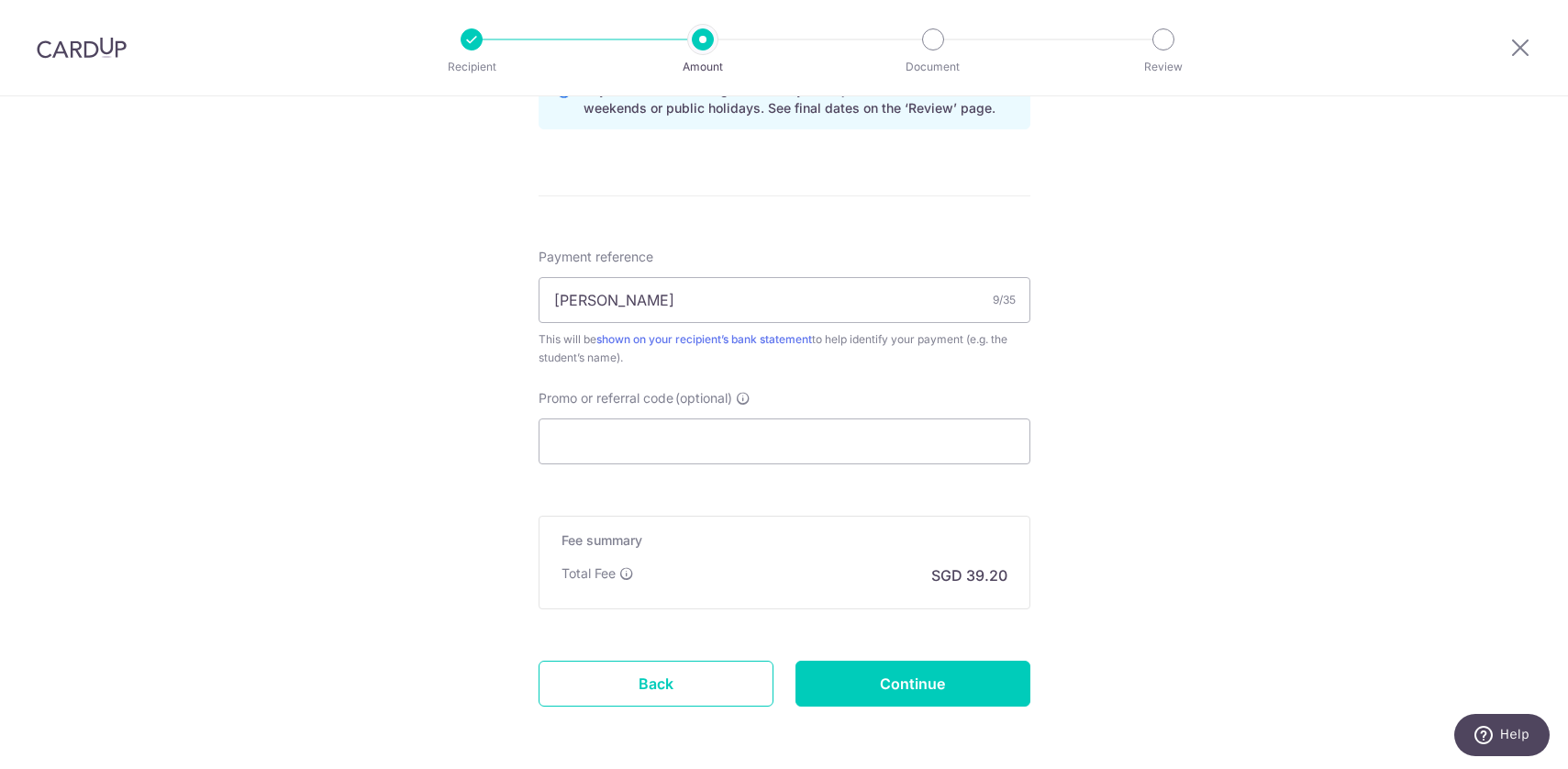 scroll, scrollTop: 1063, scrollLeft: 0, axis: vertical 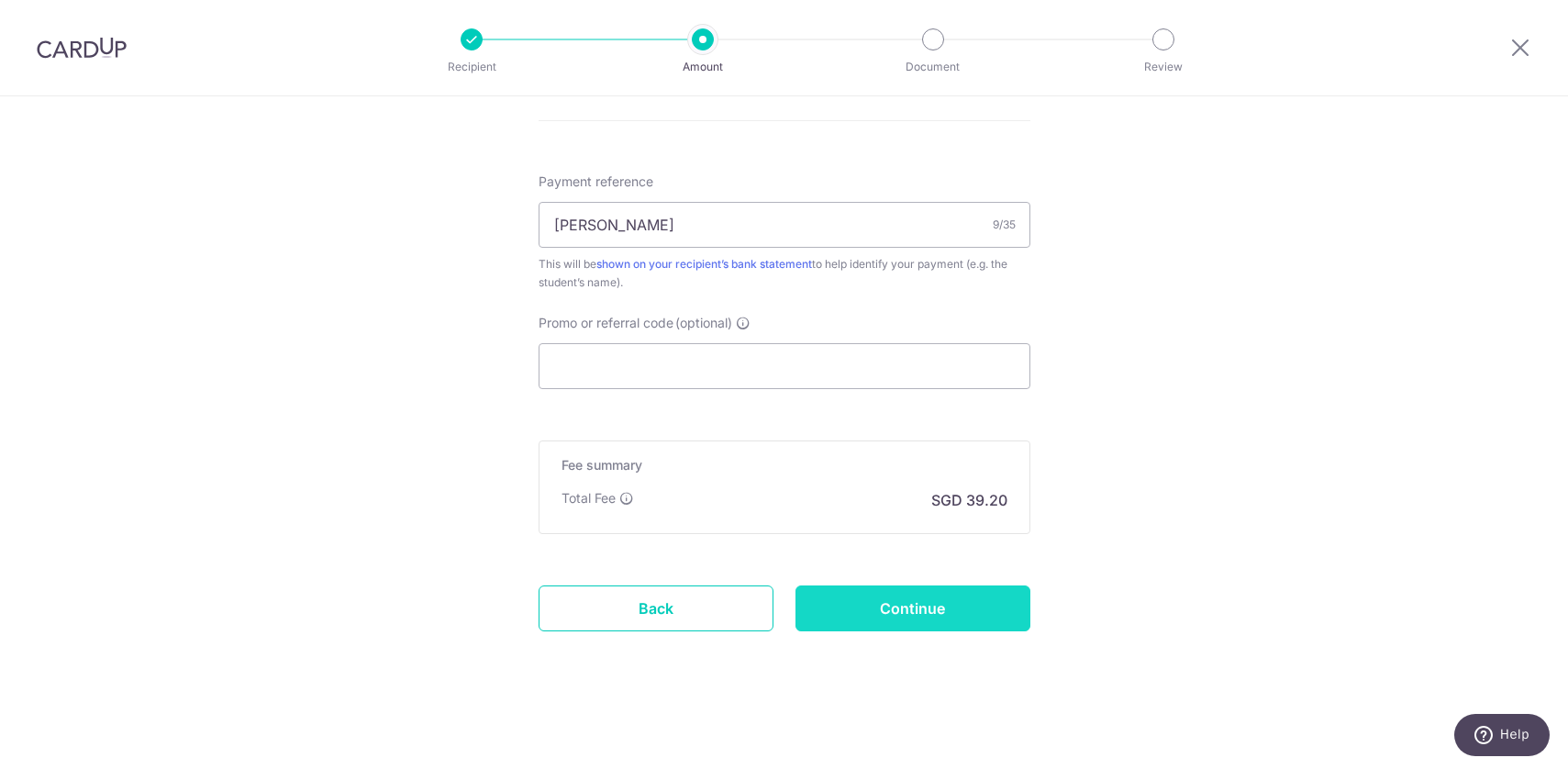 click on "Continue" at bounding box center [913, 608] 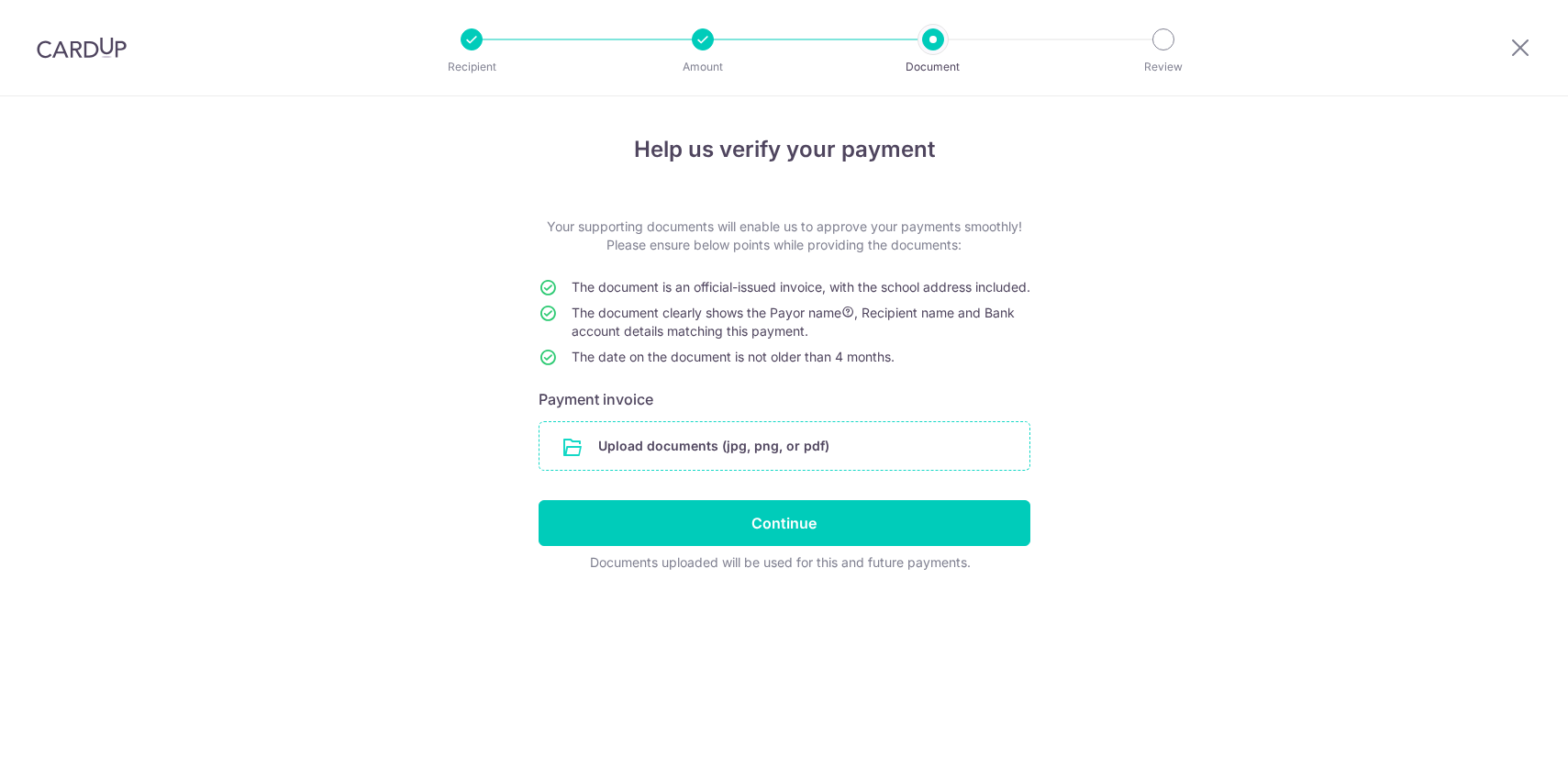 scroll, scrollTop: 0, scrollLeft: 0, axis: both 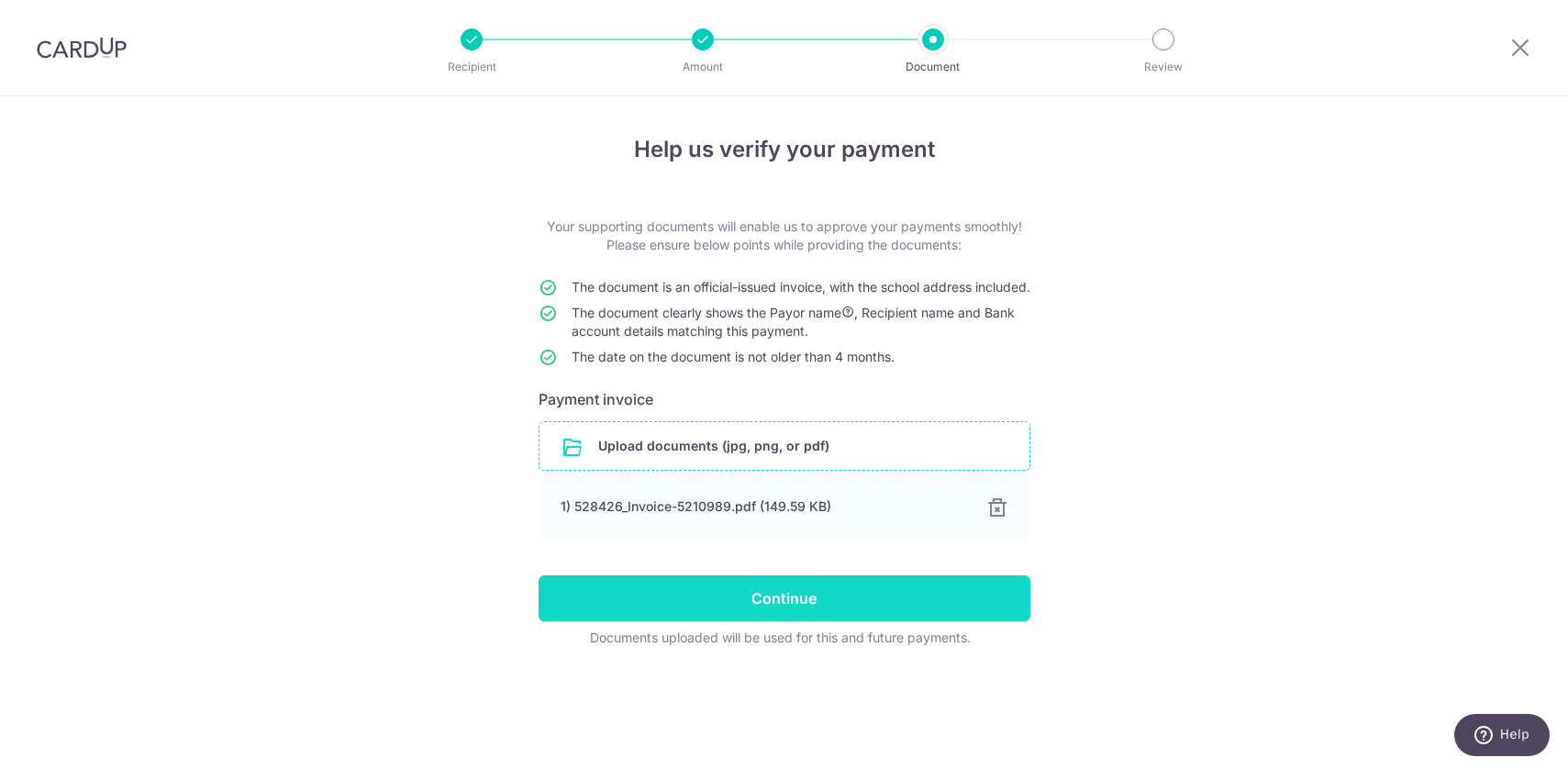 click on "Continue" at bounding box center [784, 598] 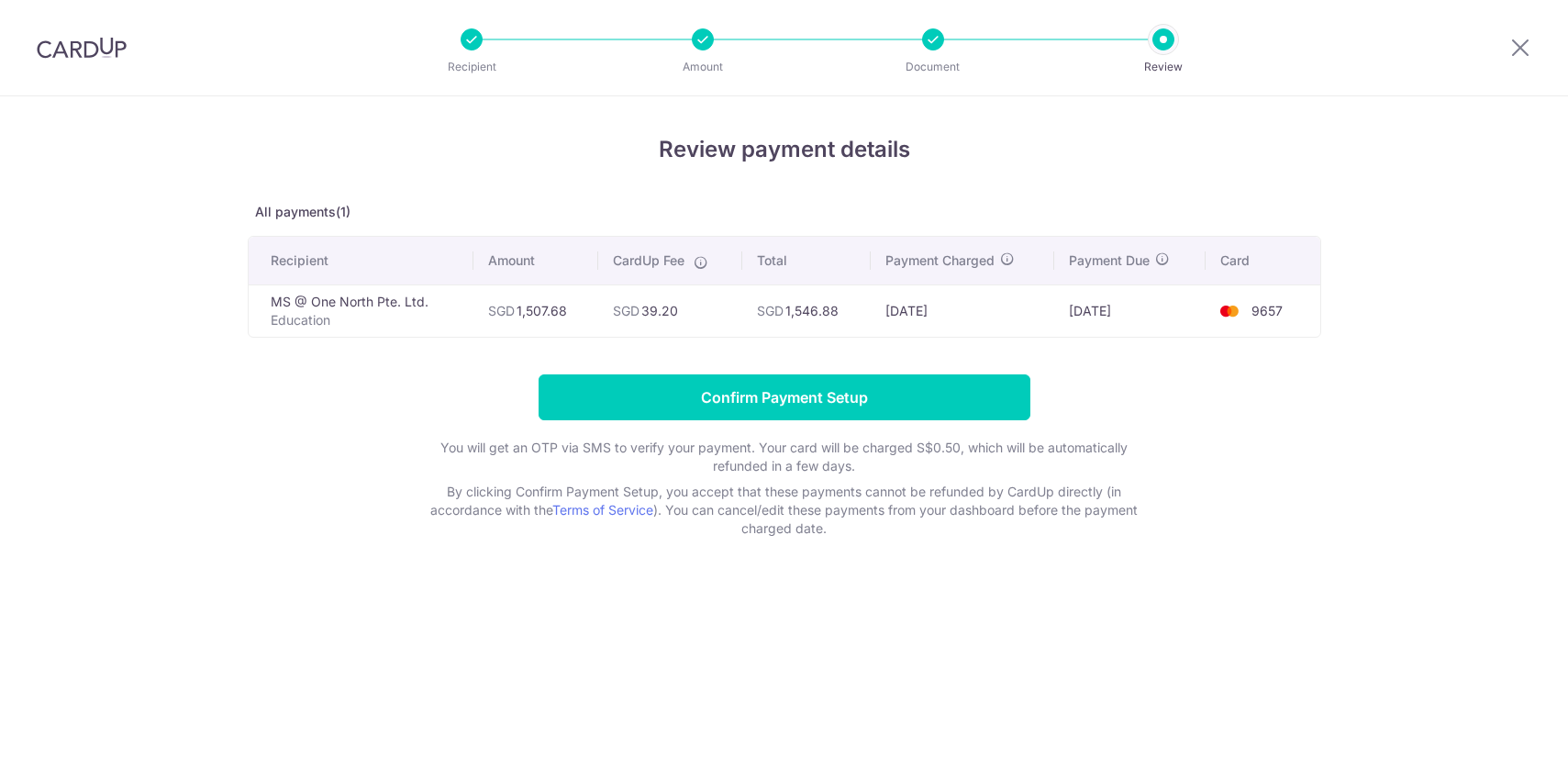 scroll, scrollTop: 0, scrollLeft: 0, axis: both 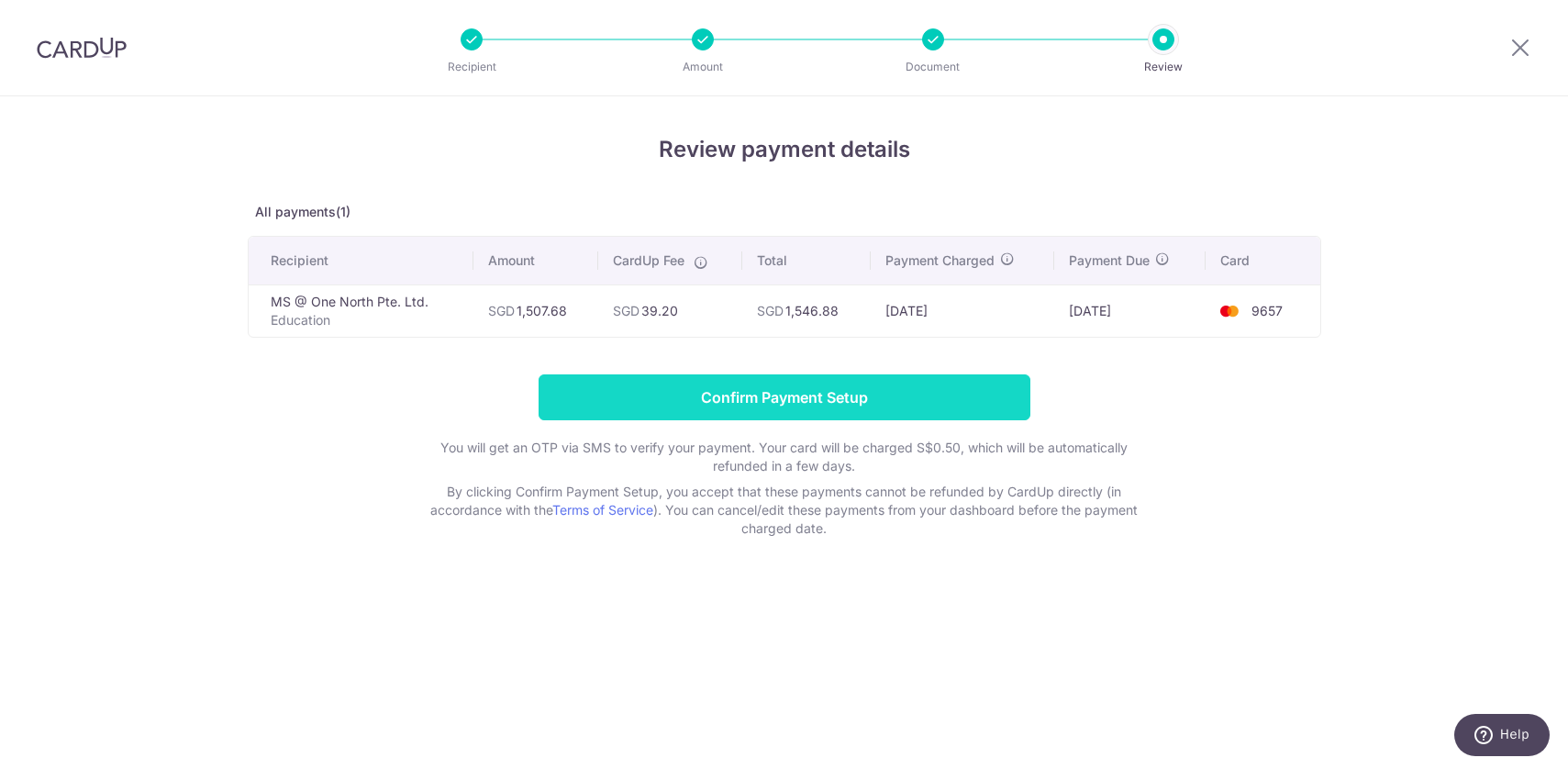 click on "Confirm Payment Setup" at bounding box center [784, 397] 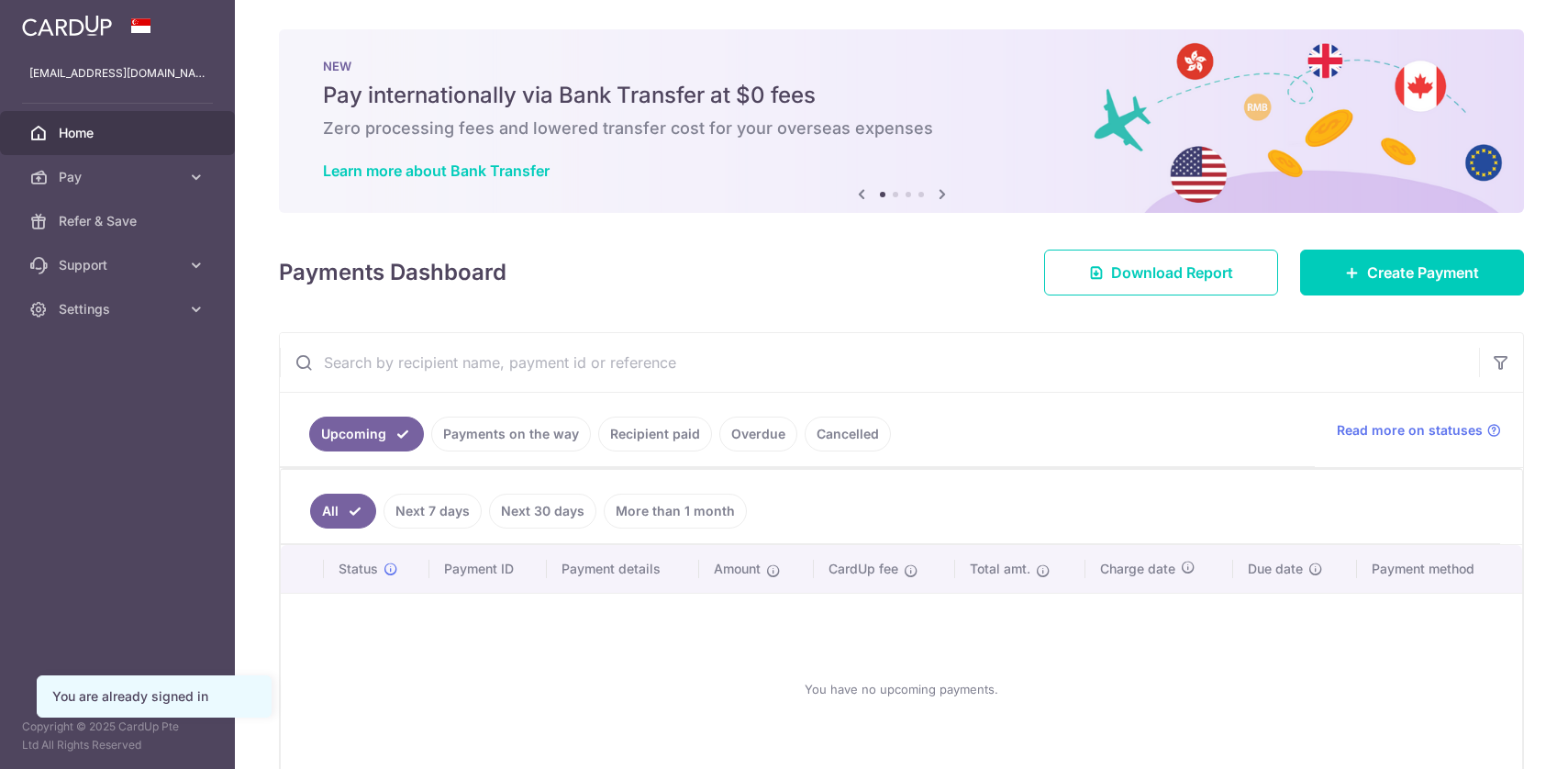 scroll, scrollTop: 0, scrollLeft: 0, axis: both 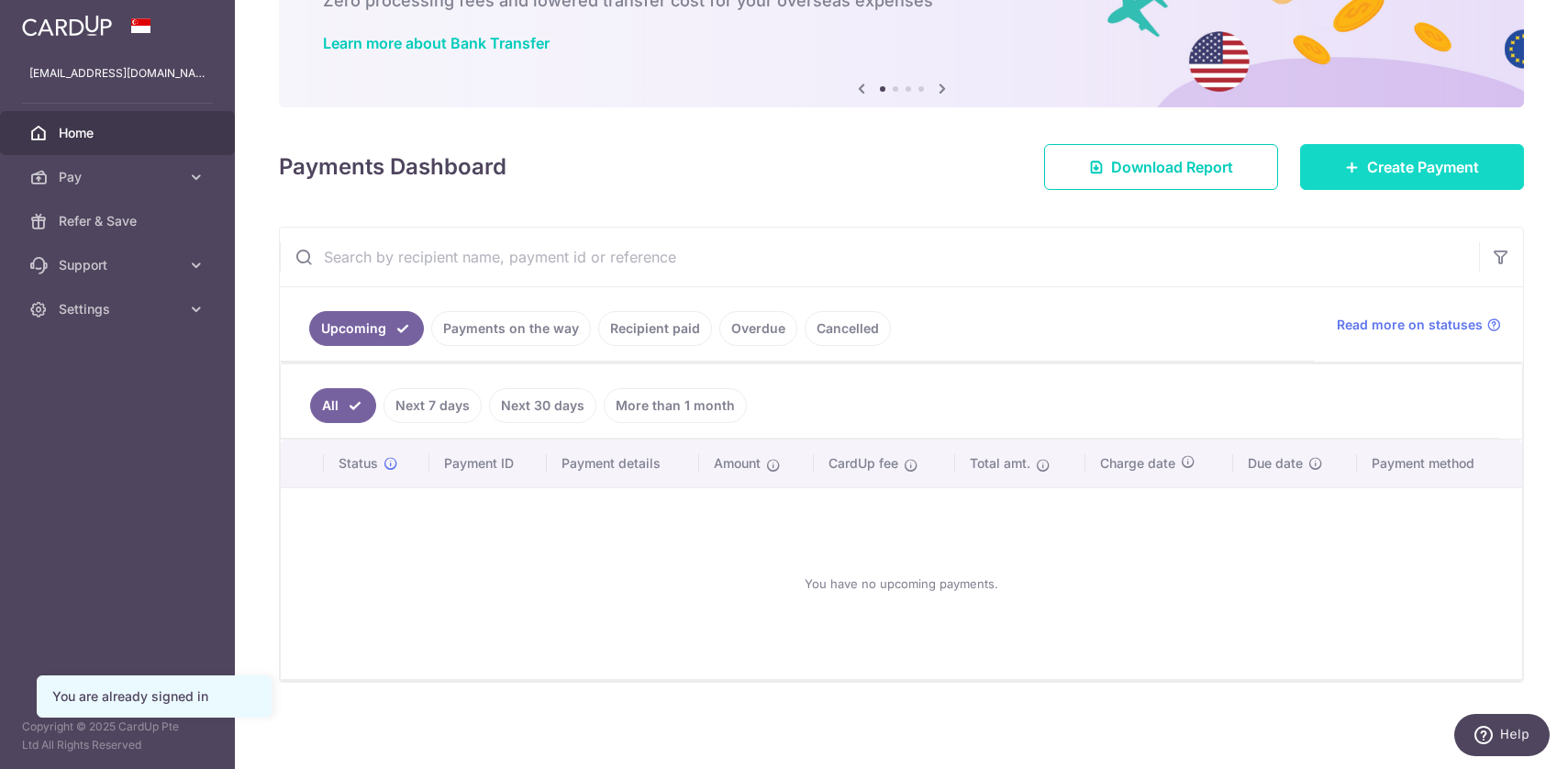 click on "Create Payment" at bounding box center (1423, 167) 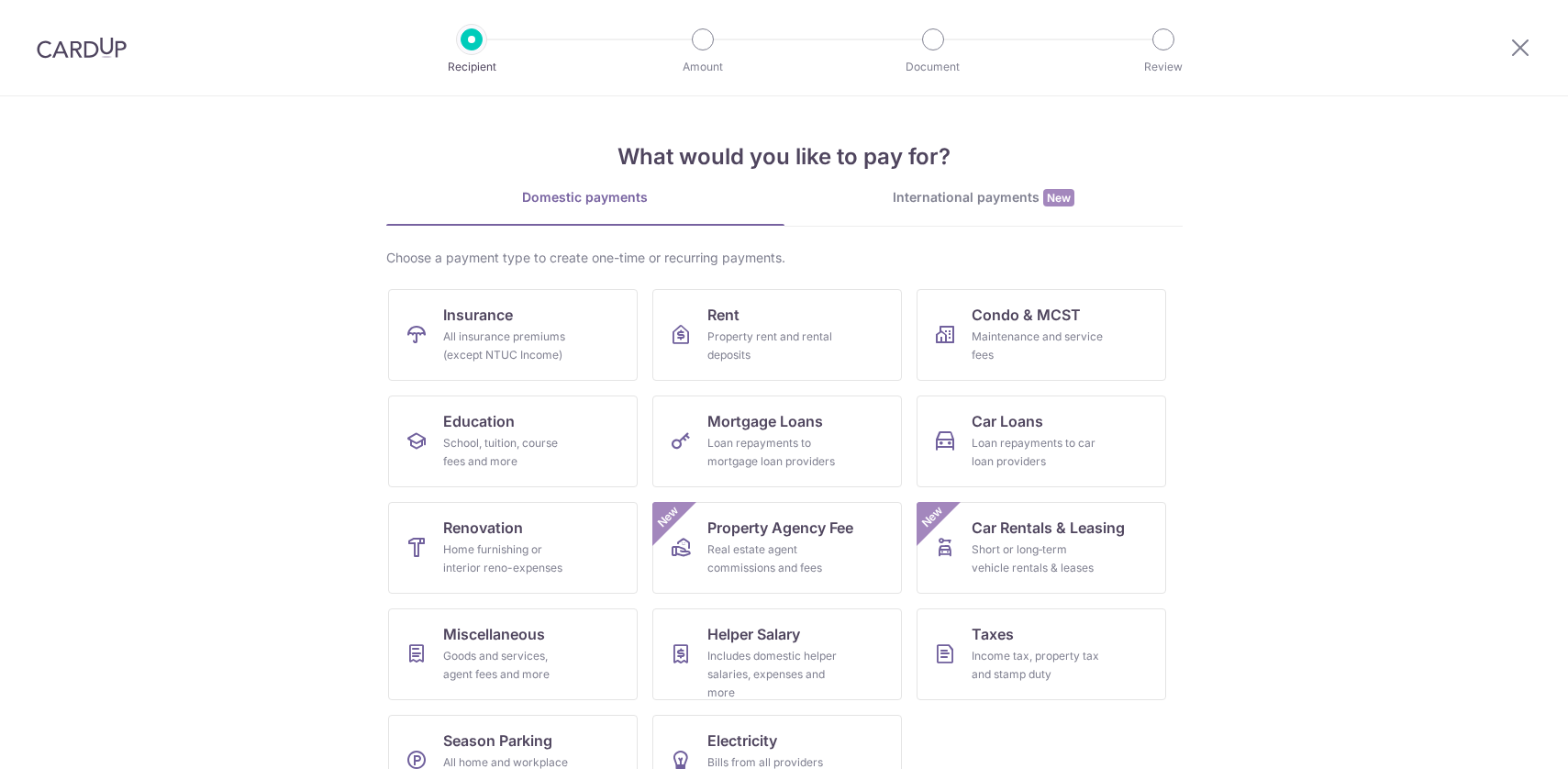 scroll, scrollTop: 0, scrollLeft: 0, axis: both 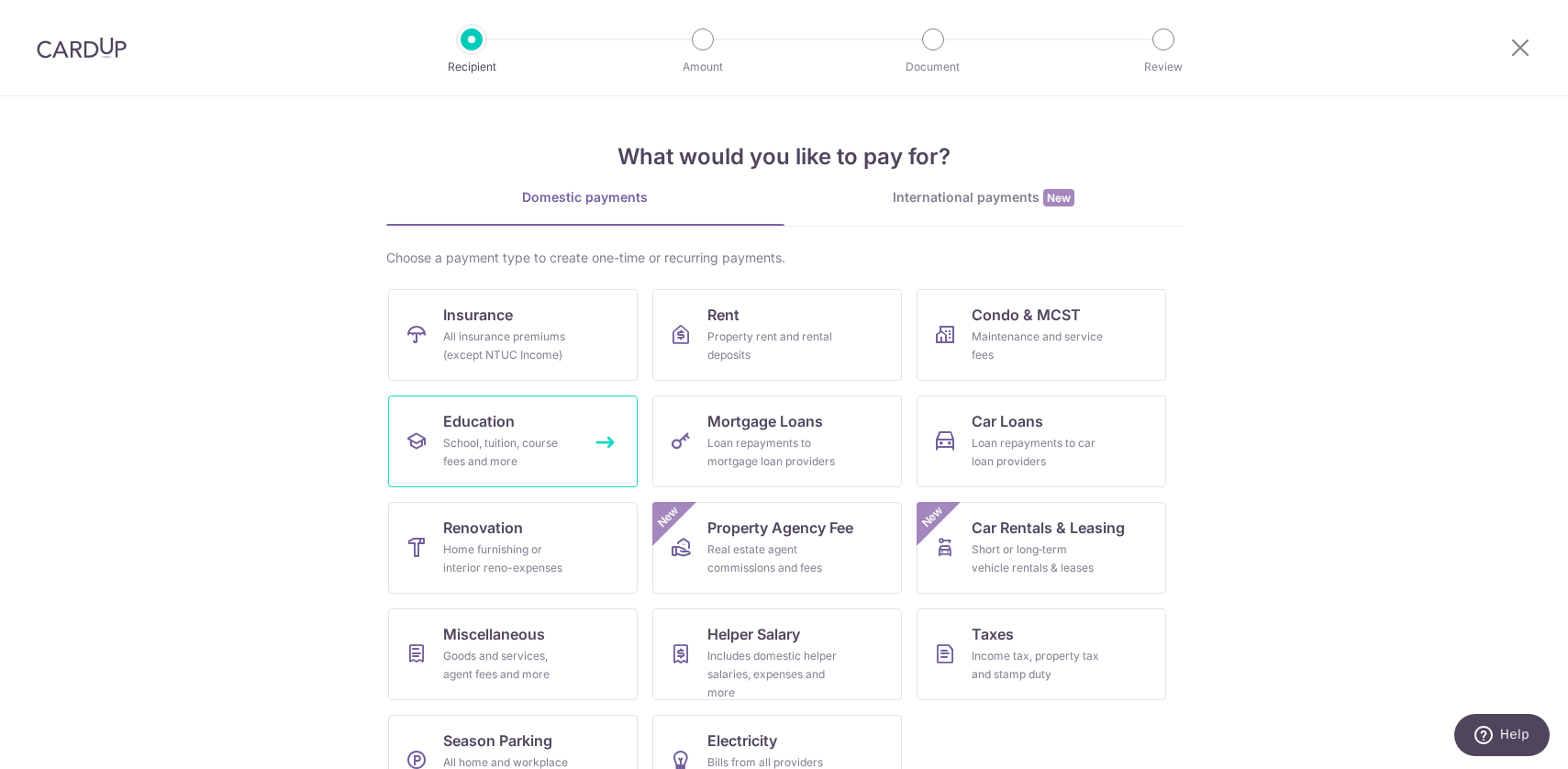 click on "School, tuition, course fees and more" at bounding box center [509, 452] 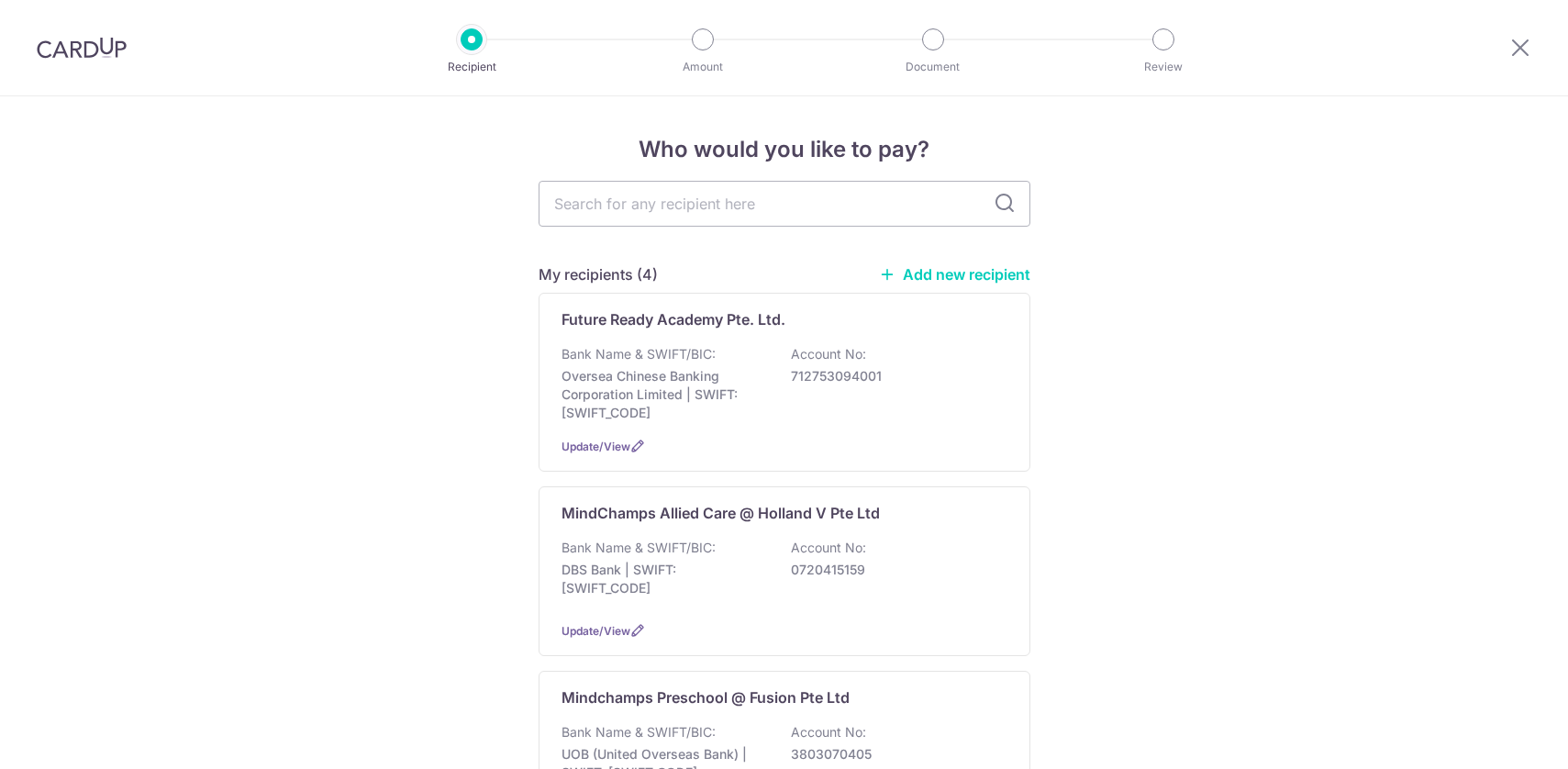 scroll, scrollTop: 0, scrollLeft: 0, axis: both 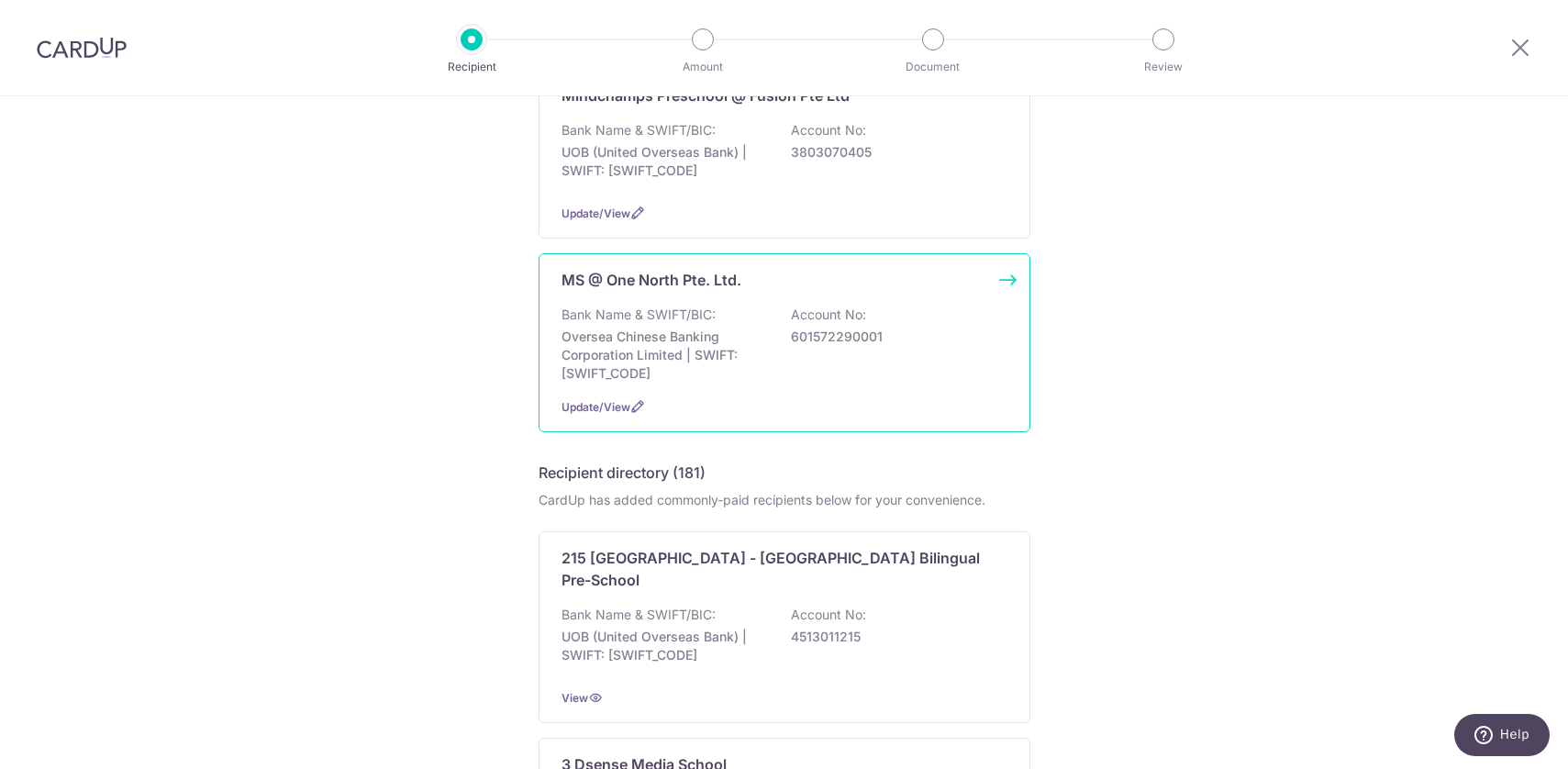 click on "MS @ One North Pte. Ltd.
Bank Name & SWIFT/BIC:
Oversea Chinese Banking Corporation Limited | SWIFT: [SWIFT_CODE]
Account No:
601572290001
Update/View" at bounding box center [784, 342] 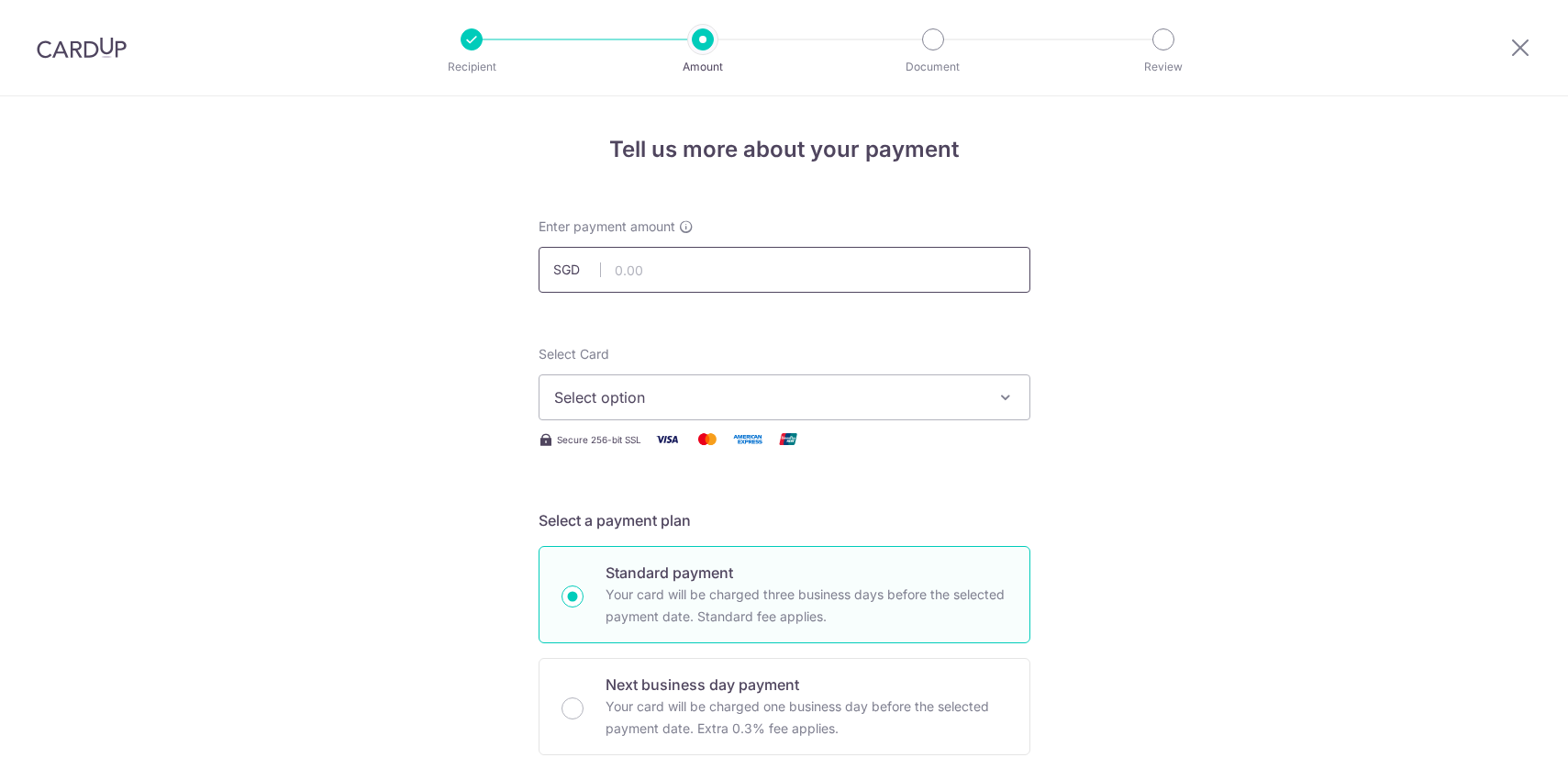 scroll, scrollTop: 0, scrollLeft: 0, axis: both 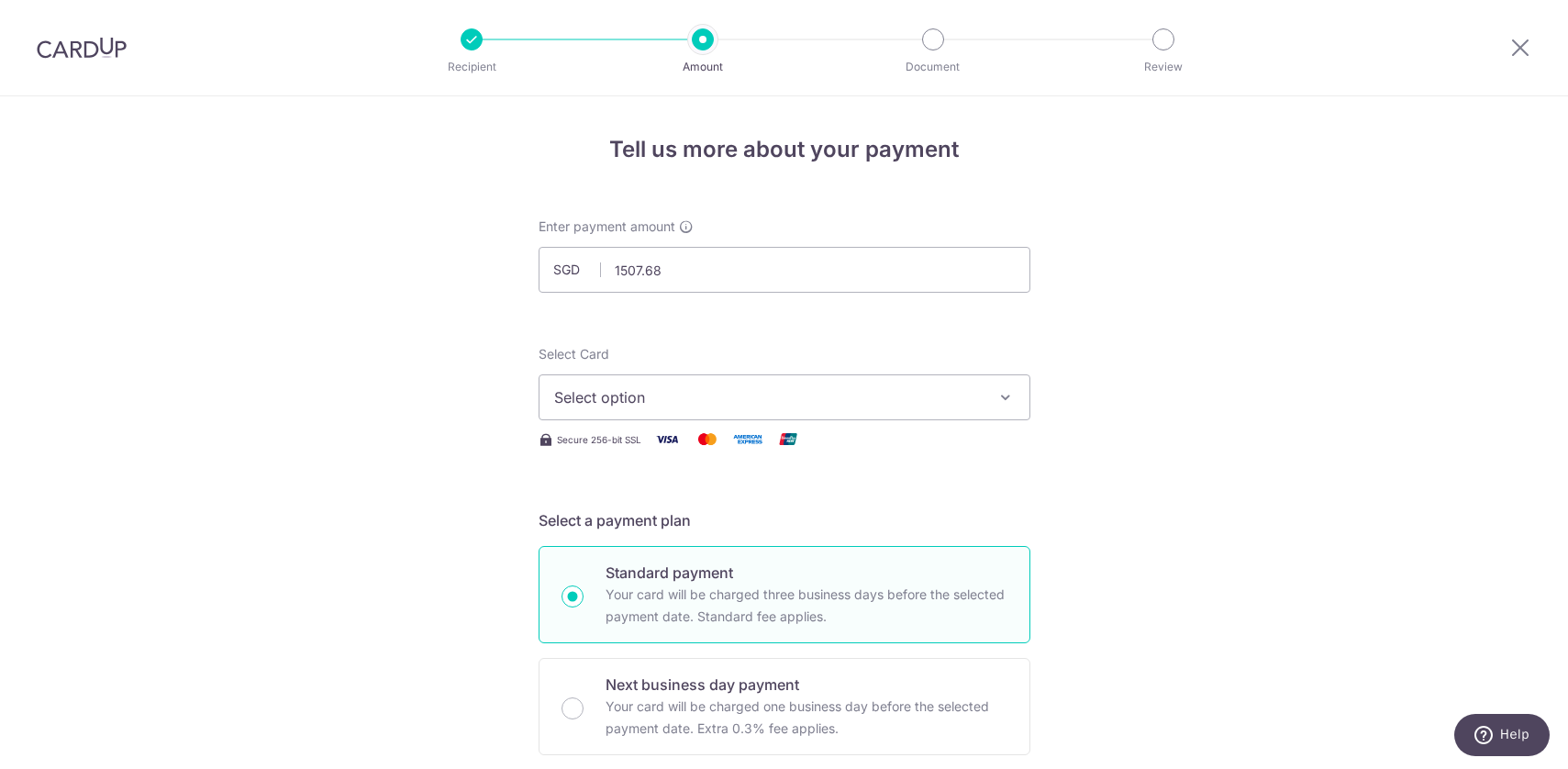 type on "1,507.68" 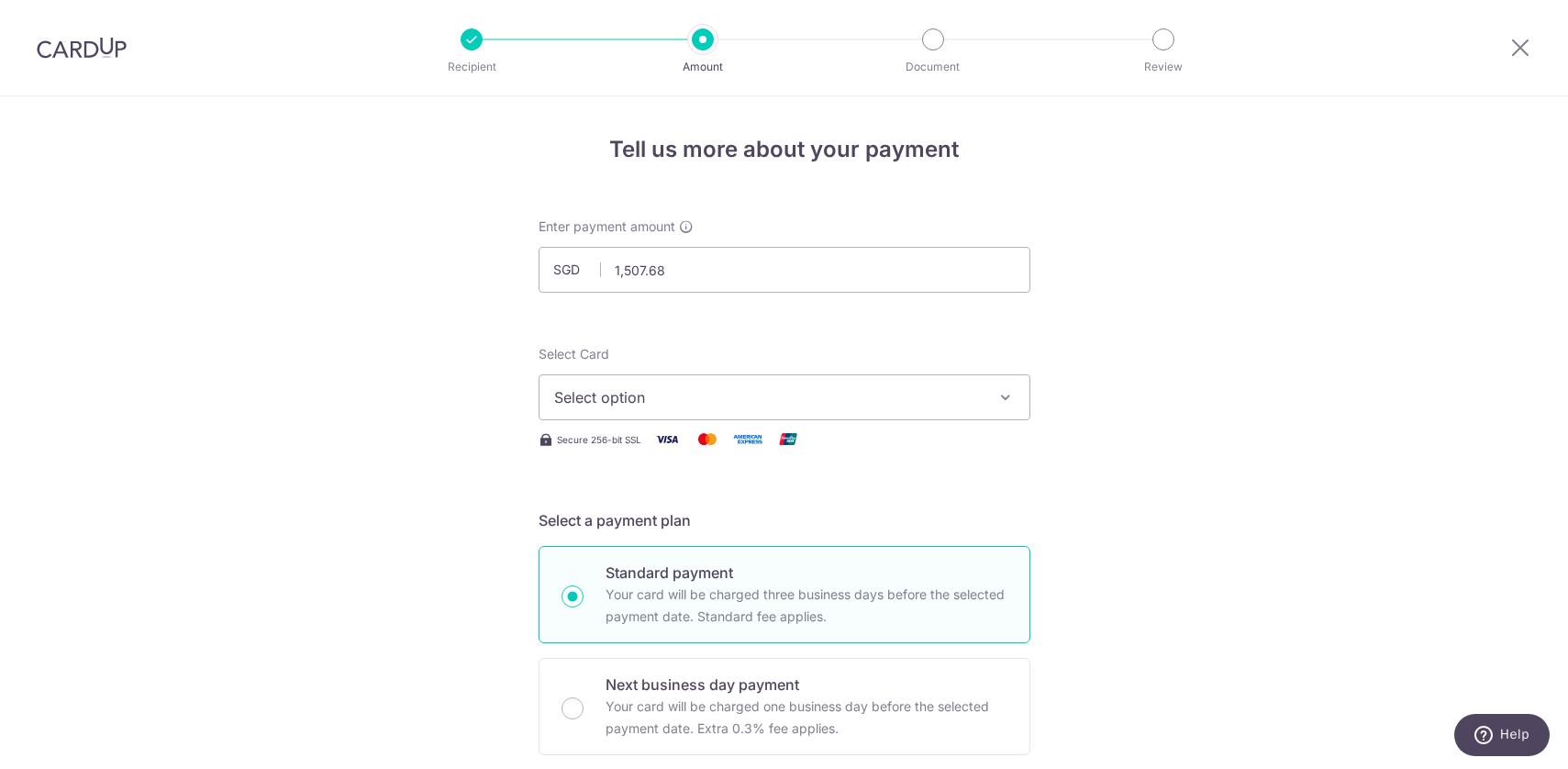 click on "Tell us more about your payment
Enter payment amount
SGD
1,507.68
1507.68
Select Card
Select option
Add credit card
Your Cards
**** 9657
Secure 256-bit SSL
Text
New card details
Card
Secure 256-bit SSL" at bounding box center [784, 926] 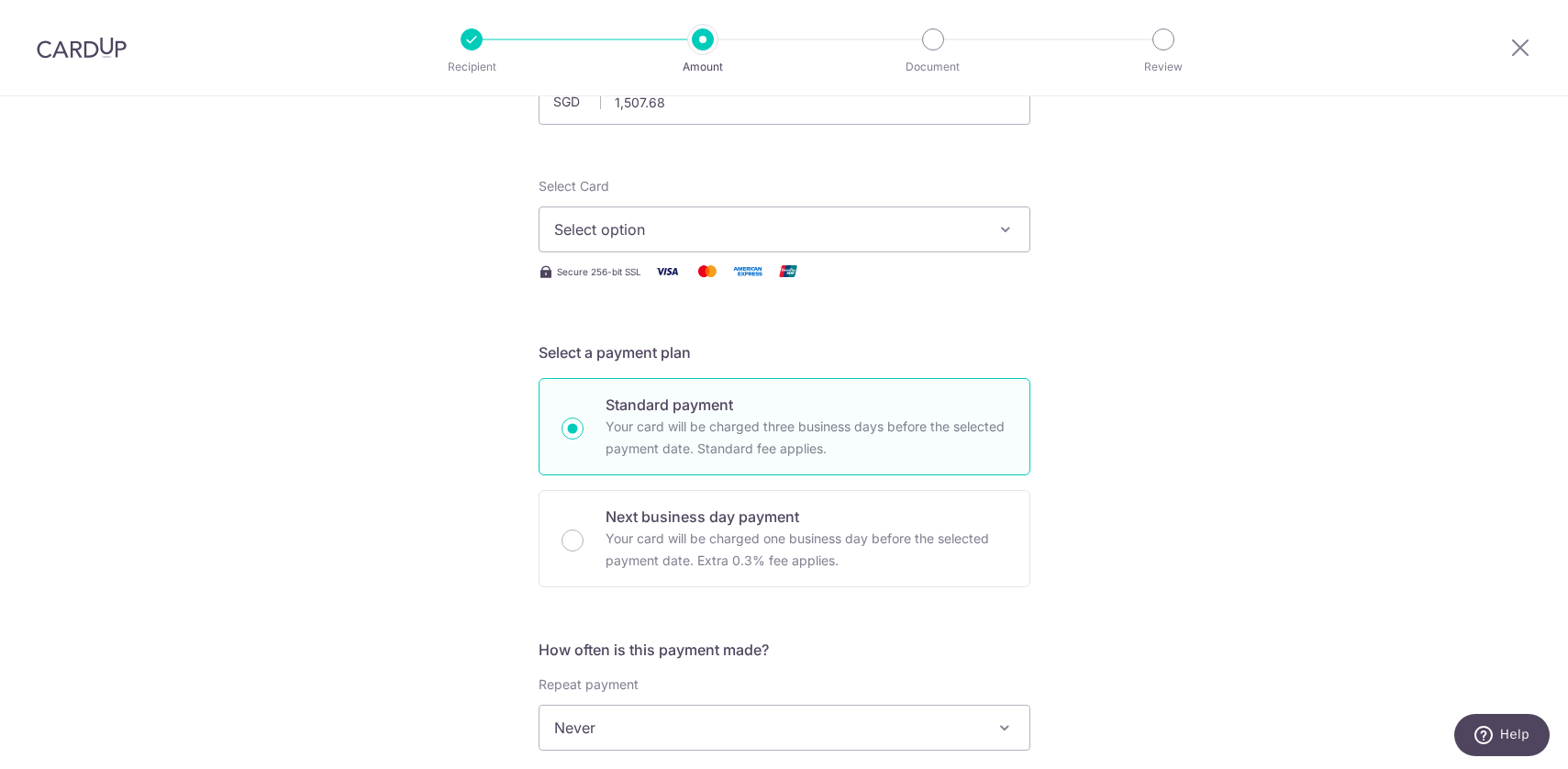 scroll, scrollTop: 333, scrollLeft: 0, axis: vertical 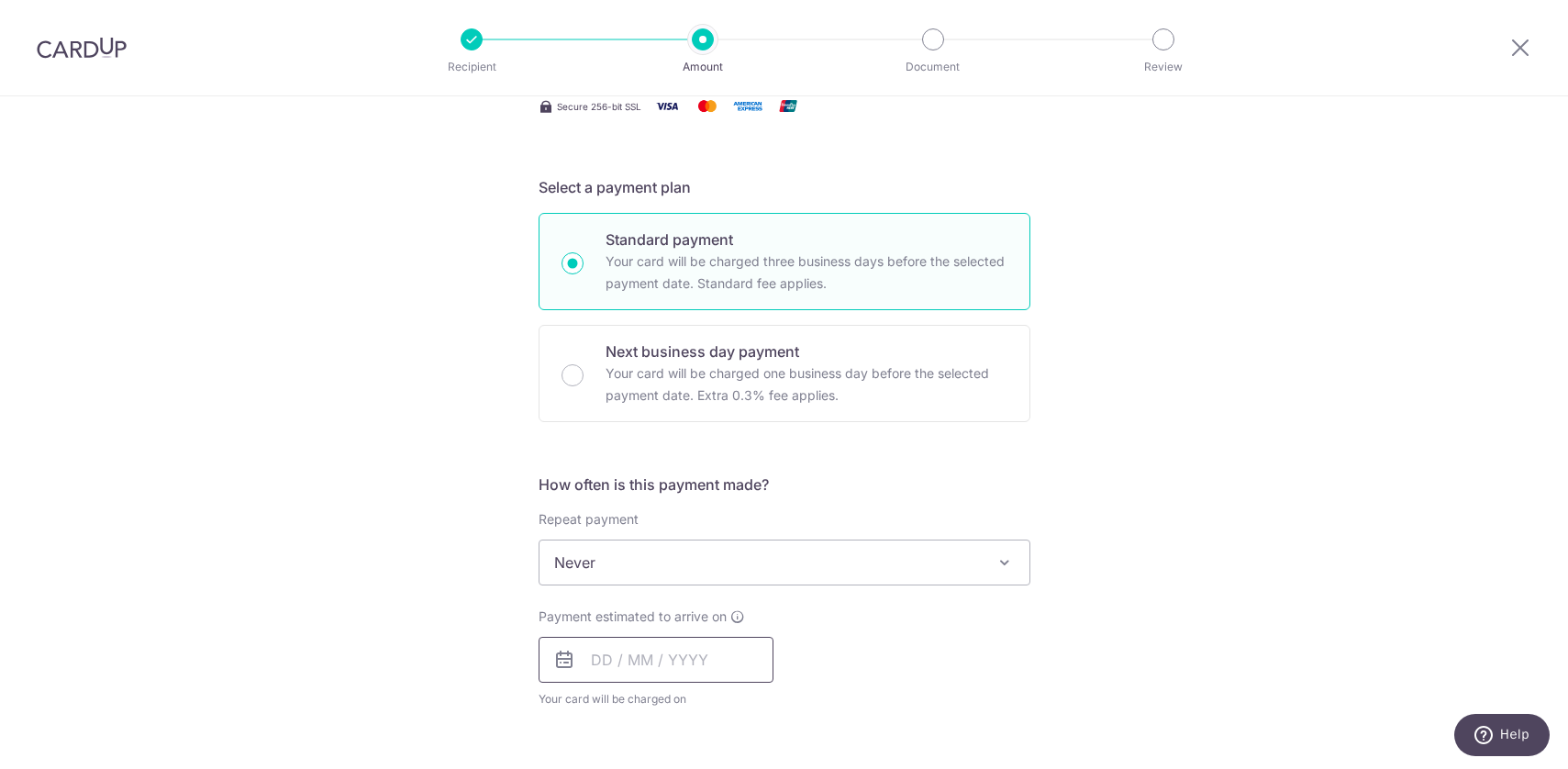 click at bounding box center [656, 660] 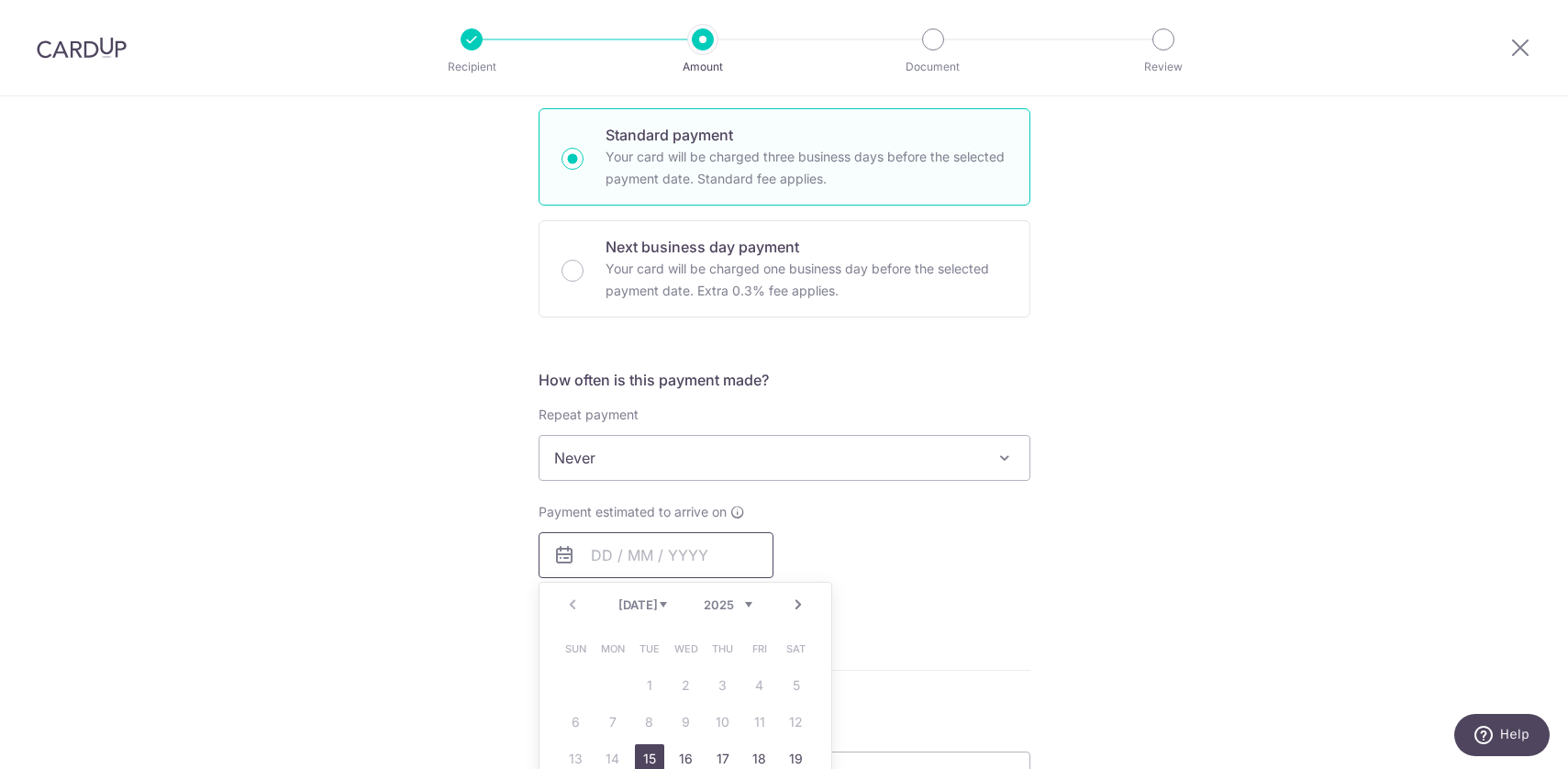 scroll, scrollTop: 449, scrollLeft: 0, axis: vertical 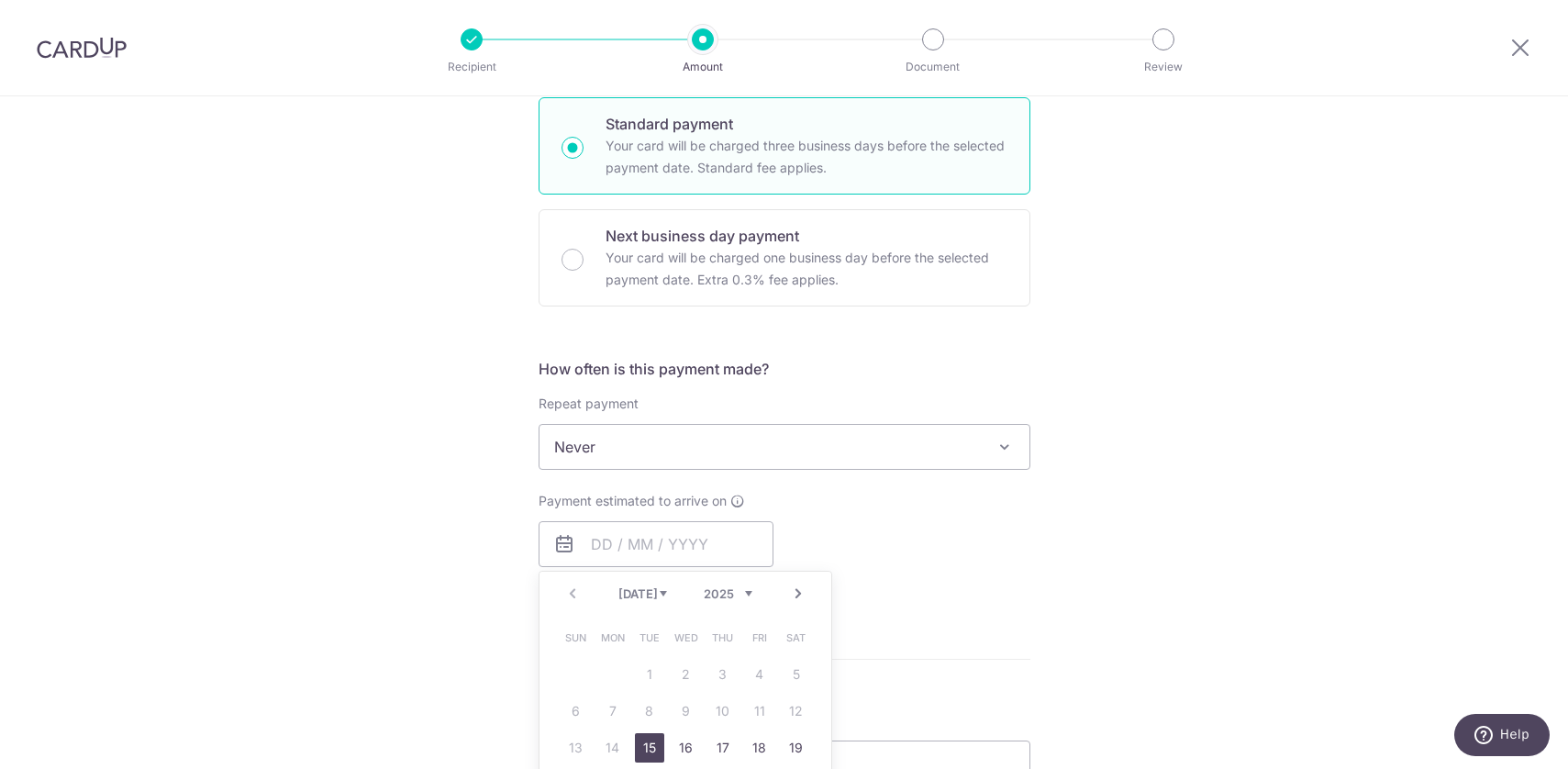 click on "15" at bounding box center [650, 748] 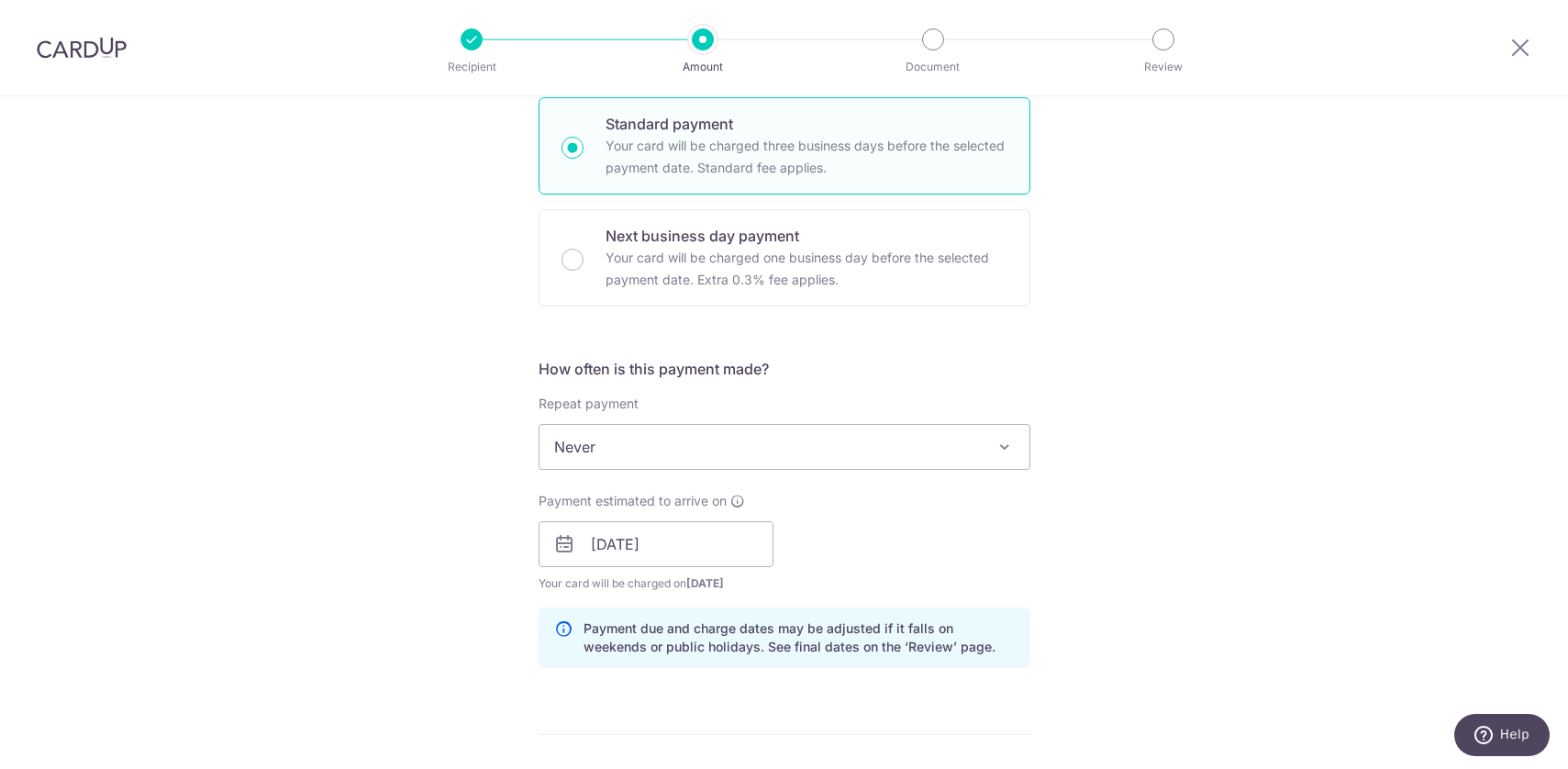 click on "Tell us more about your payment
Enter payment amount
SGD
1,507.68
1507.68
Select Card
Select option
Add credit card
Your Cards
**** 9657
Secure 256-bit SSL
Text
New card details
Card
Secure 256-bit SSL" at bounding box center [784, 515] 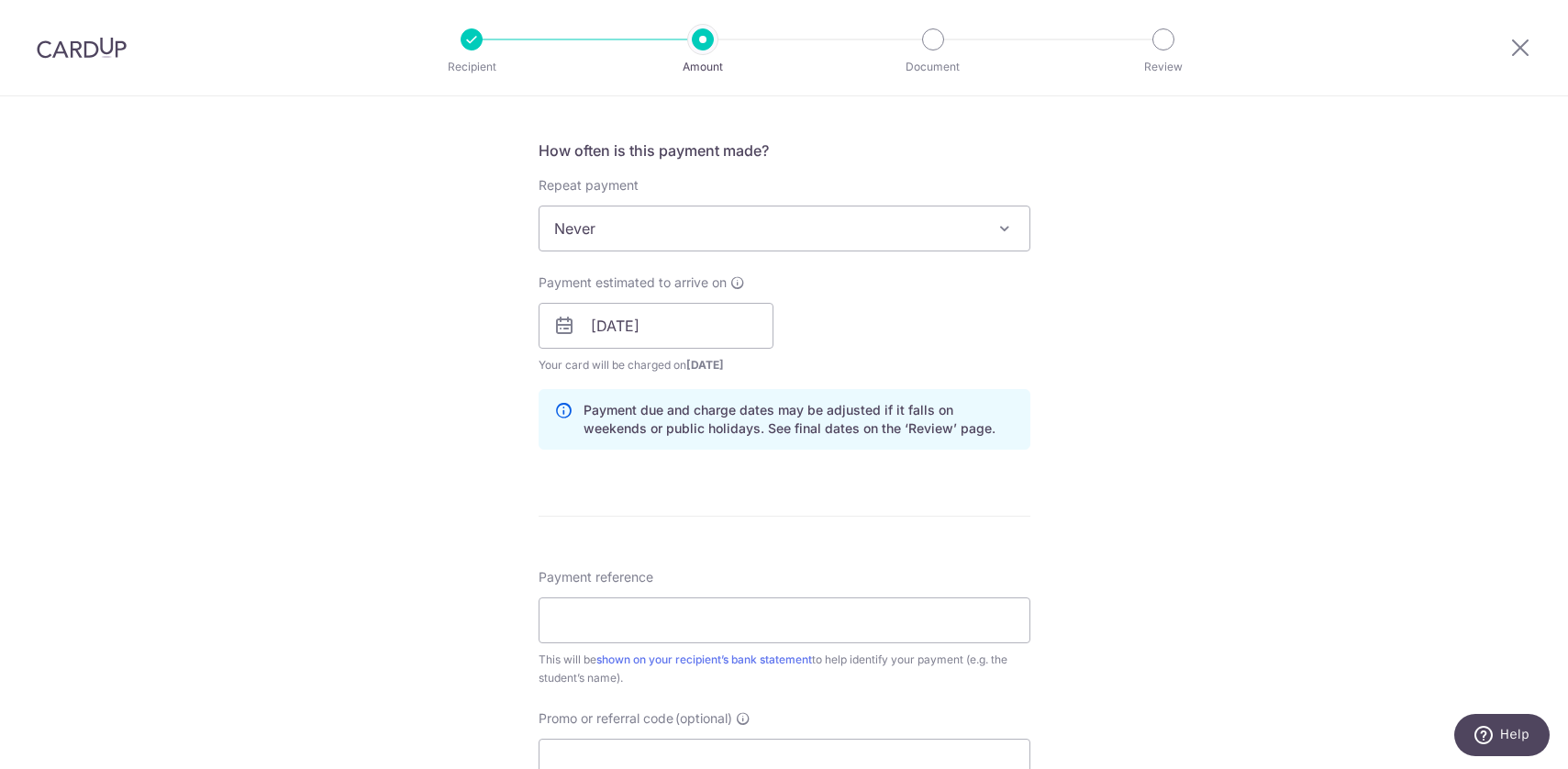 scroll, scrollTop: 839, scrollLeft: 0, axis: vertical 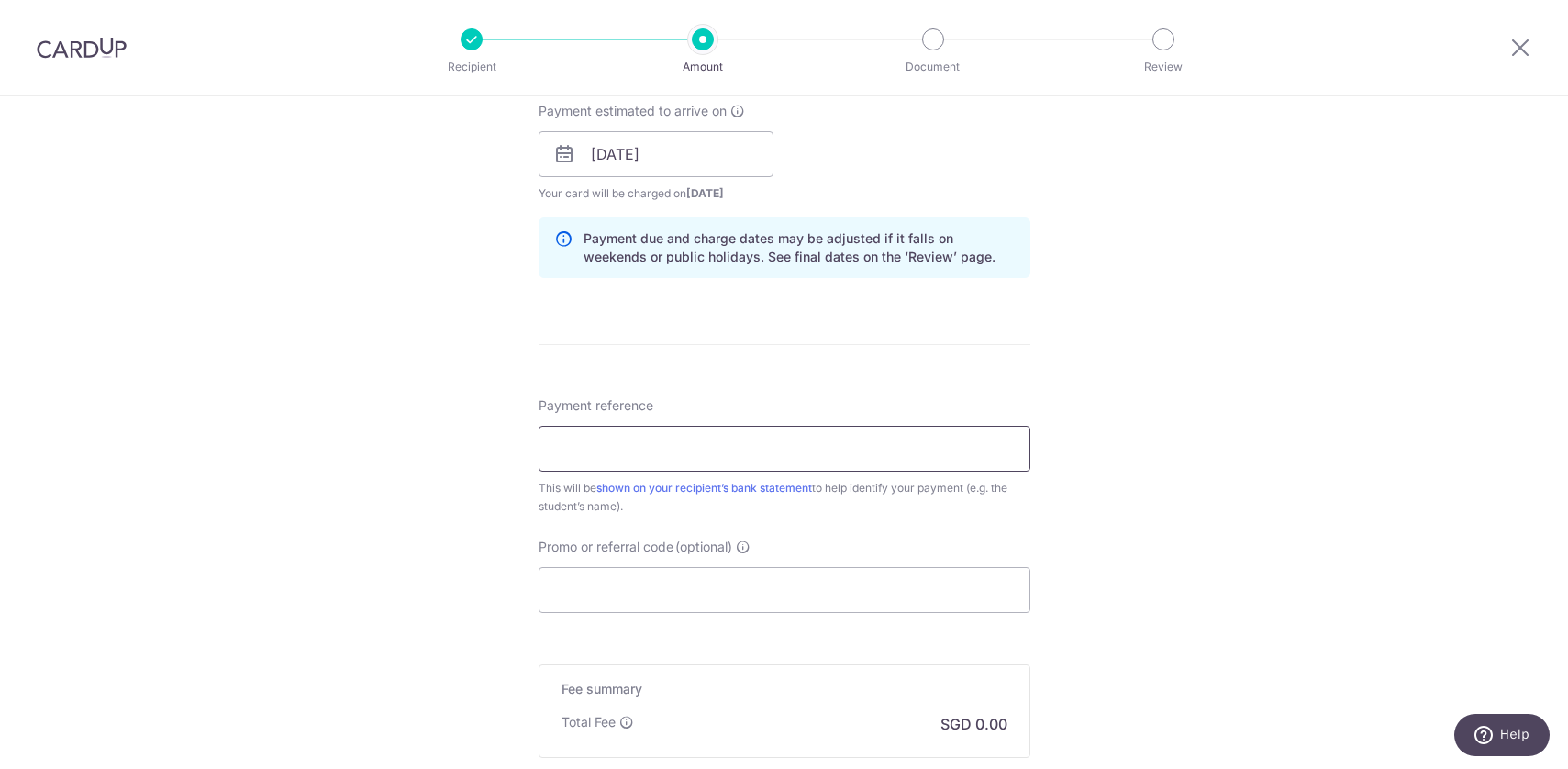 click on "Payment reference" at bounding box center (784, 449) 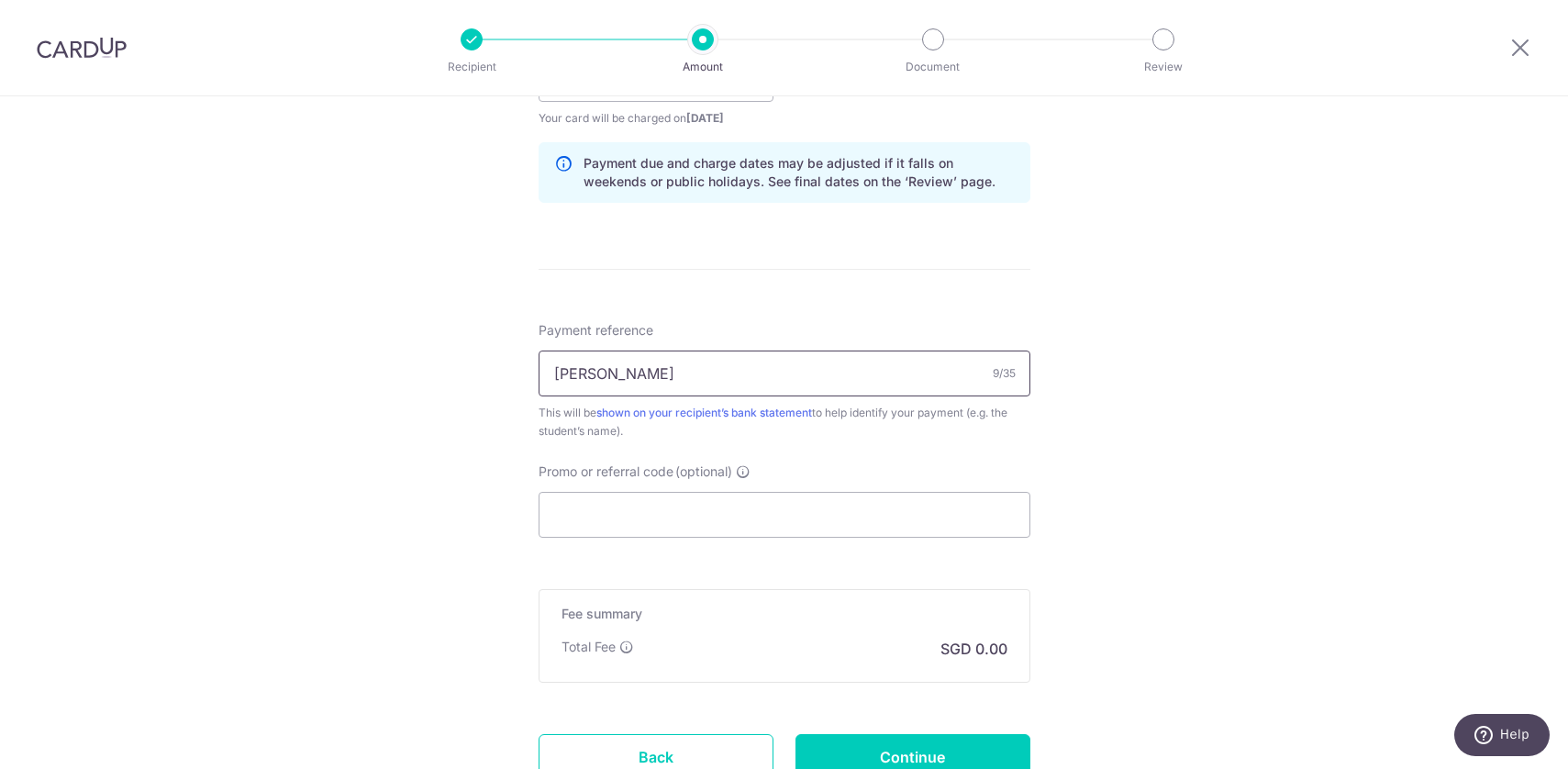scroll, scrollTop: 1001, scrollLeft: 0, axis: vertical 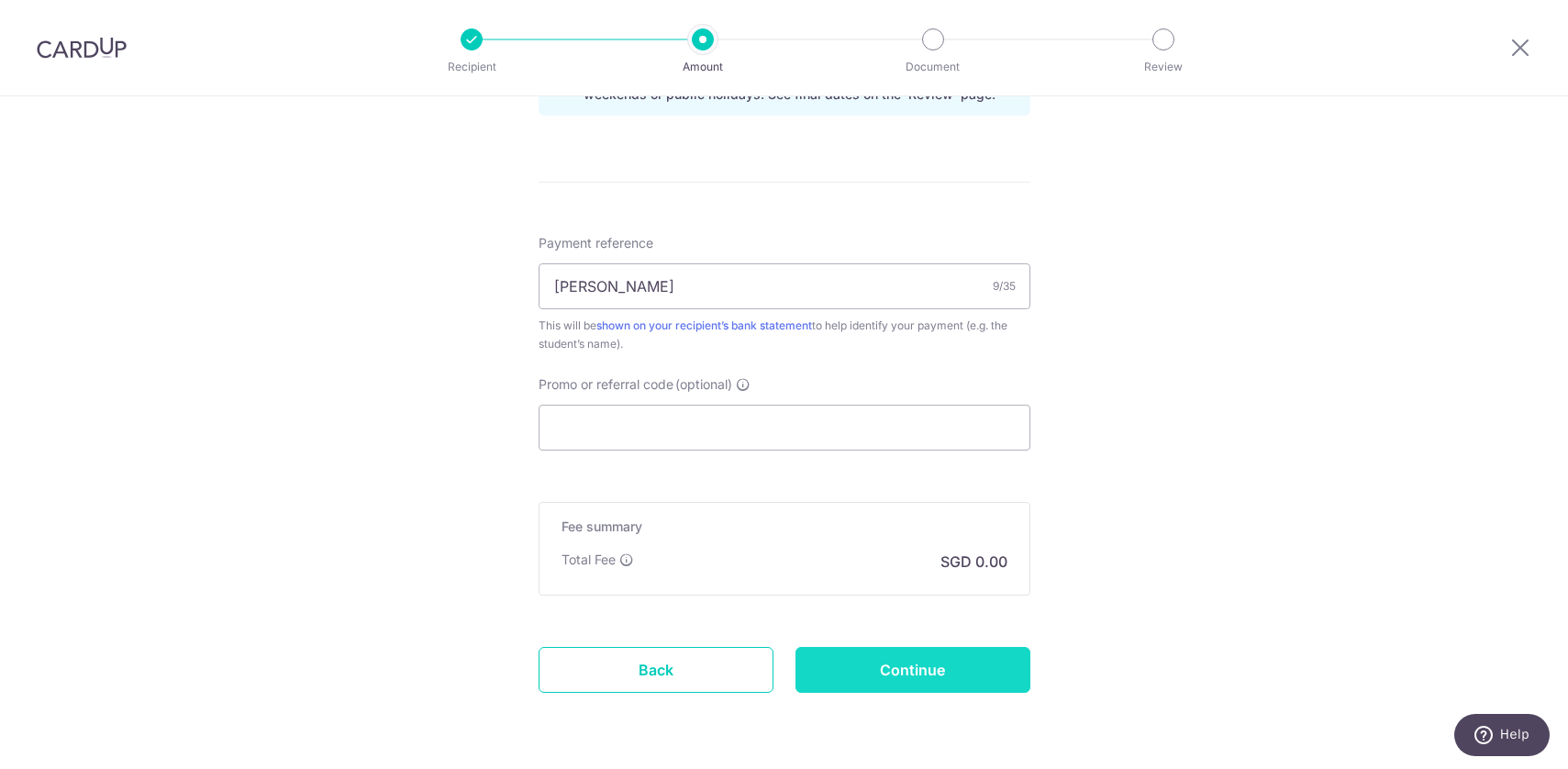 click on "Continue" at bounding box center [913, 670] 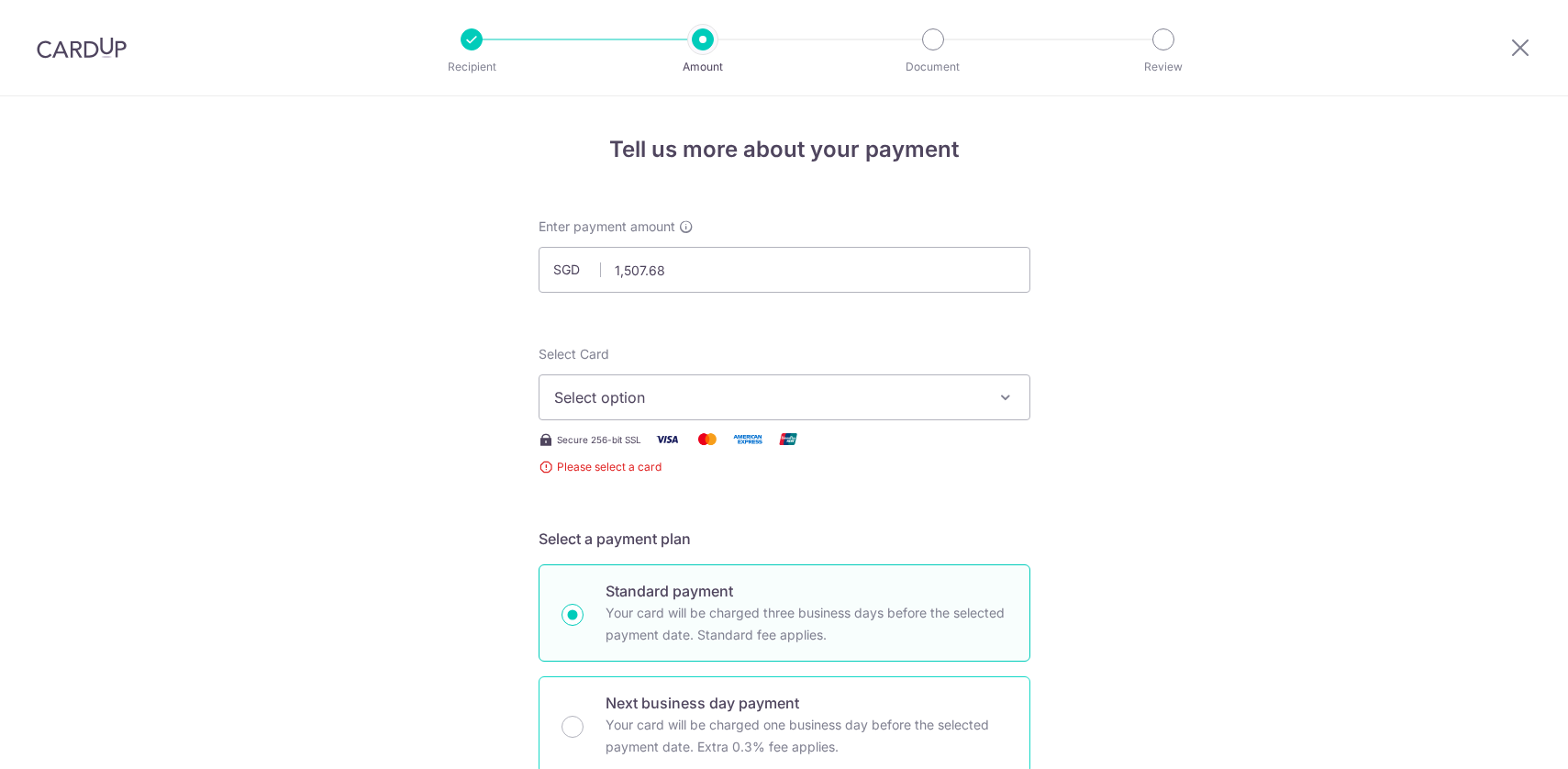 scroll, scrollTop: 0, scrollLeft: 0, axis: both 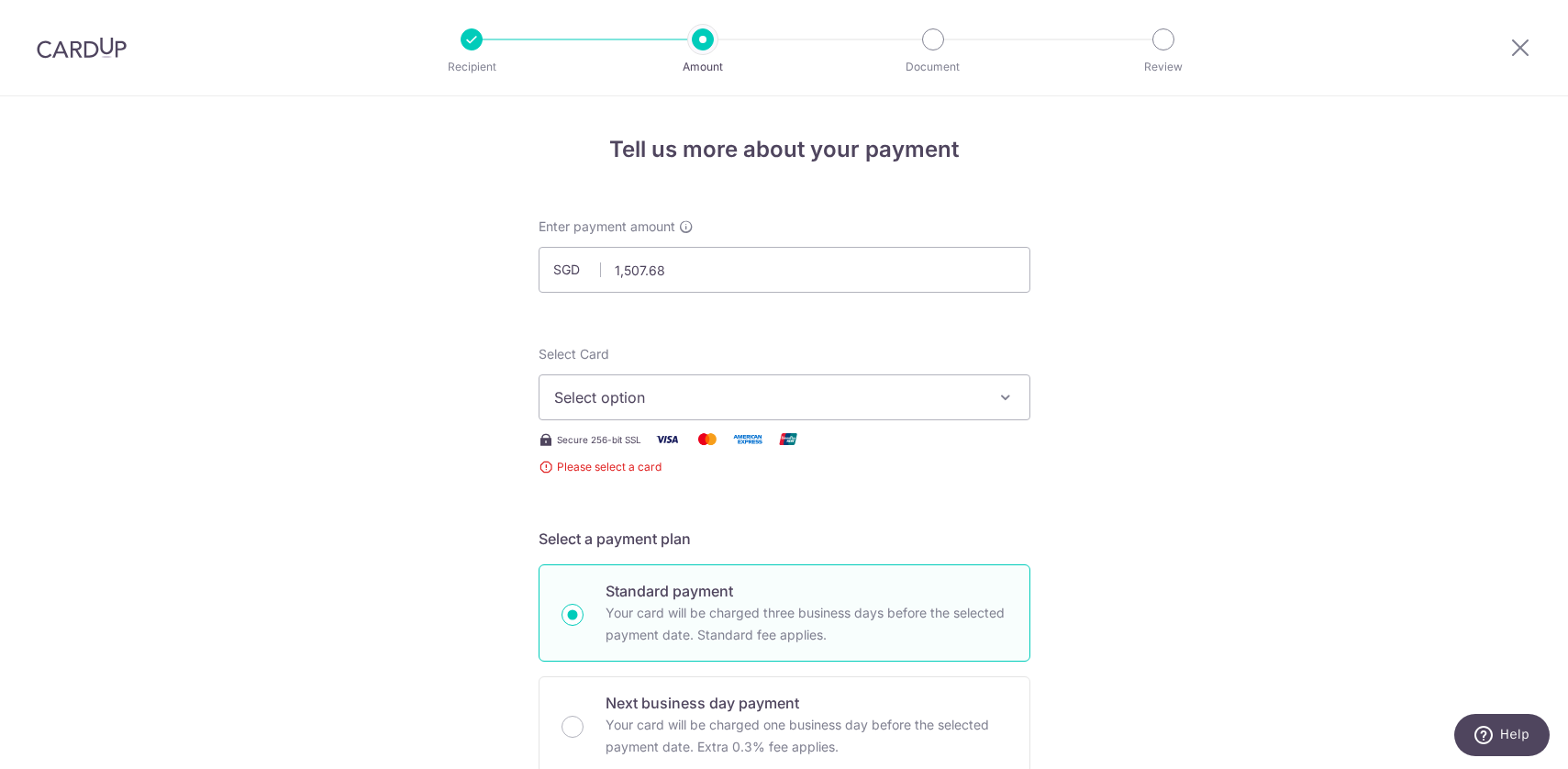 click on "Select option" at bounding box center [768, 397] 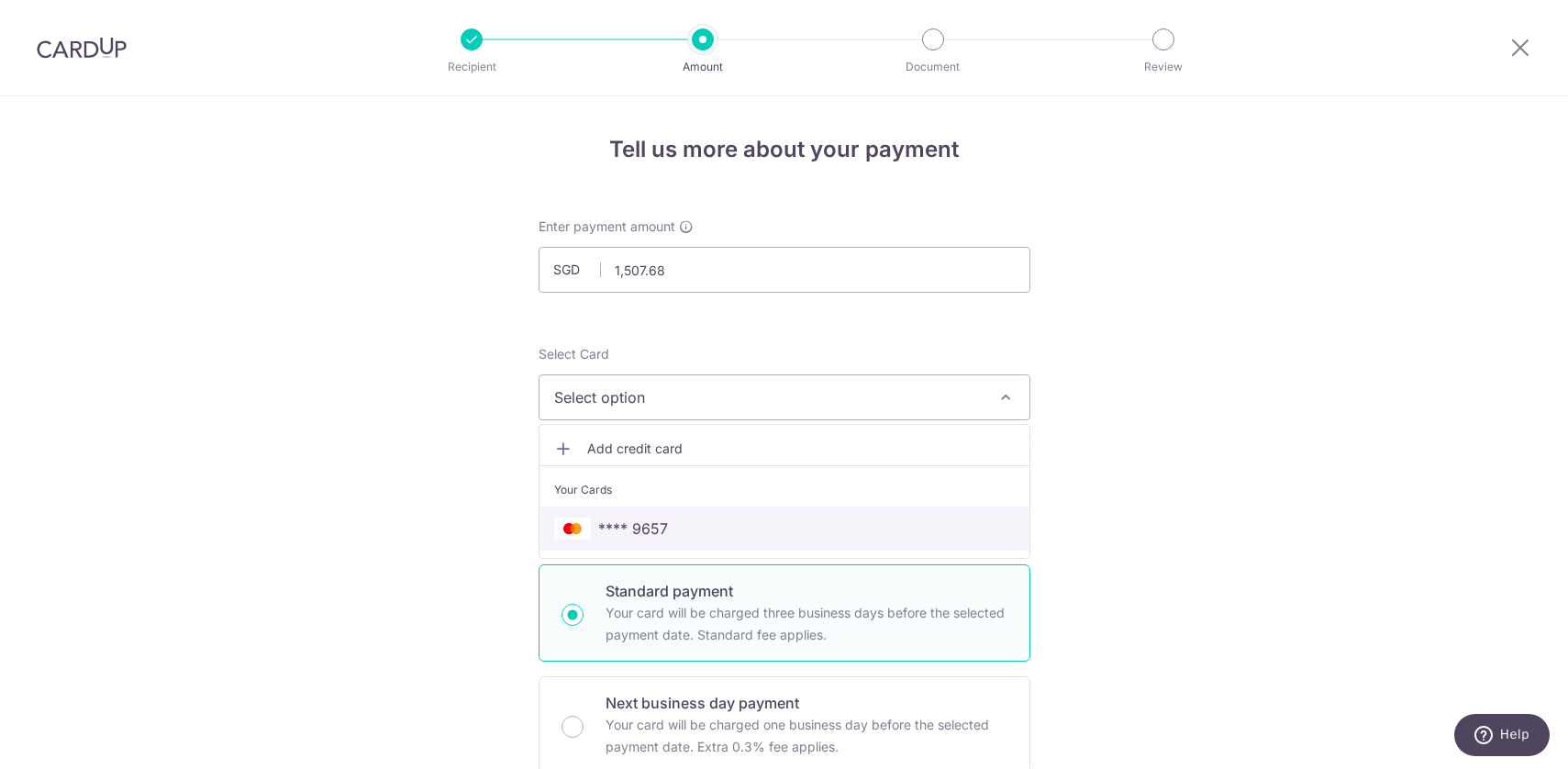 click on "**** 9657" at bounding box center [633, 529] 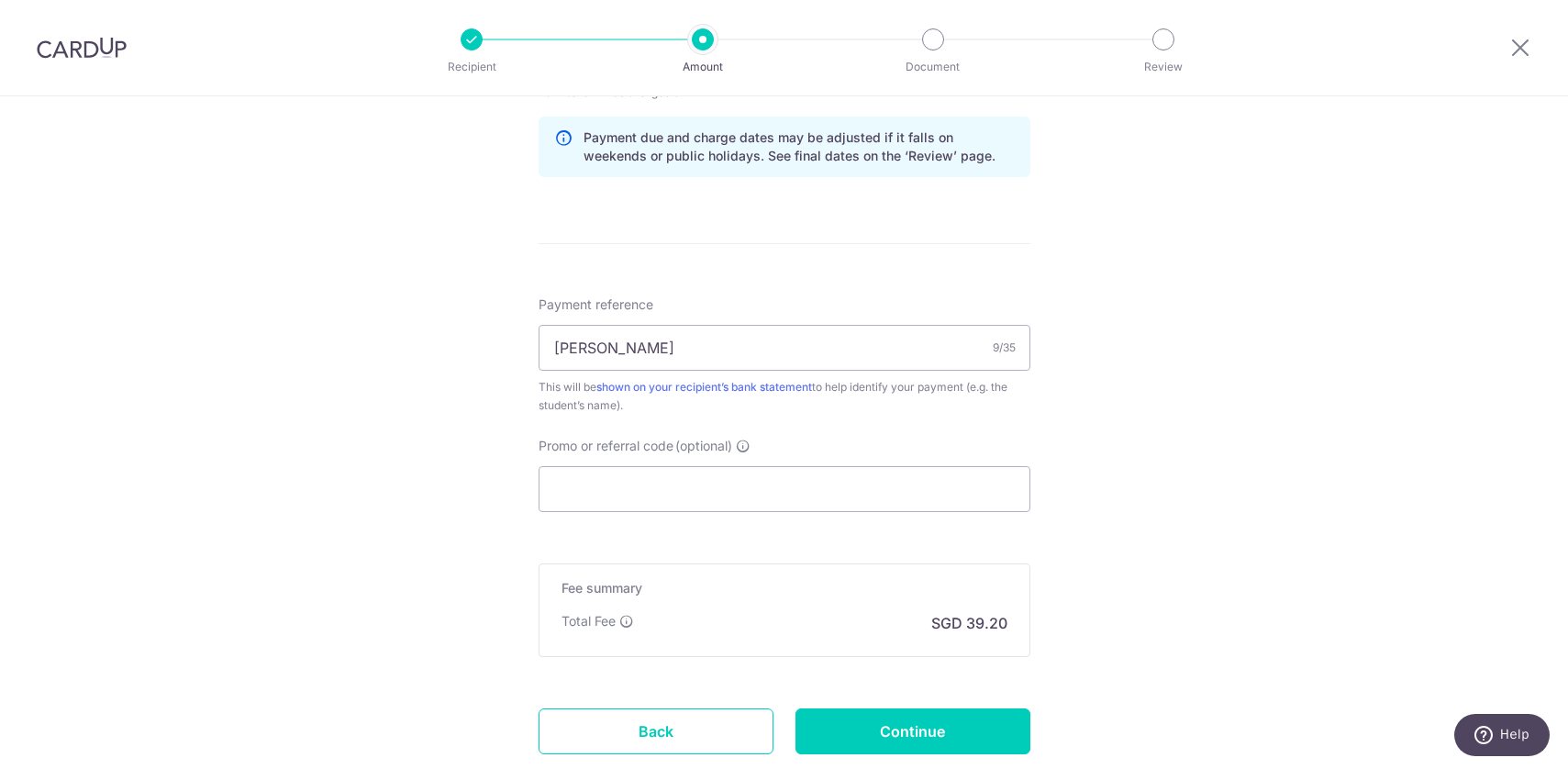 scroll, scrollTop: 1063, scrollLeft: 0, axis: vertical 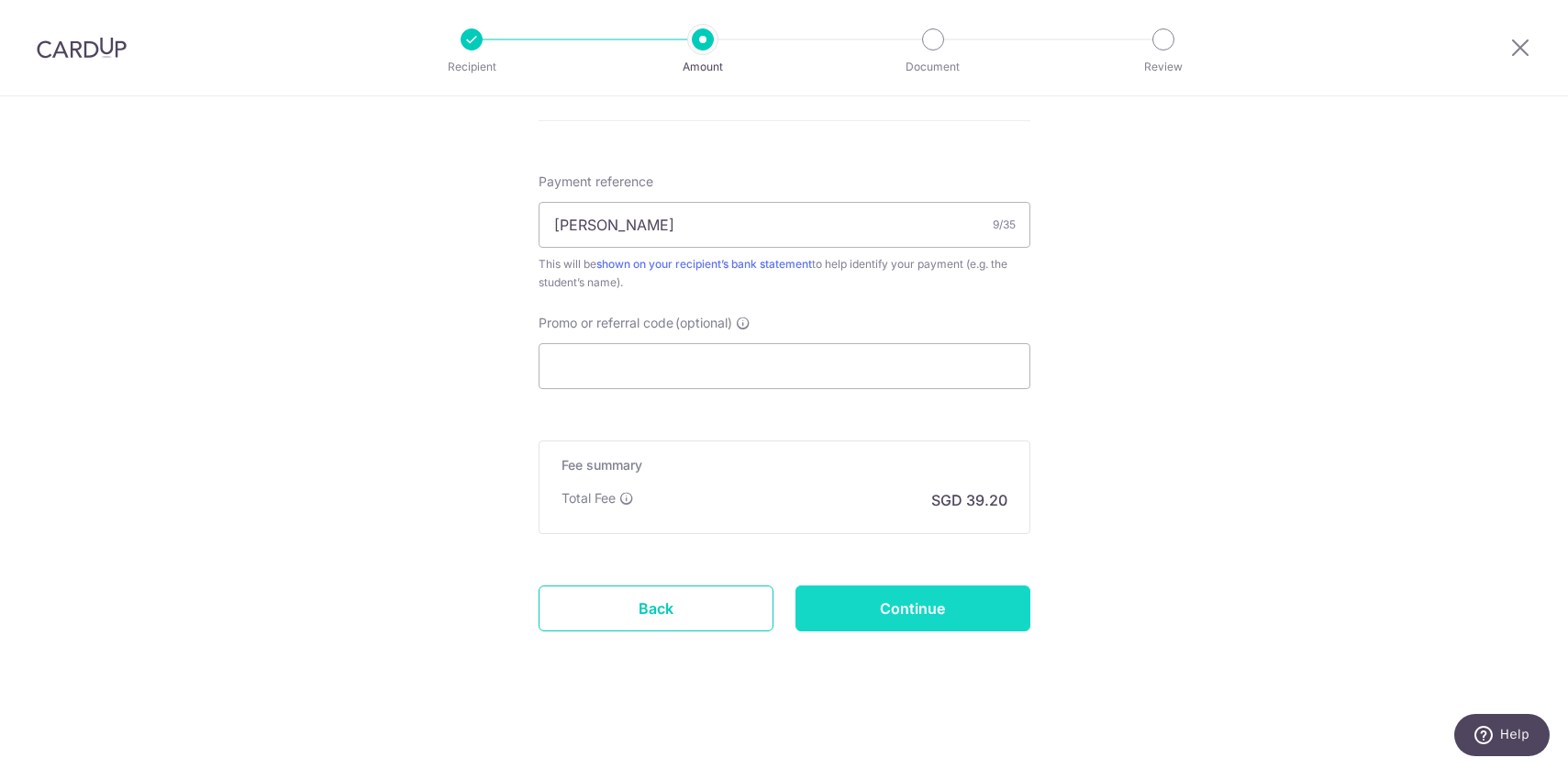 click on "Continue" at bounding box center (913, 608) 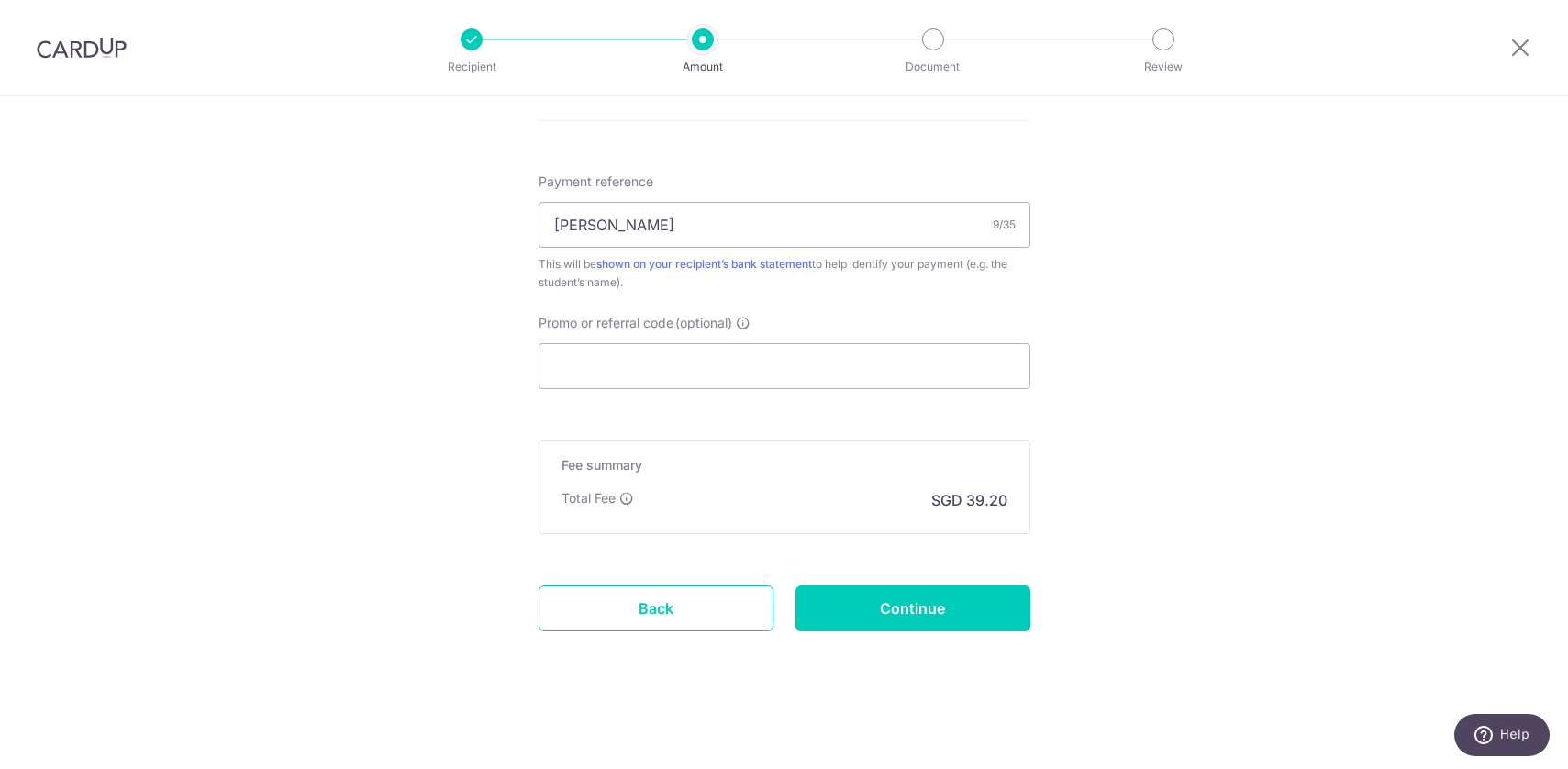 type on "Create Schedule" 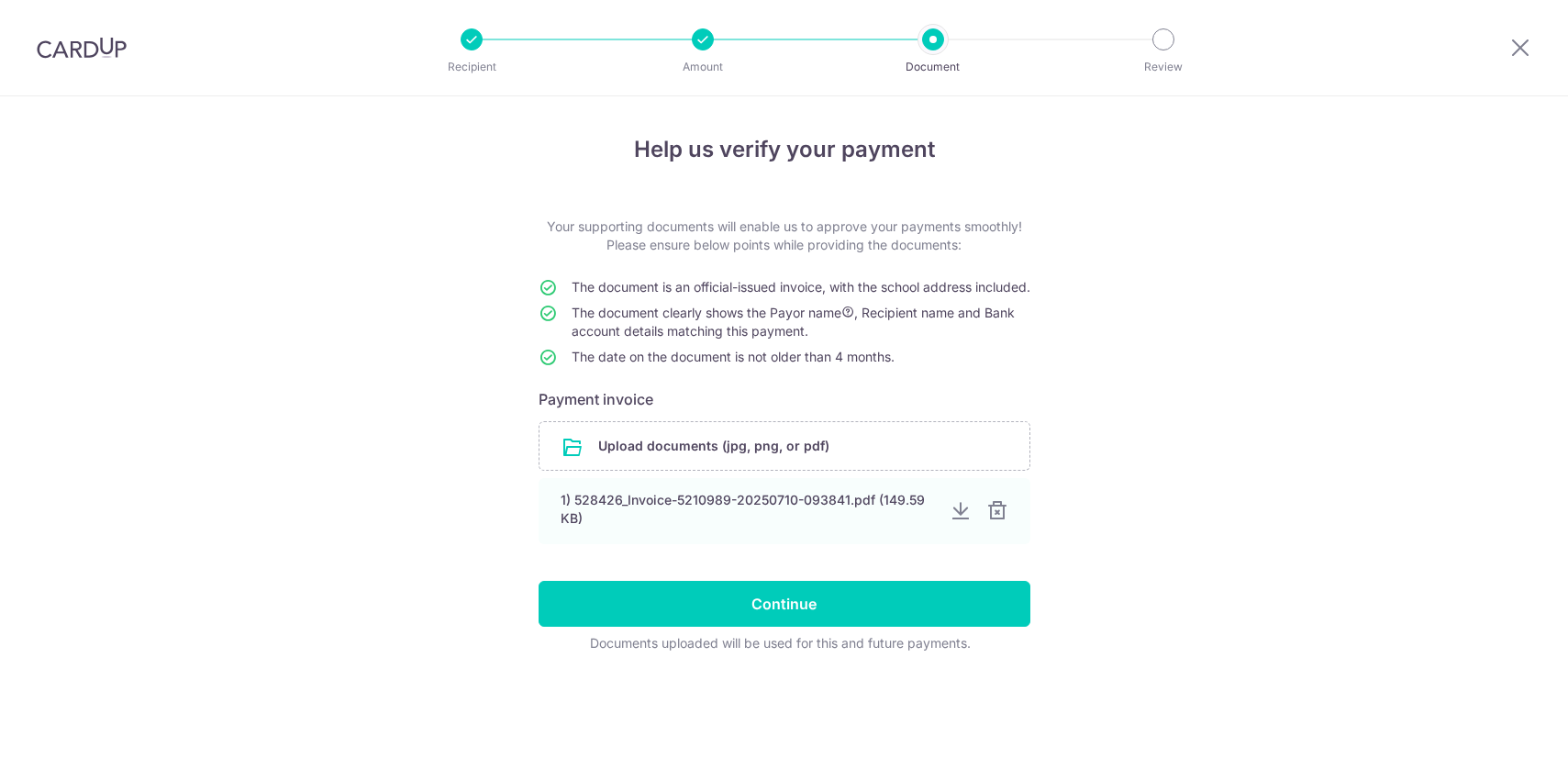 scroll, scrollTop: 0, scrollLeft: 0, axis: both 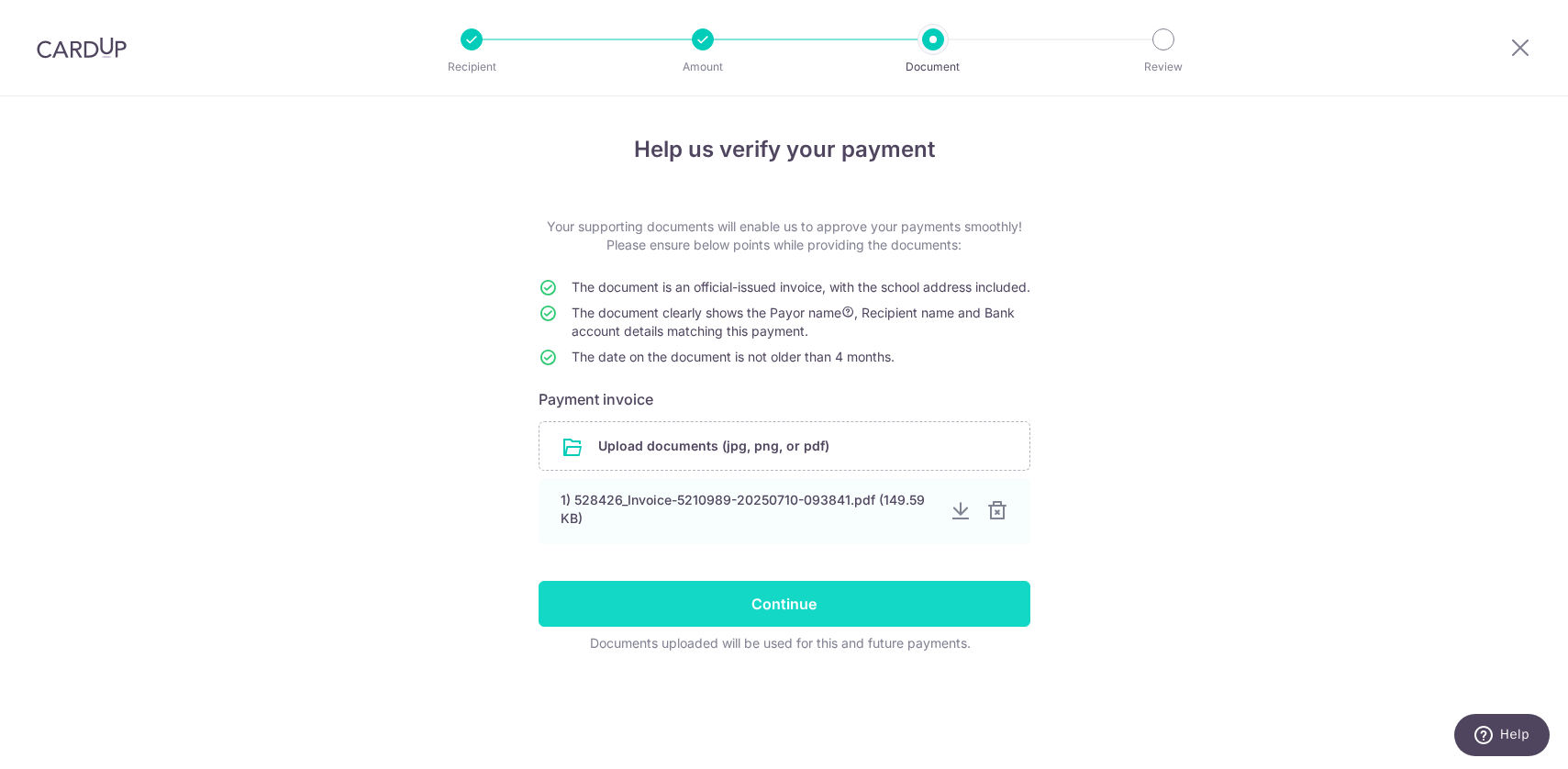 click on "Continue" at bounding box center [784, 604] 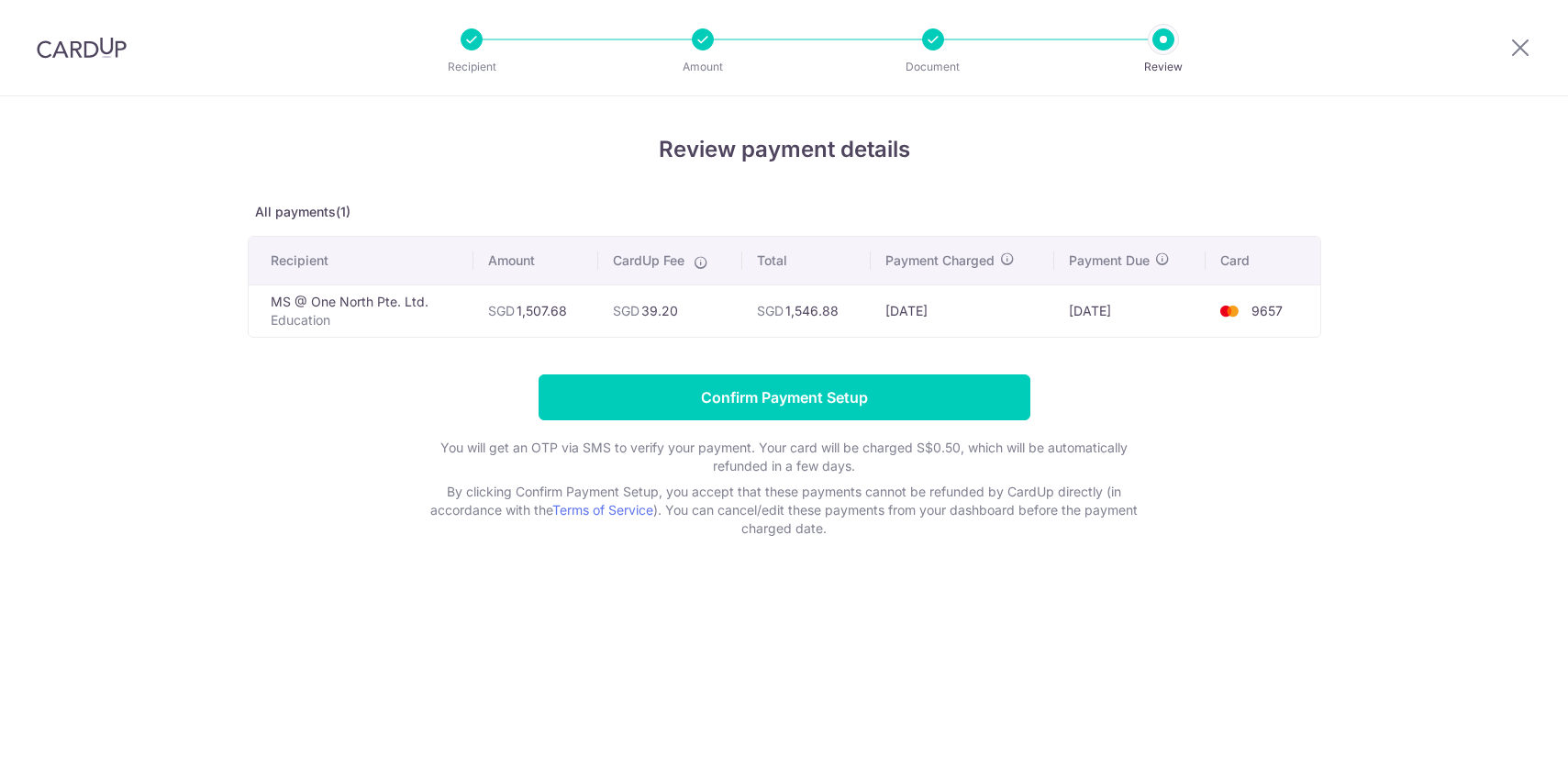 scroll, scrollTop: 0, scrollLeft: 0, axis: both 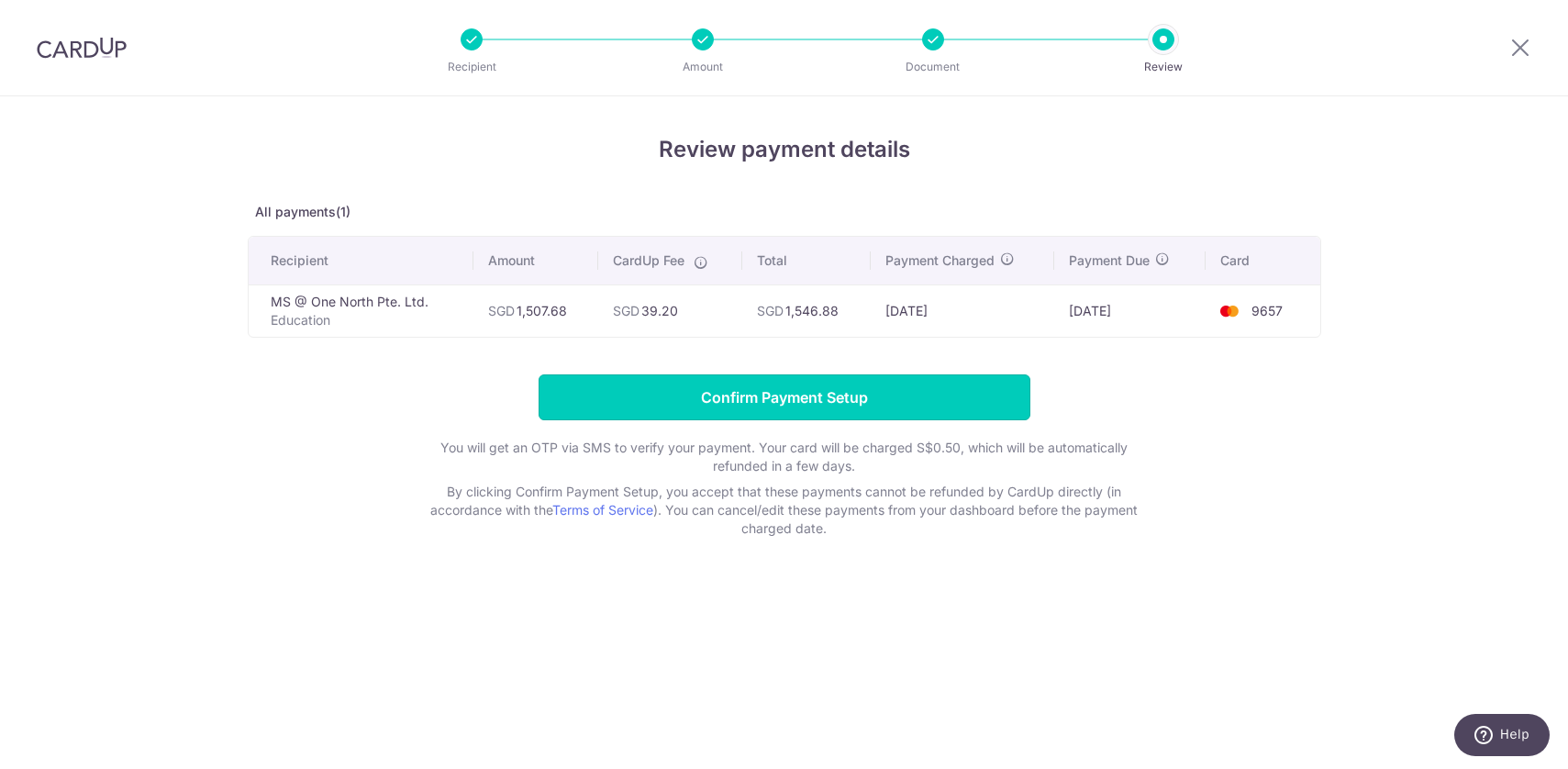 click on "Confirm Payment Setup" at bounding box center [784, 397] 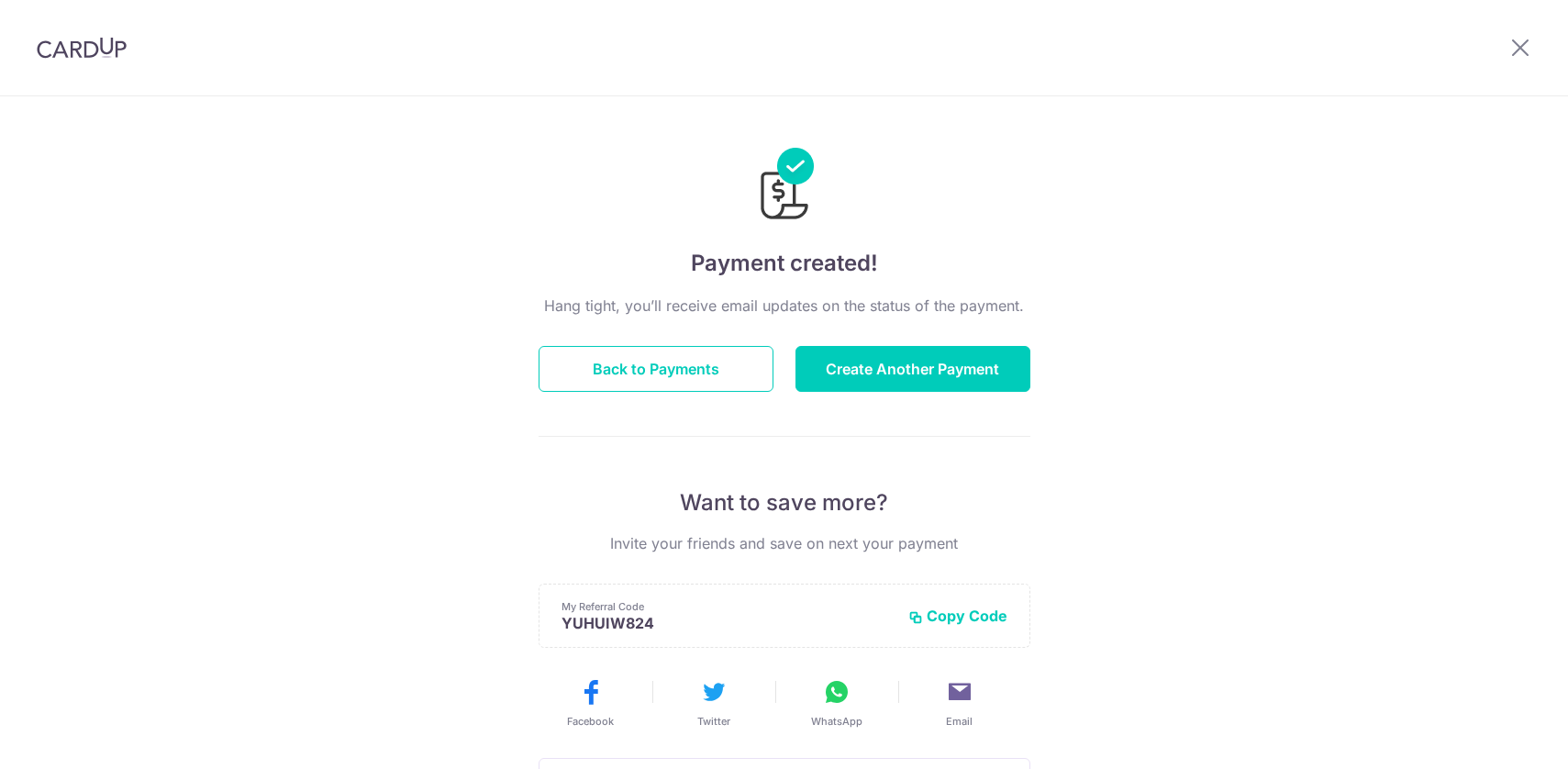 scroll, scrollTop: 0, scrollLeft: 0, axis: both 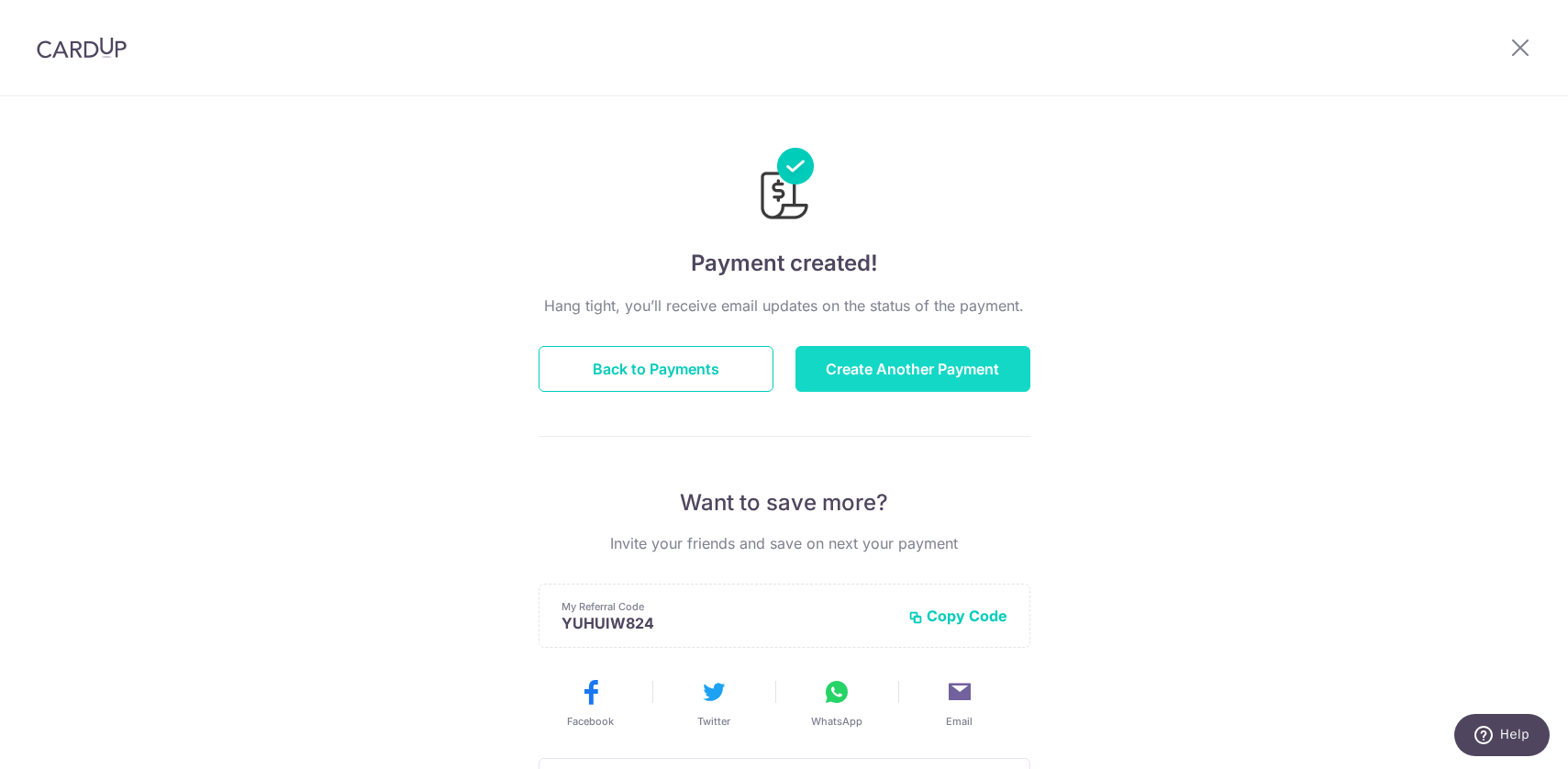 click on "Create Another Payment" at bounding box center (913, 369) 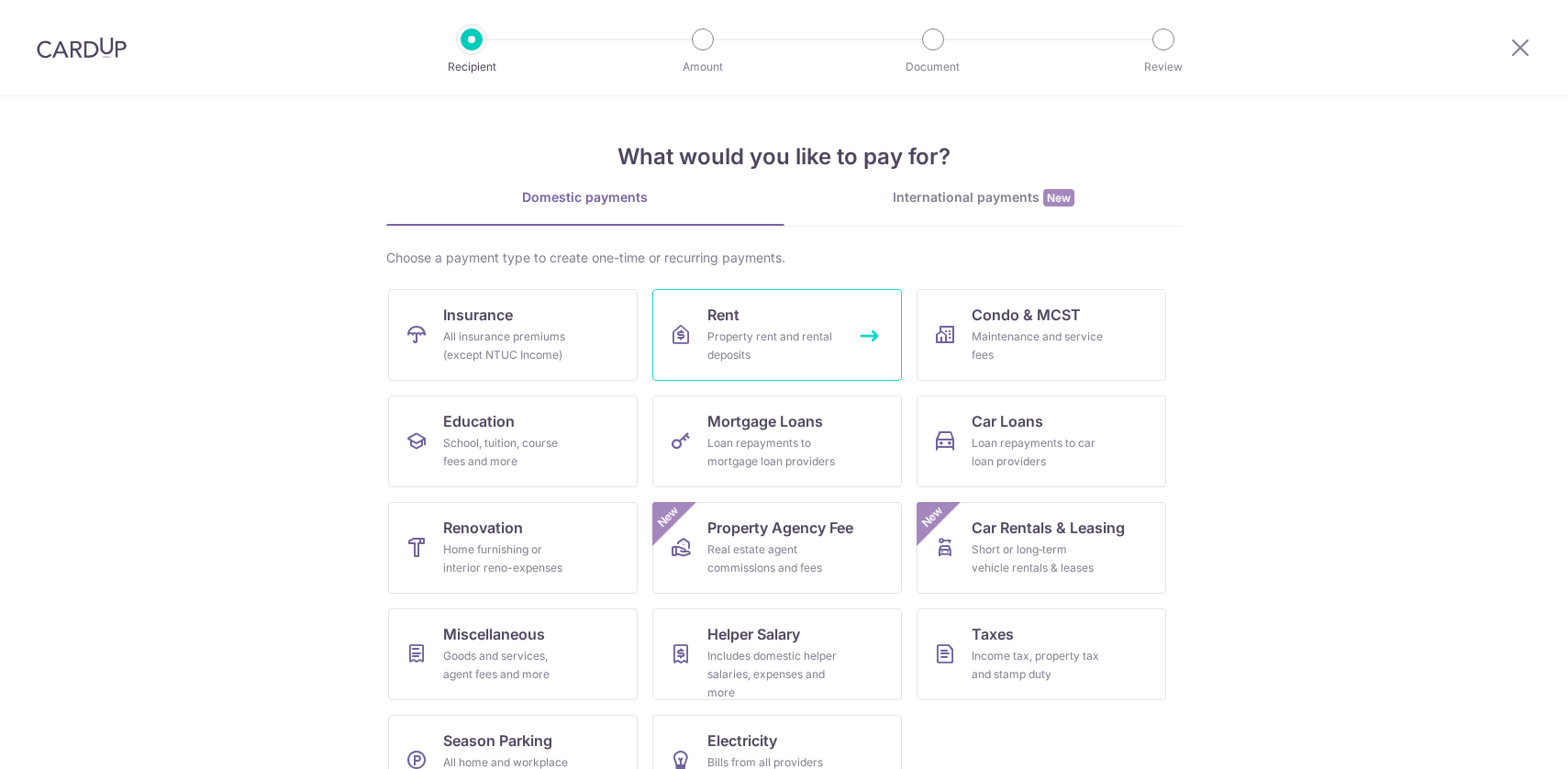 scroll, scrollTop: 0, scrollLeft: 0, axis: both 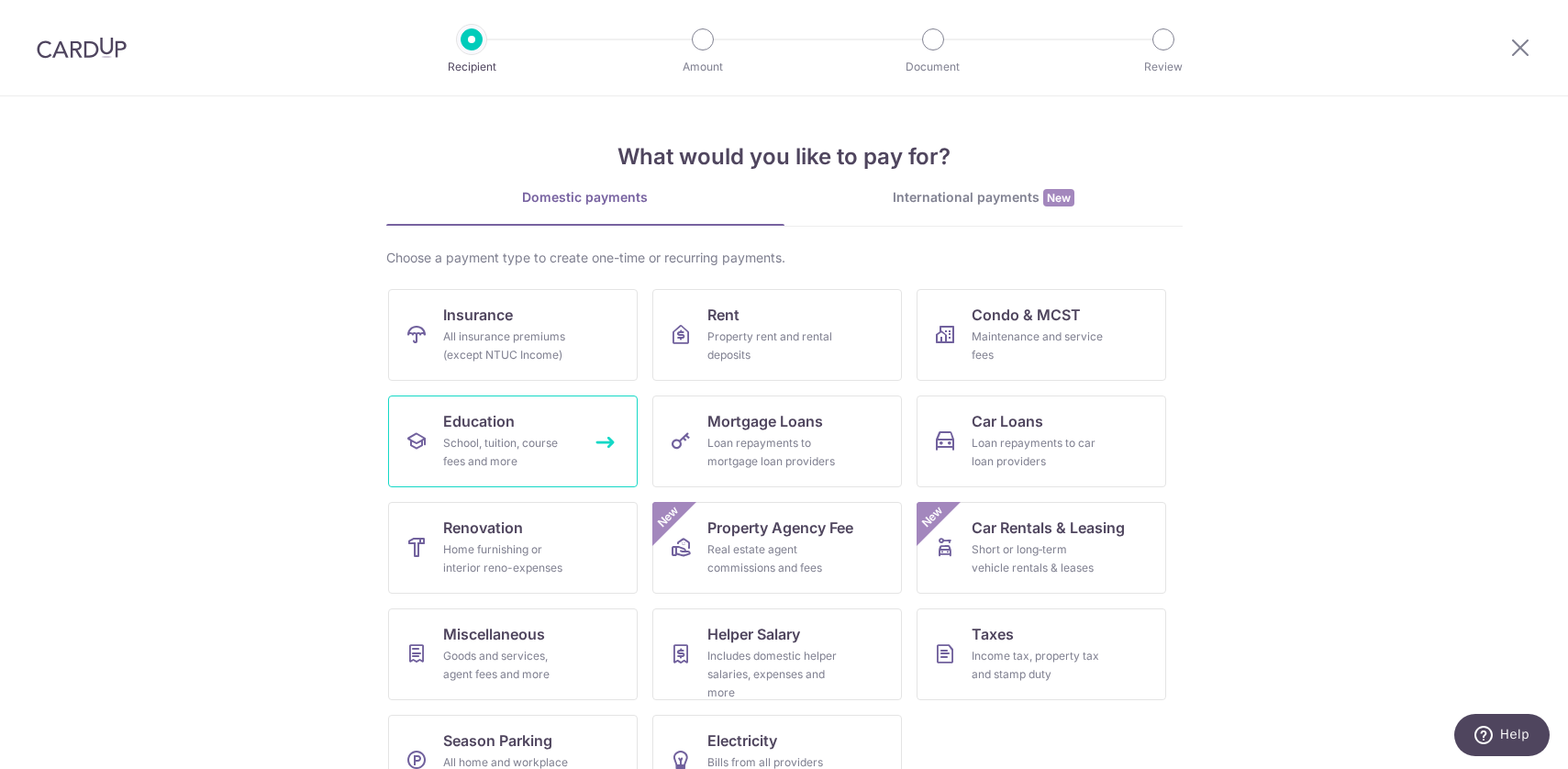 click on "Education School, tuition, course fees and more" at bounding box center (513, 441) 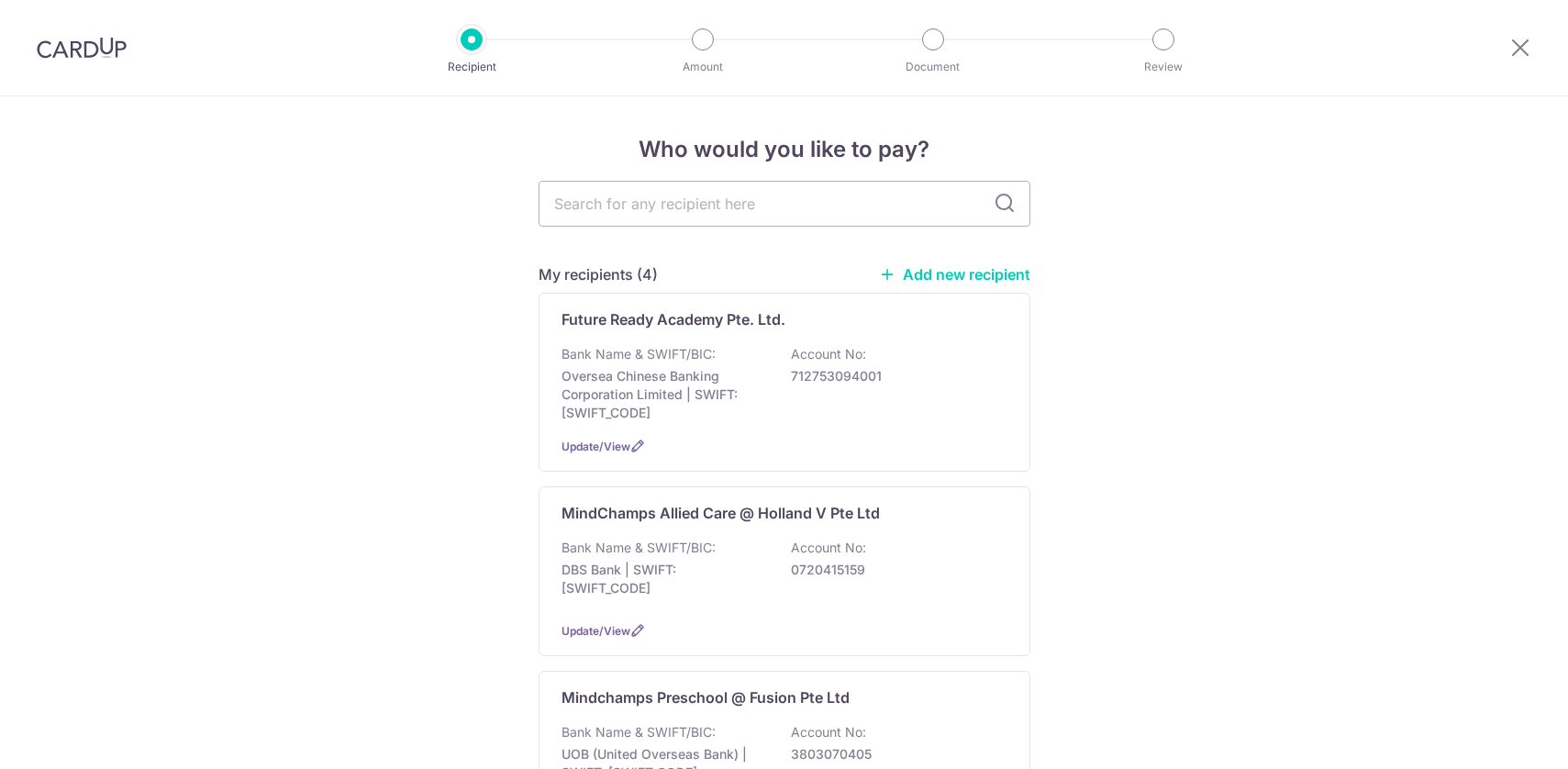 scroll, scrollTop: 0, scrollLeft: 0, axis: both 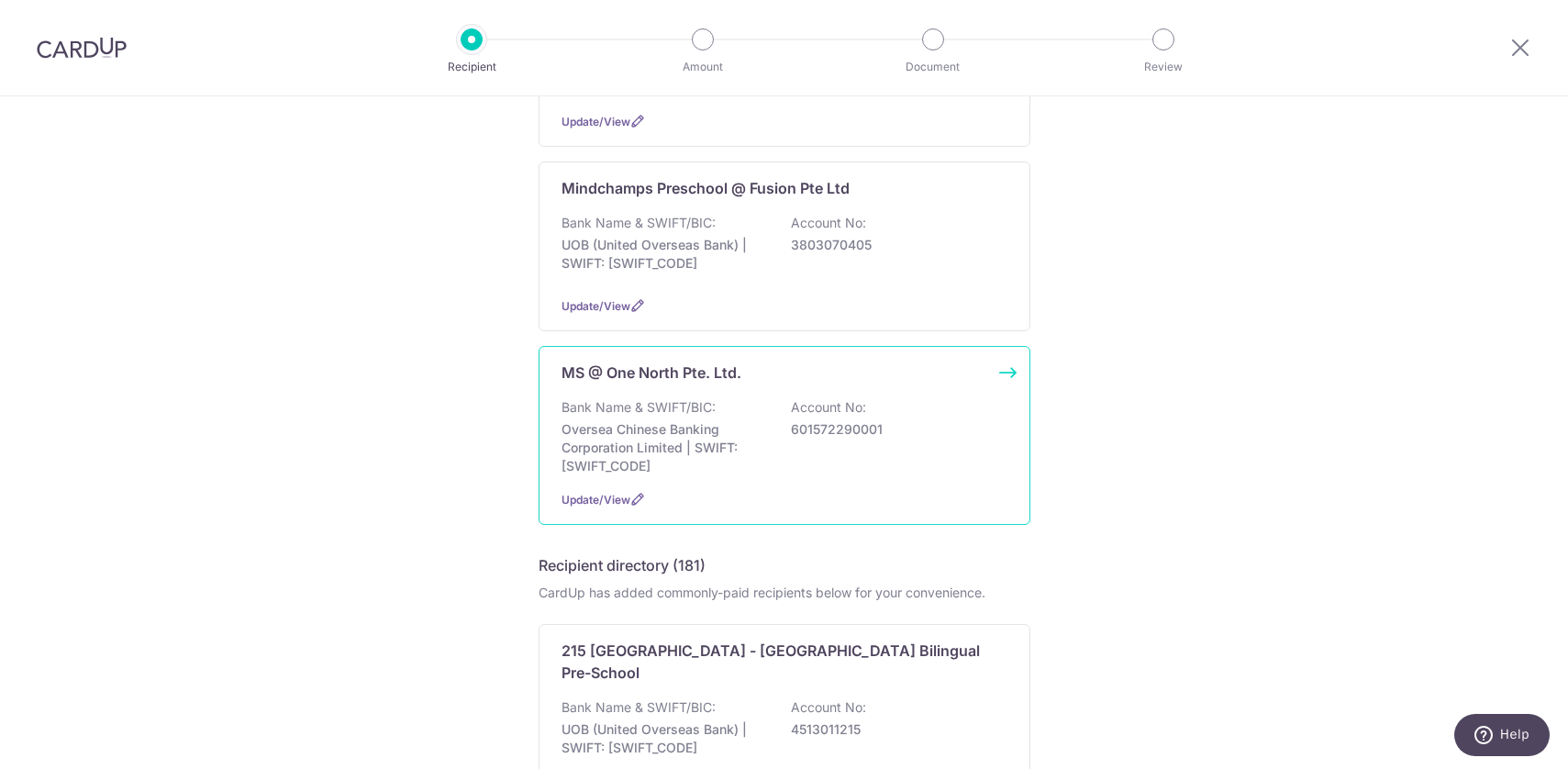 click on "Bank Name & SWIFT/BIC:
Oversea Chinese Banking Corporation Limited | SWIFT: [SWIFT_CODE]
Account No:
601572290001" at bounding box center [784, 437] 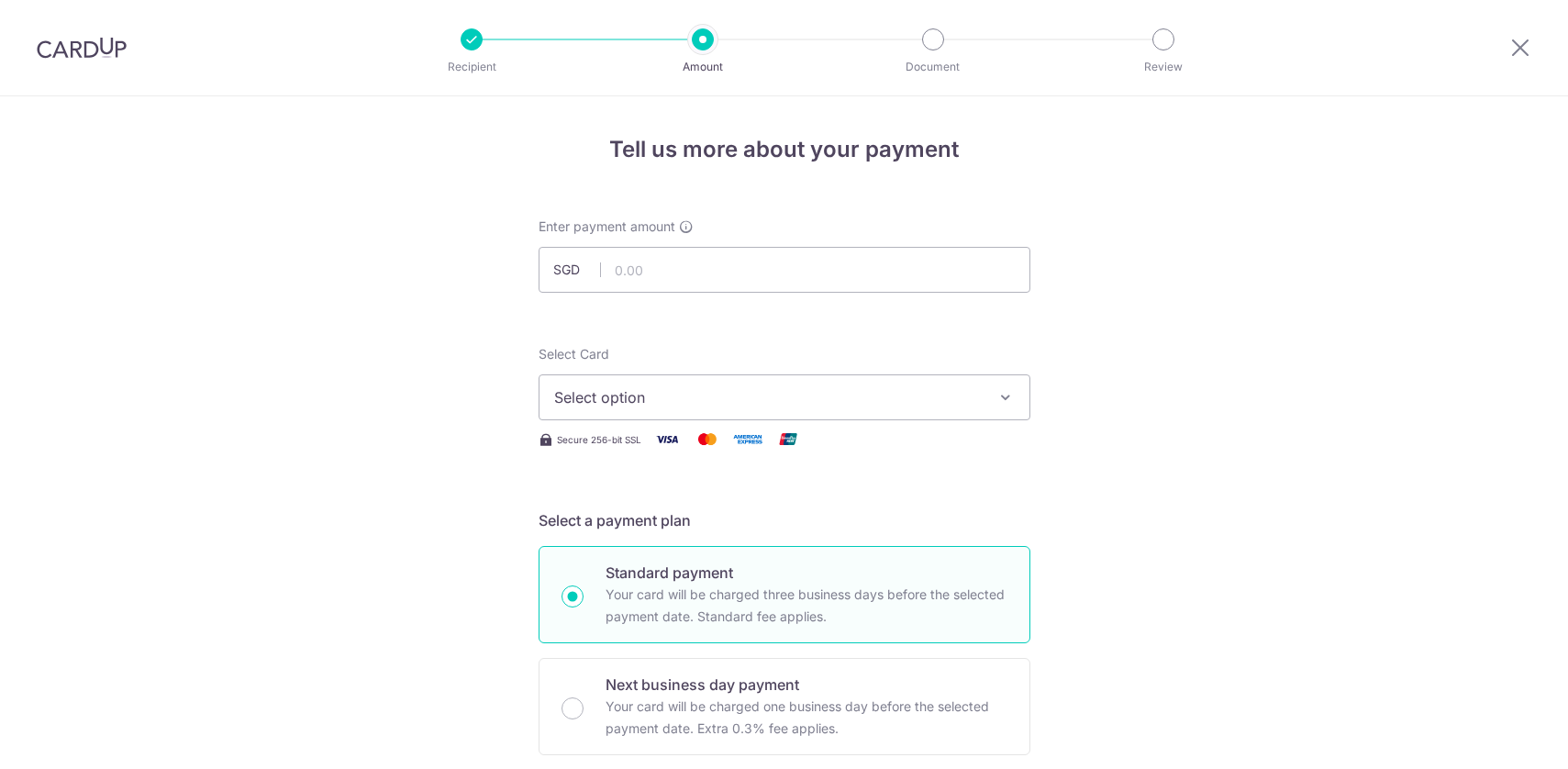 scroll, scrollTop: 0, scrollLeft: 0, axis: both 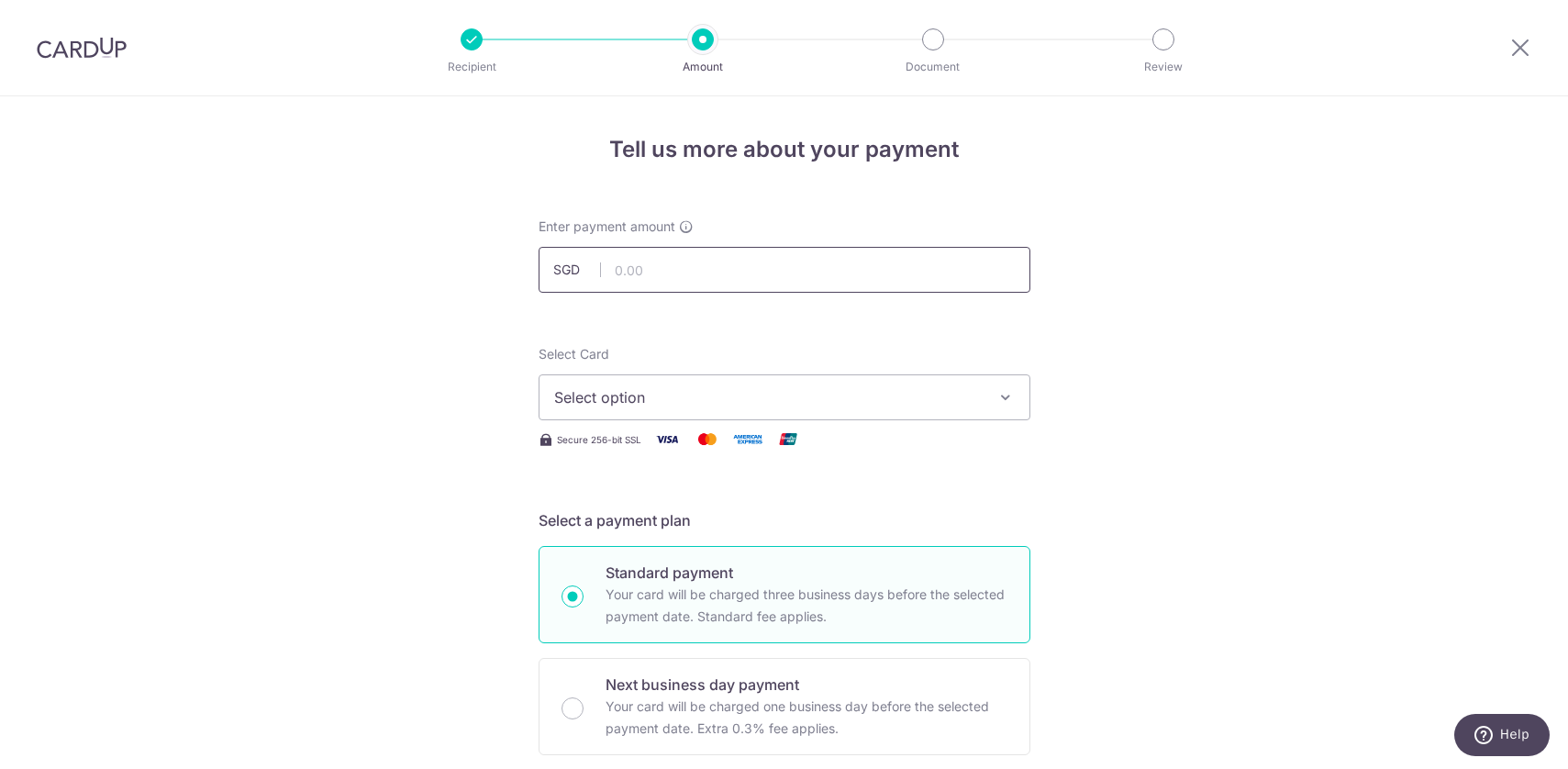click at bounding box center [784, 270] 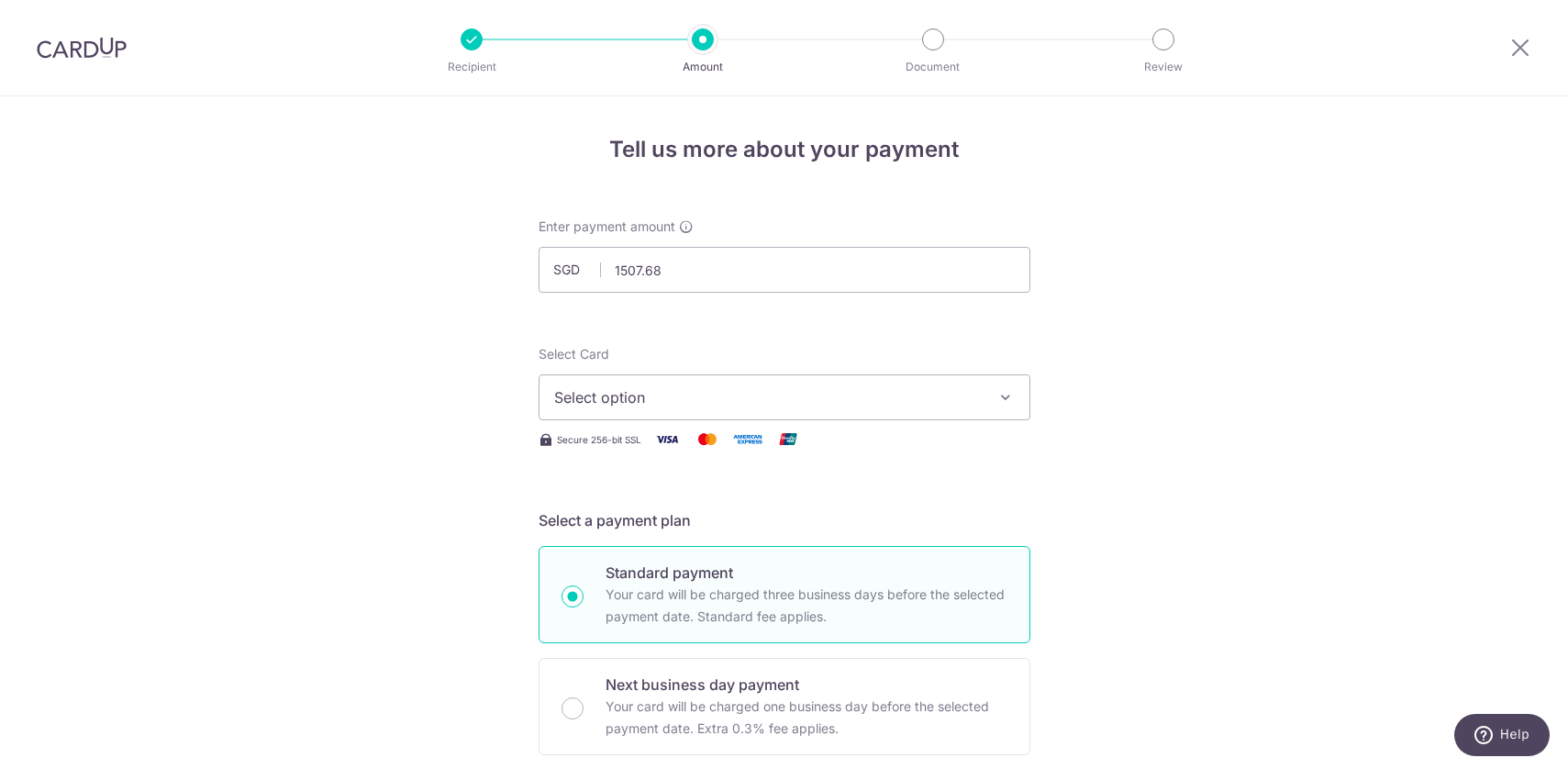 type on "1,507.68" 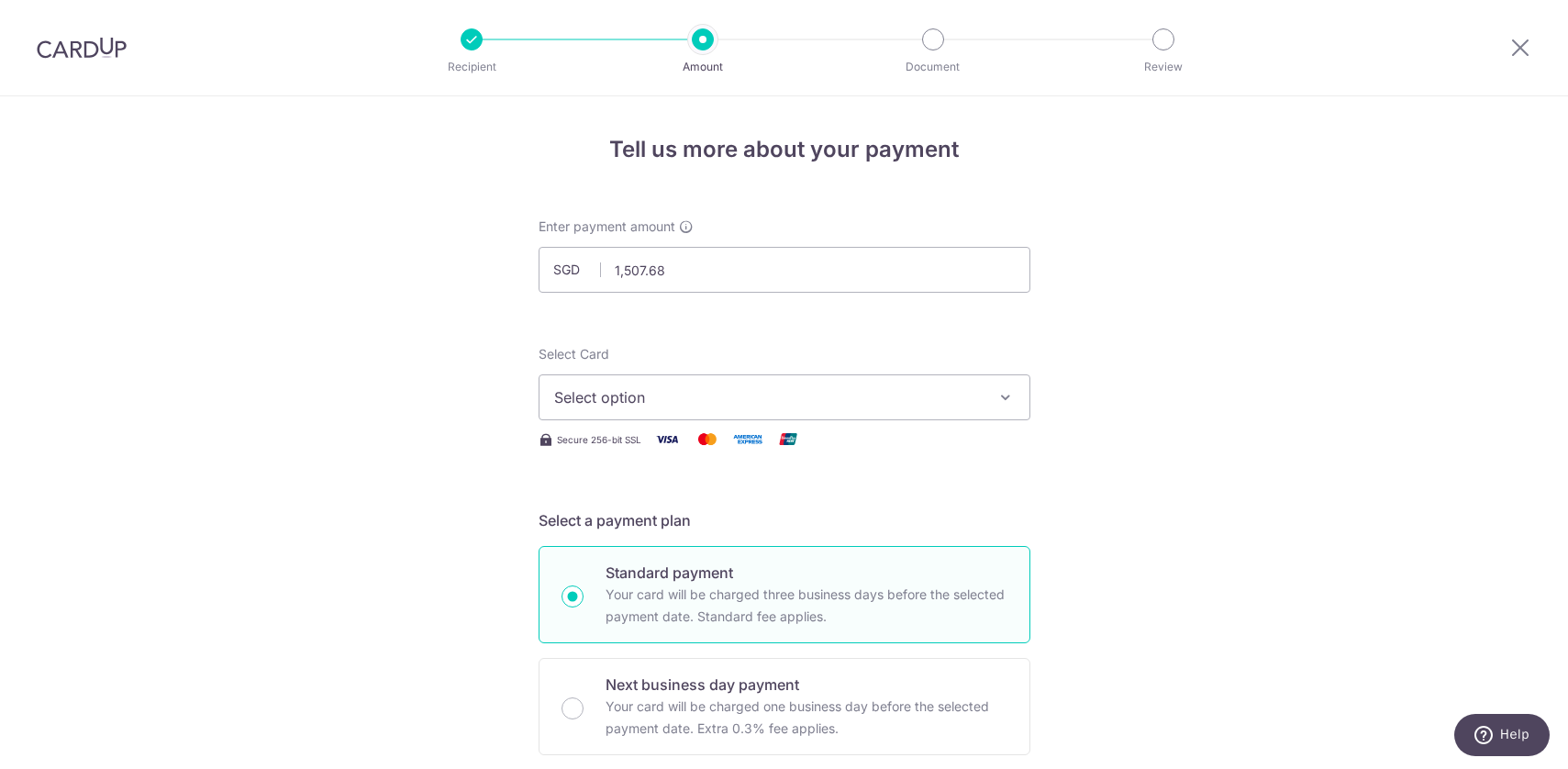 click on "Tell us more about your payment
Enter payment amount
SGD
1,507.68
1507.68
Select Card
Select option
Add credit card
Your Cards
**** 9657
Secure 256-bit SSL
Text
New card details
Card
Secure 256-bit SSL" at bounding box center [784, 926] 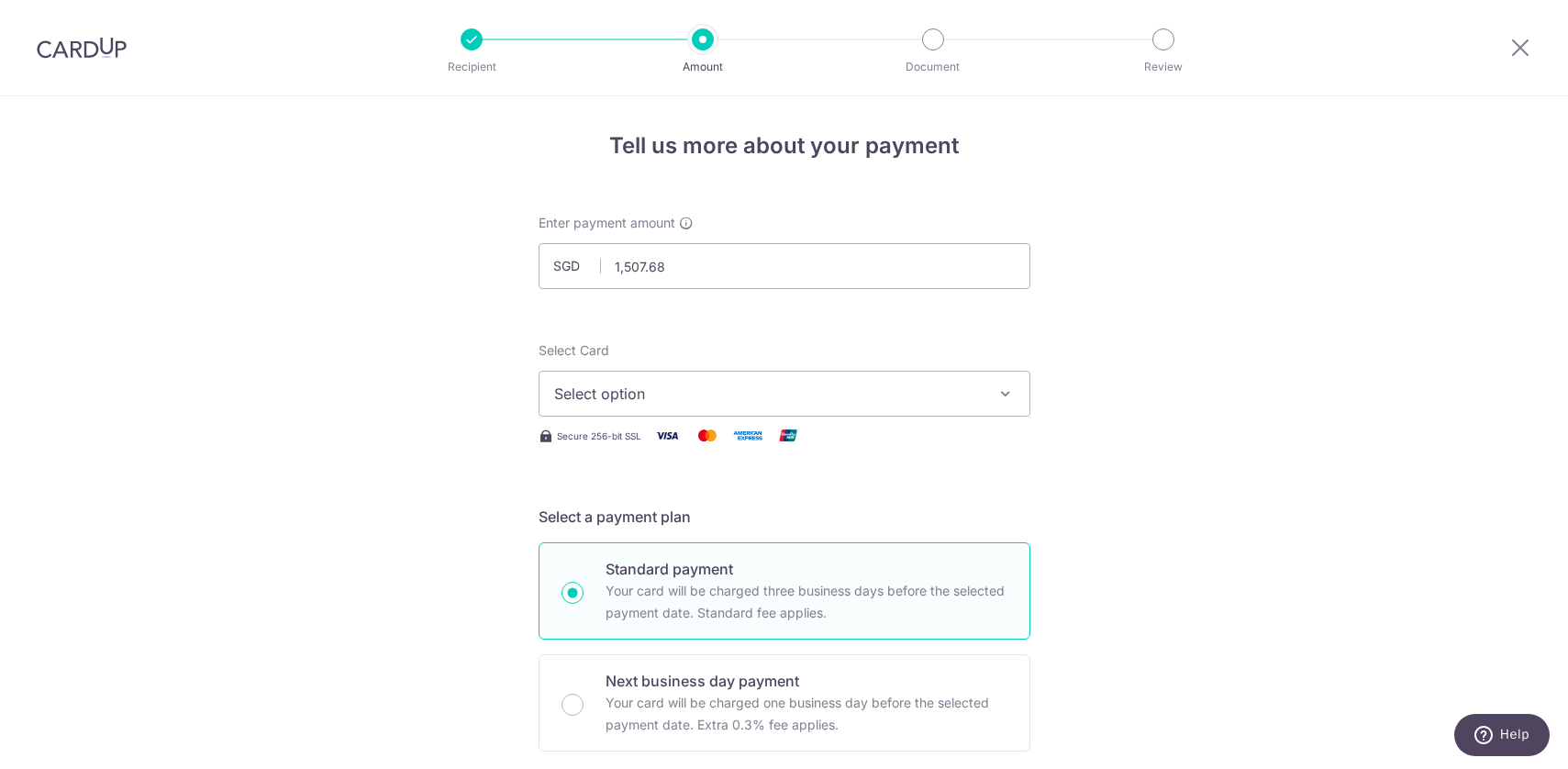 click on "Select option" at bounding box center (784, 394) 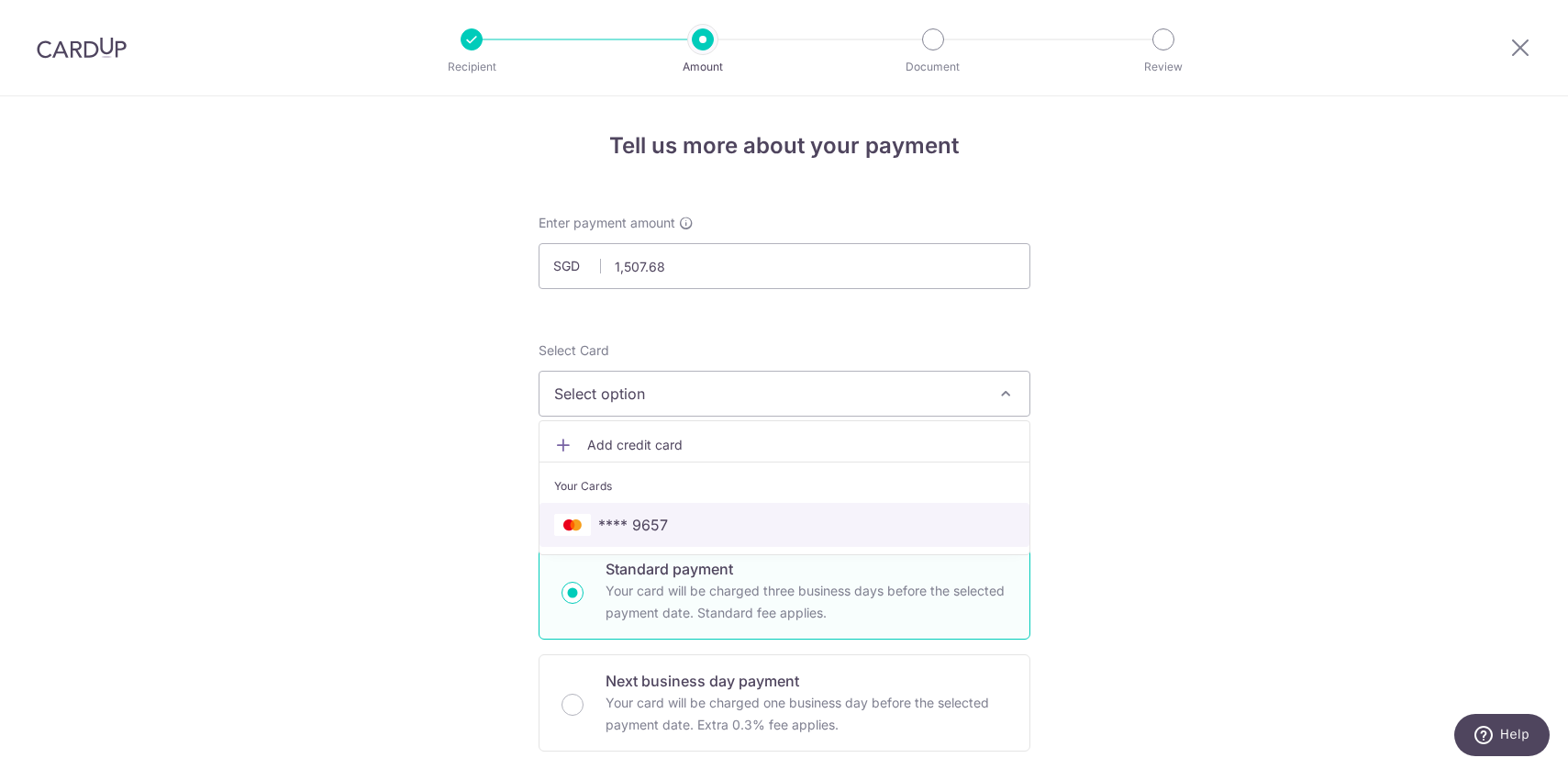 click on "**** 9657" at bounding box center [784, 525] 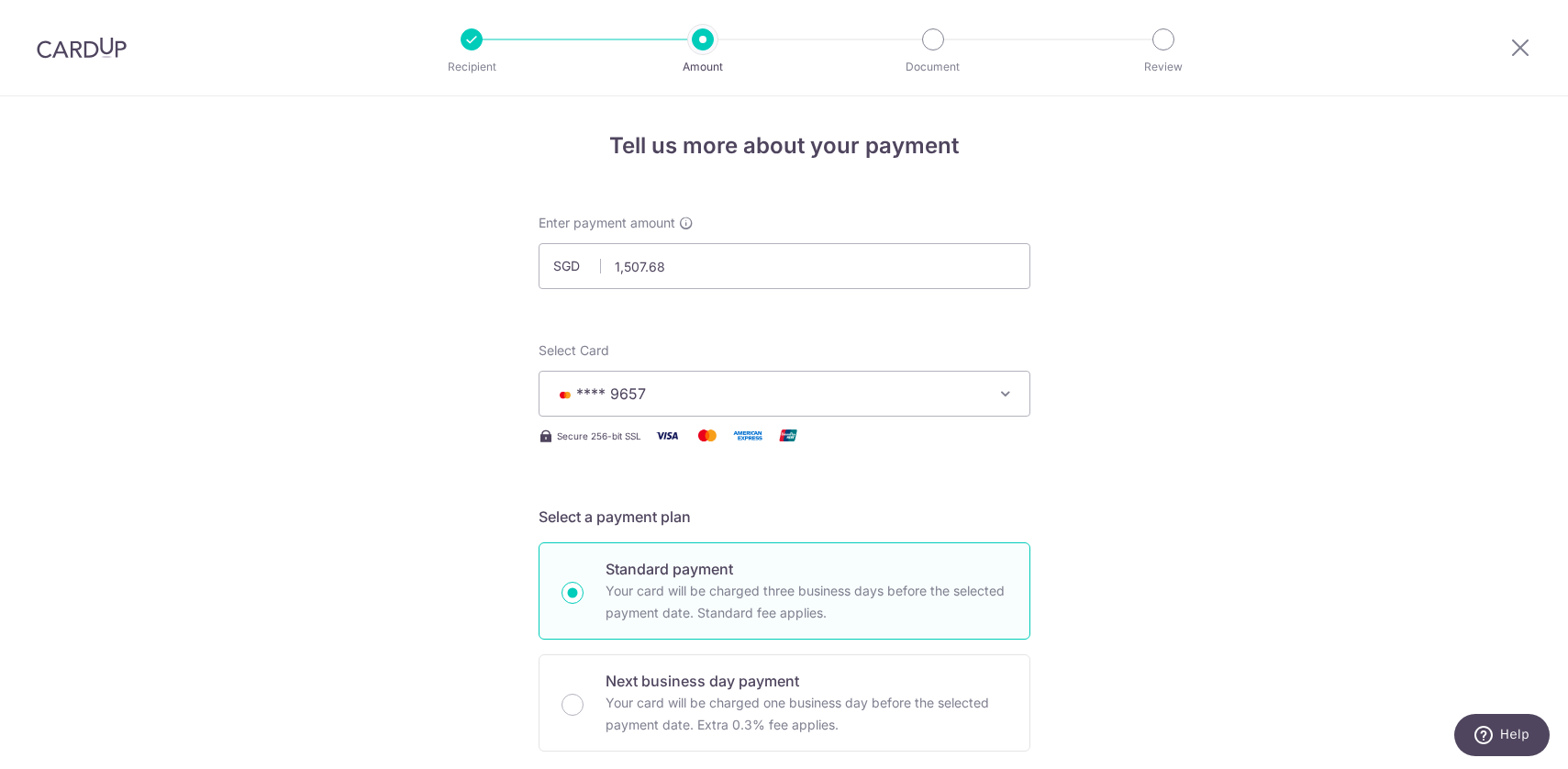 click on "Tell us more about your payment
Enter payment amount
SGD
1,507.68
1507.68
Select Card
**** 9657
Add credit card
Your Cards
**** 9657
Secure 256-bit SSL
Text
New card details
Card
Secure 256-bit SSL" at bounding box center [784, 922] 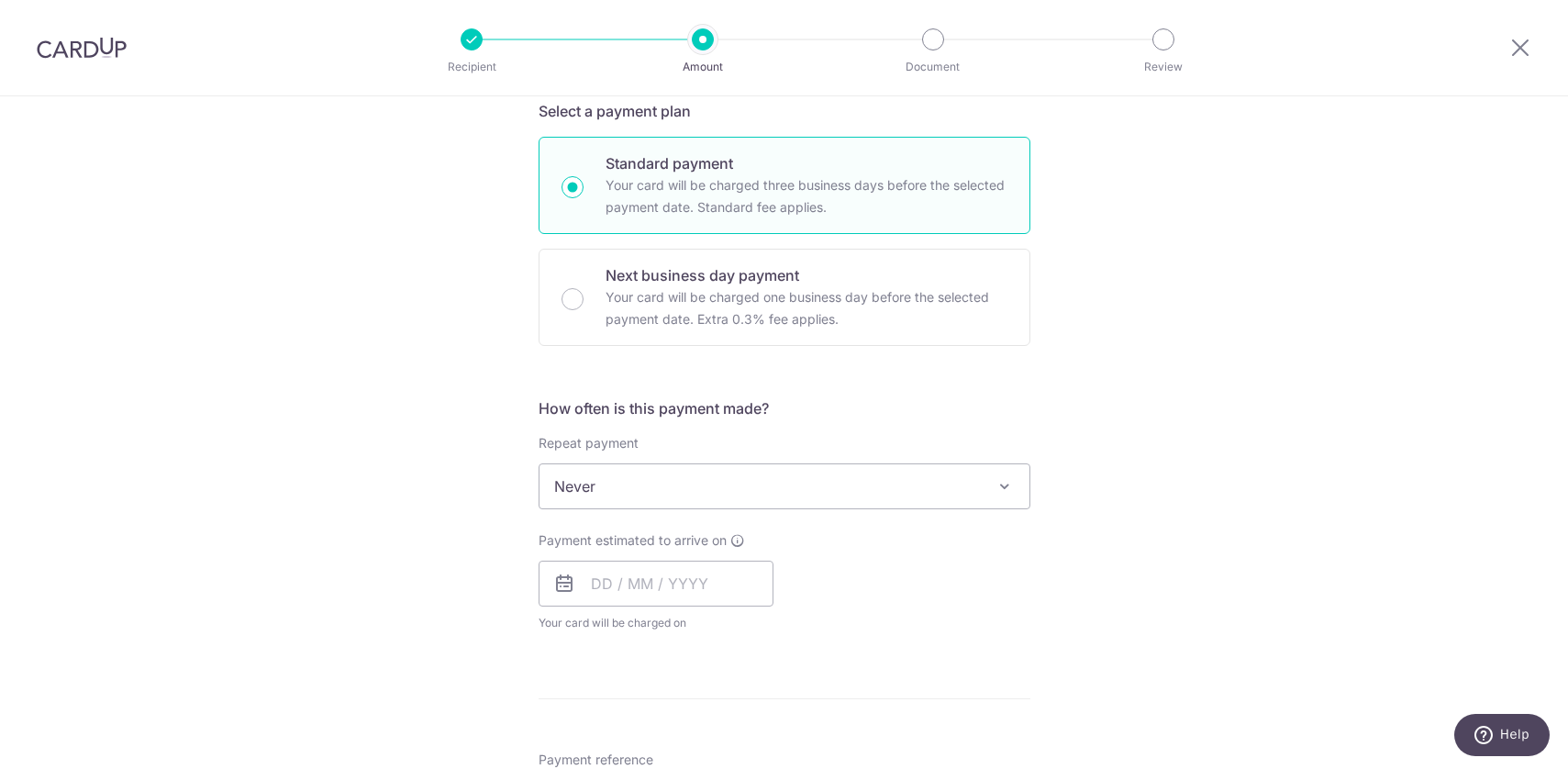 scroll, scrollTop: 418, scrollLeft: 0, axis: vertical 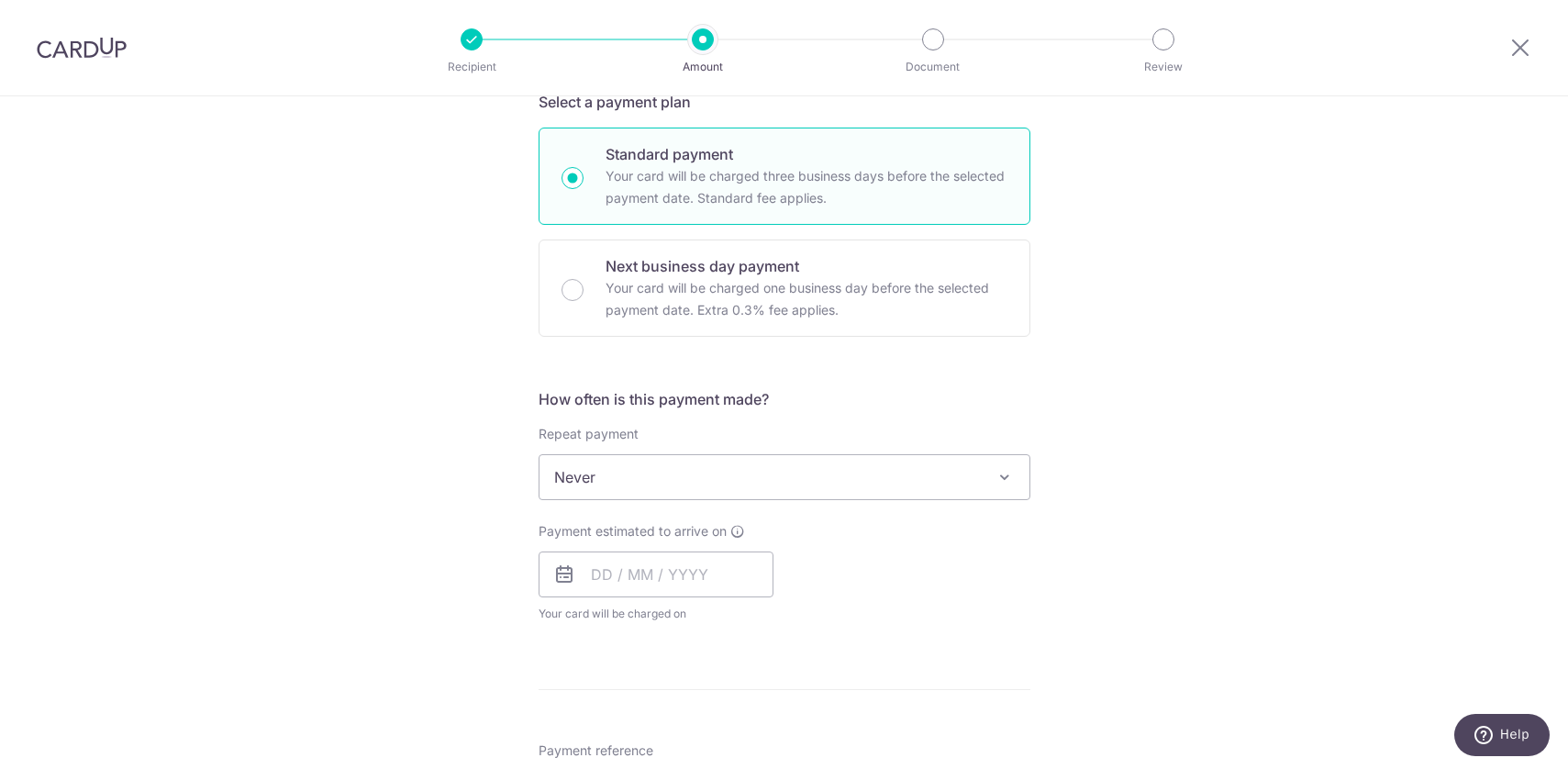 click on "Never" at bounding box center [784, 477] 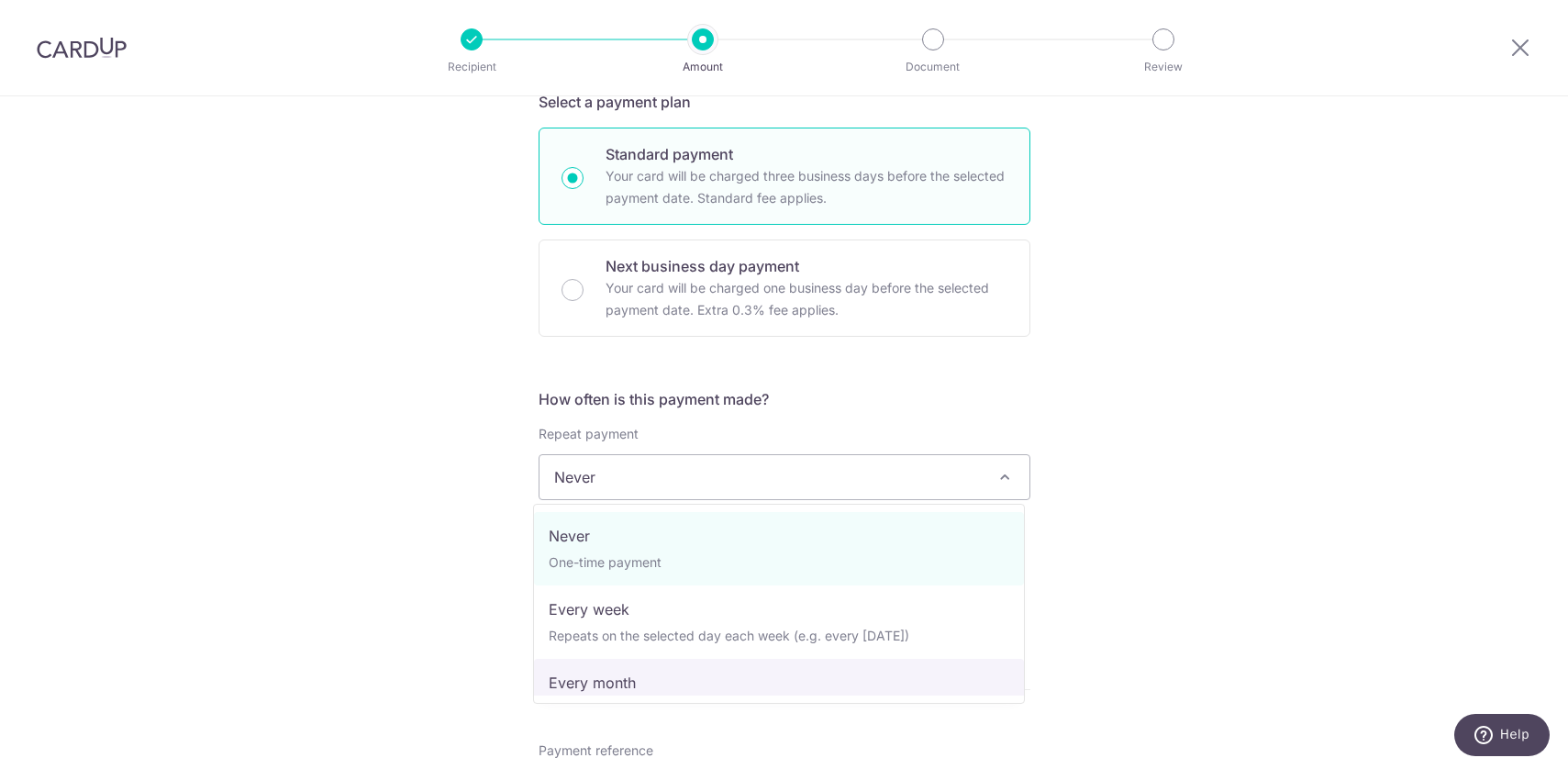 select on "3" 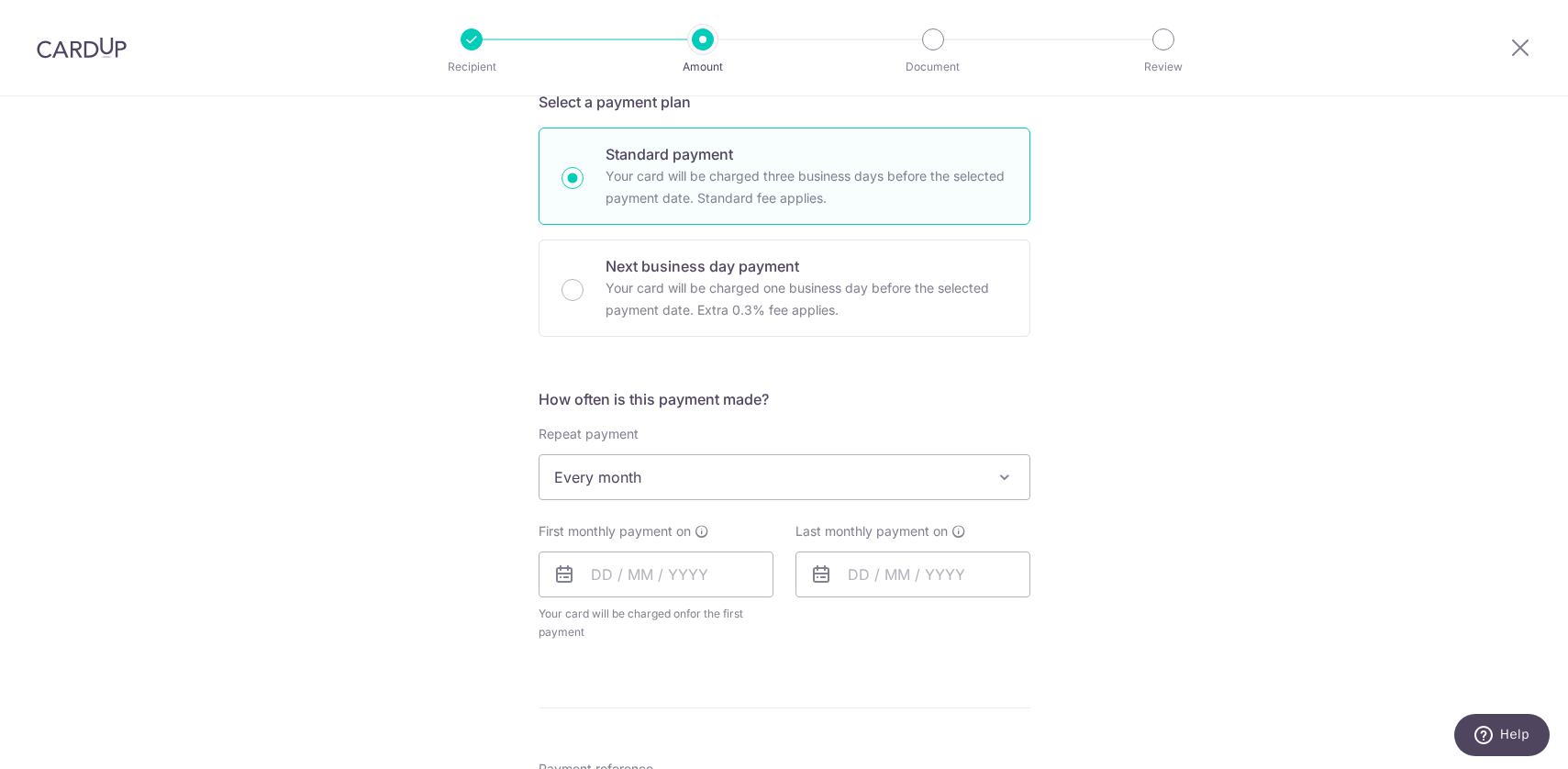 click on "Tell us more about your payment
Enter payment amount
SGD
1,507.68
1507.68
Select Card
**** 9657
Add credit card
Your Cards
**** 9657
Secure 256-bit SSL
Text
New card details
Card
Secure 256-bit SSL" at bounding box center [784, 517] 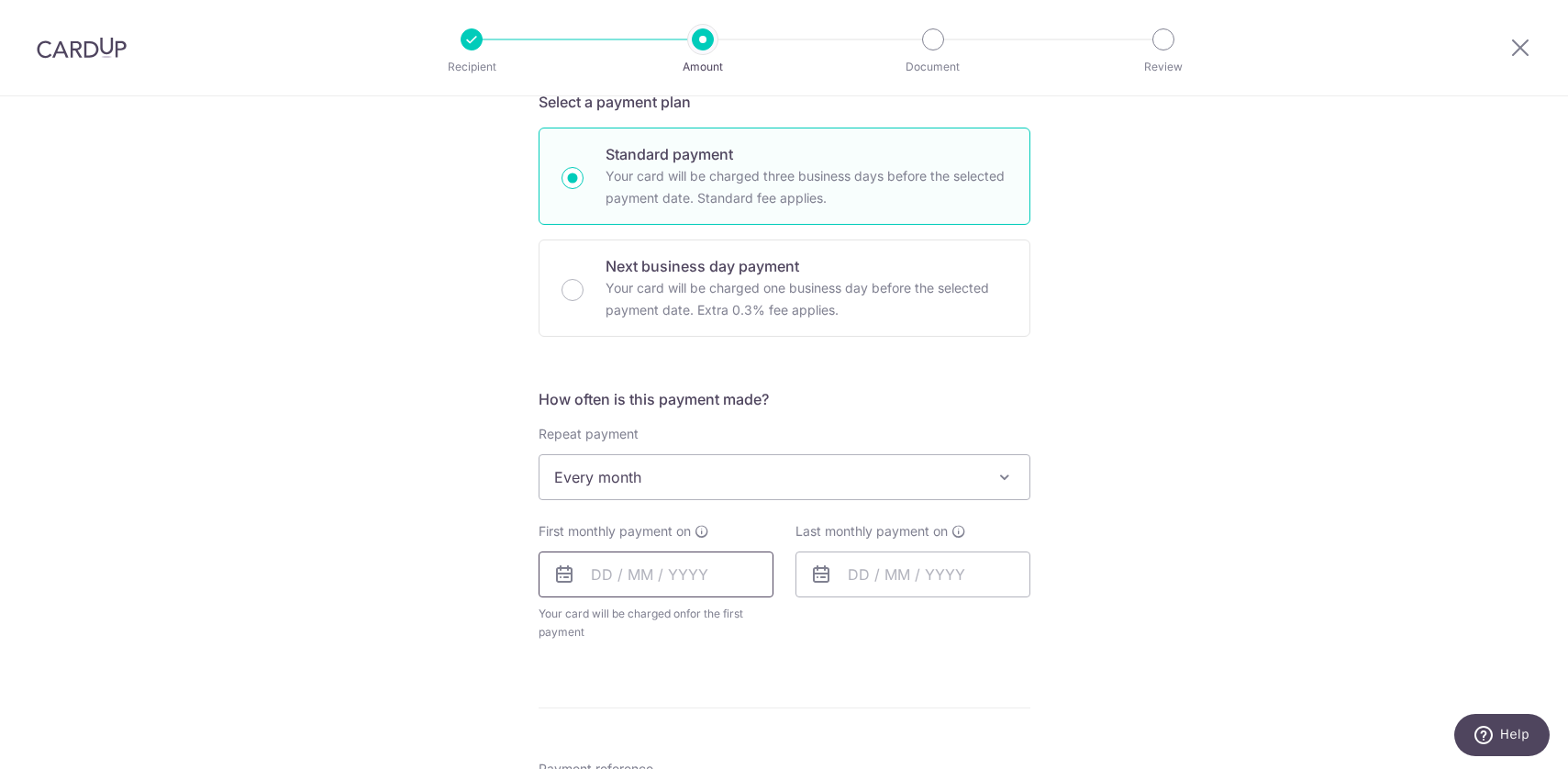 click at bounding box center (656, 574) 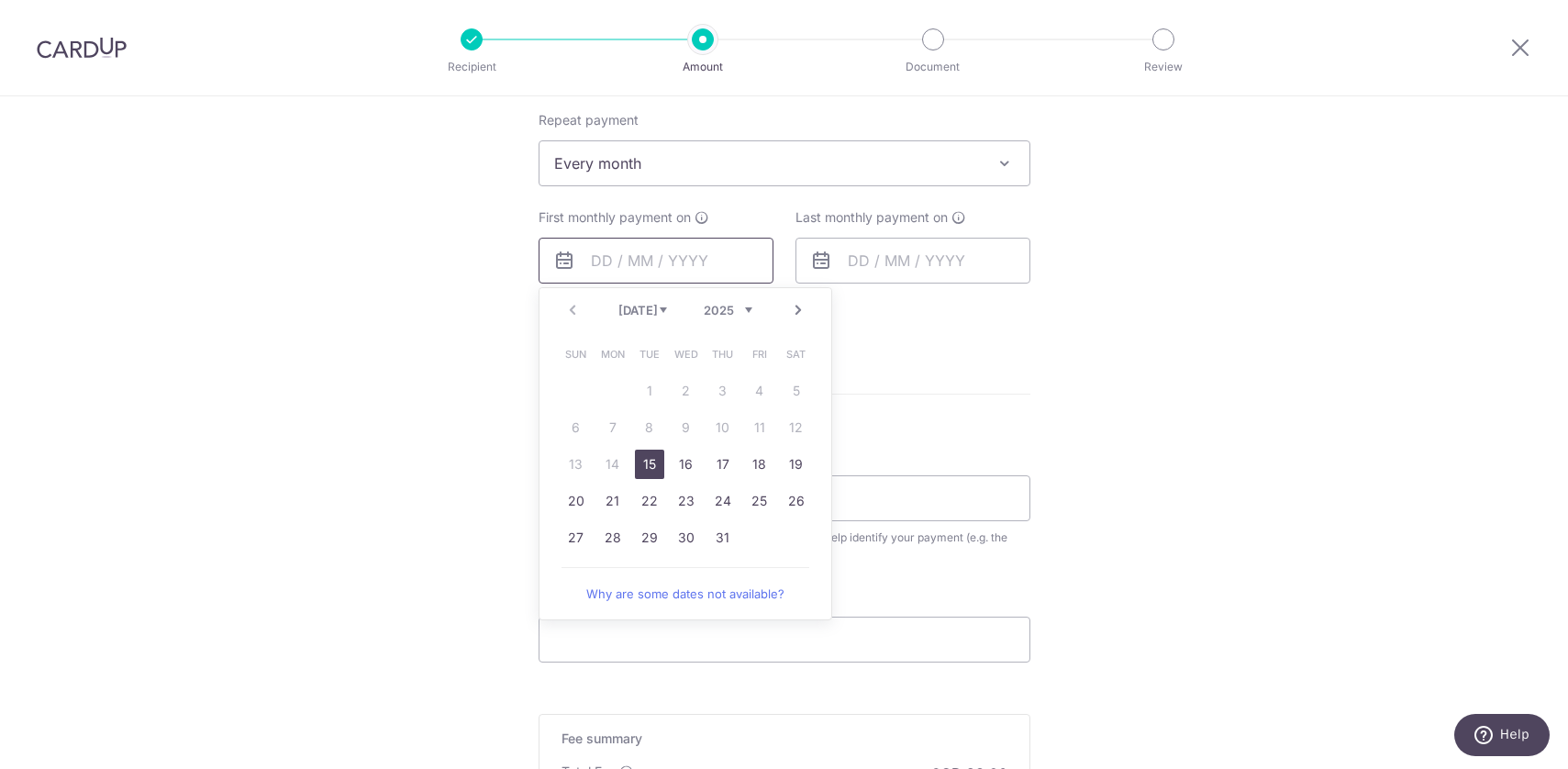 scroll, scrollTop: 752, scrollLeft: 0, axis: vertical 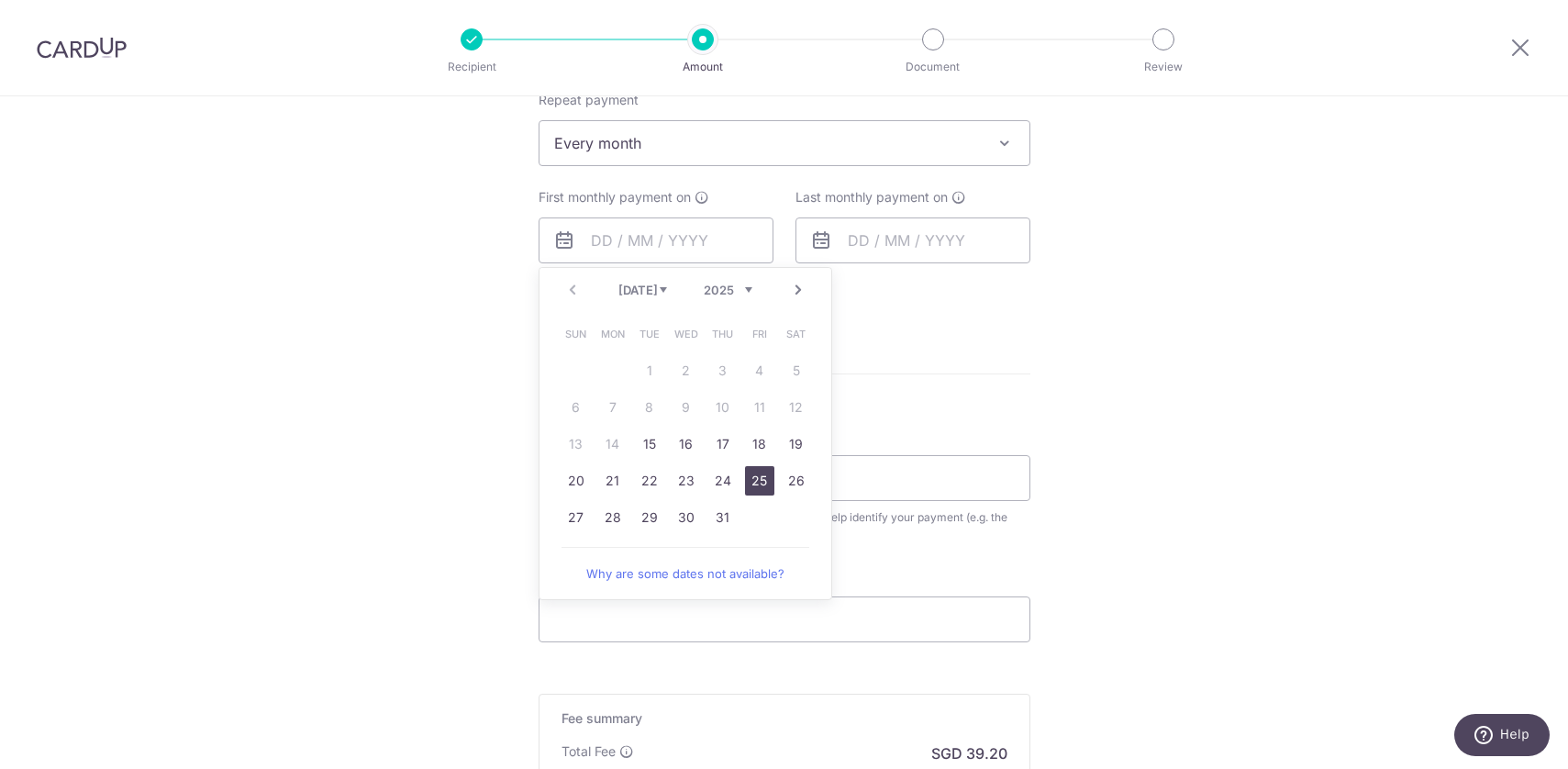 click on "25" at bounding box center (760, 481) 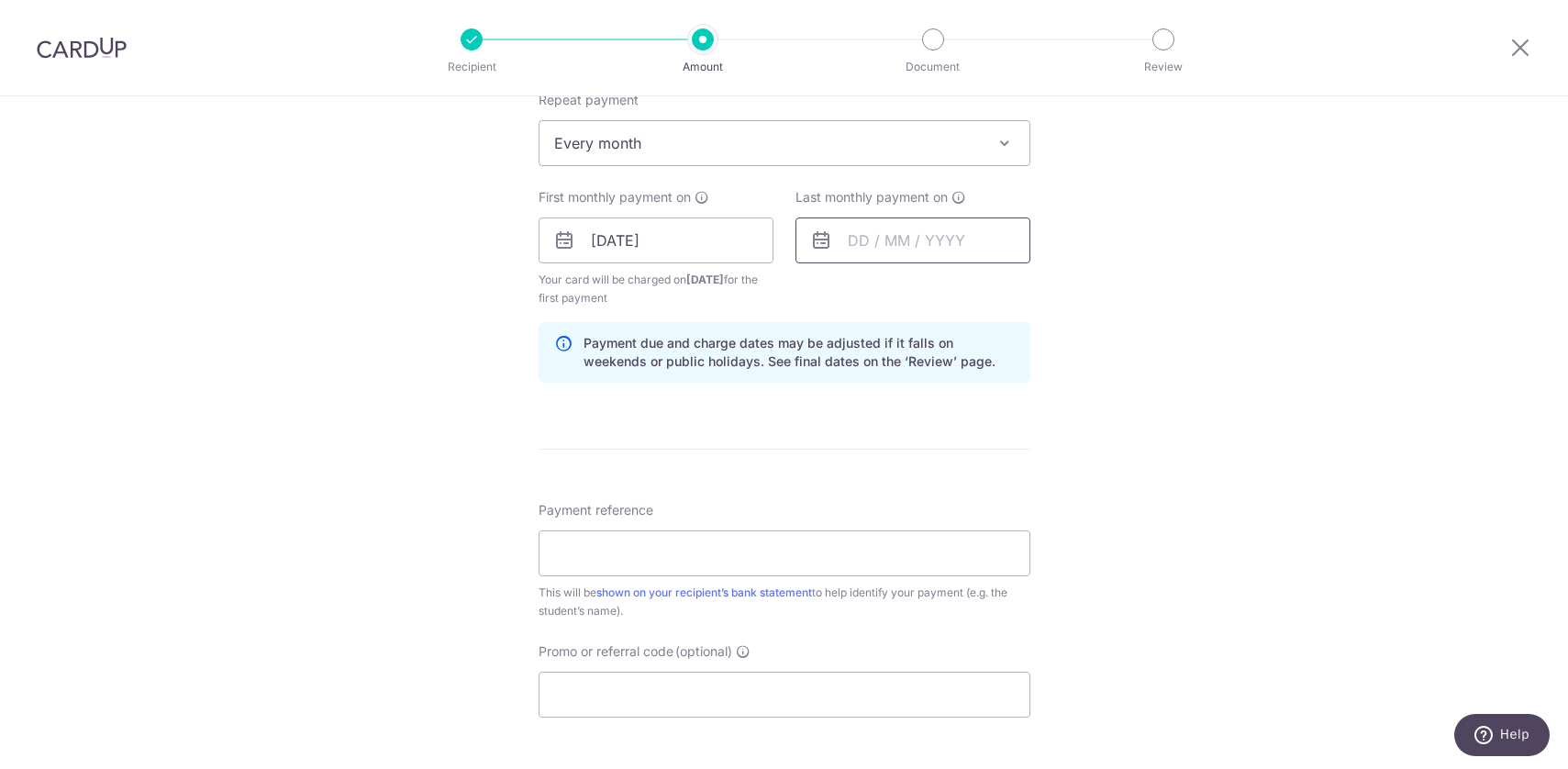 click at bounding box center [913, 240] 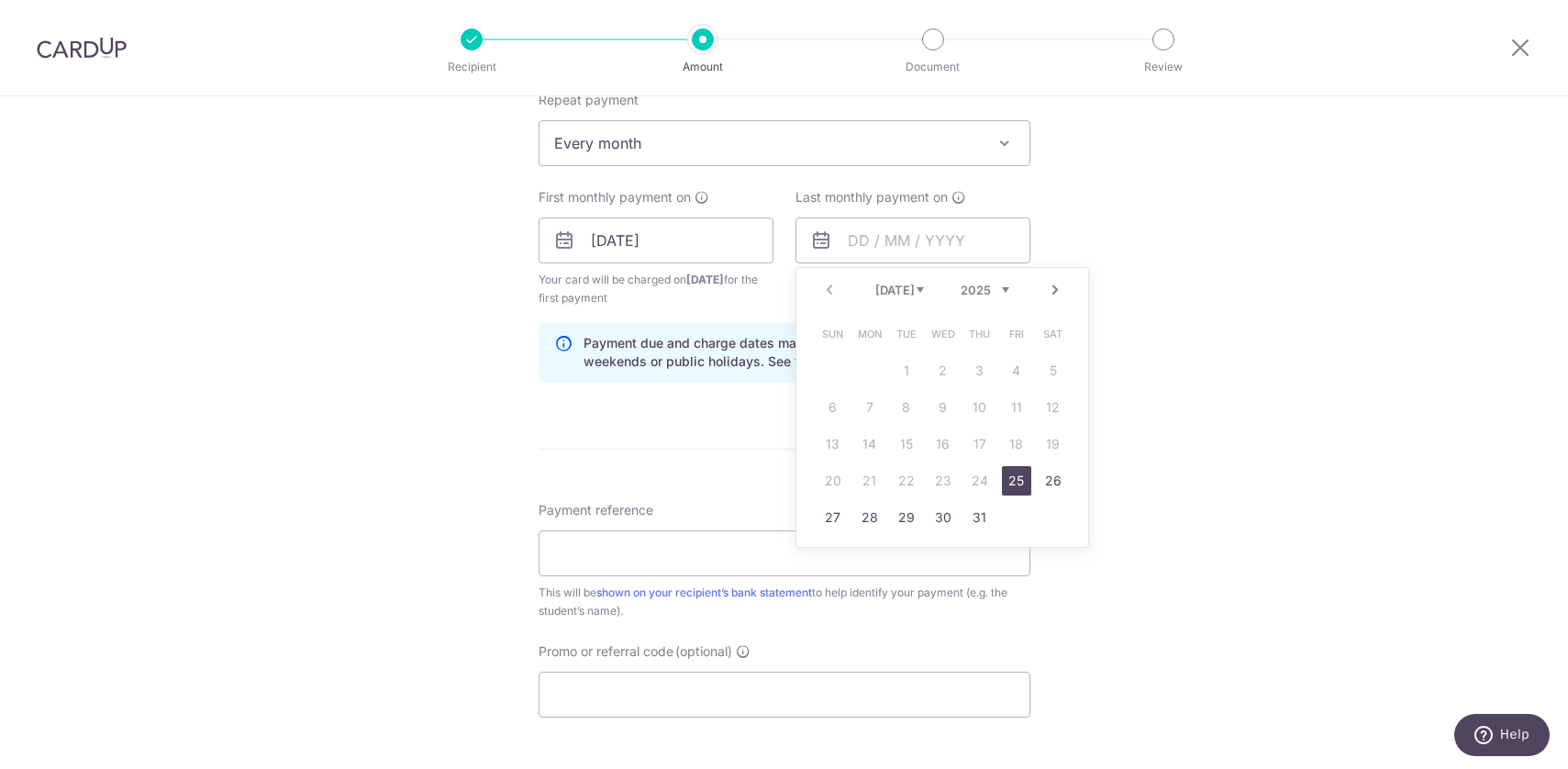 click on "Next" at bounding box center [1055, 290] 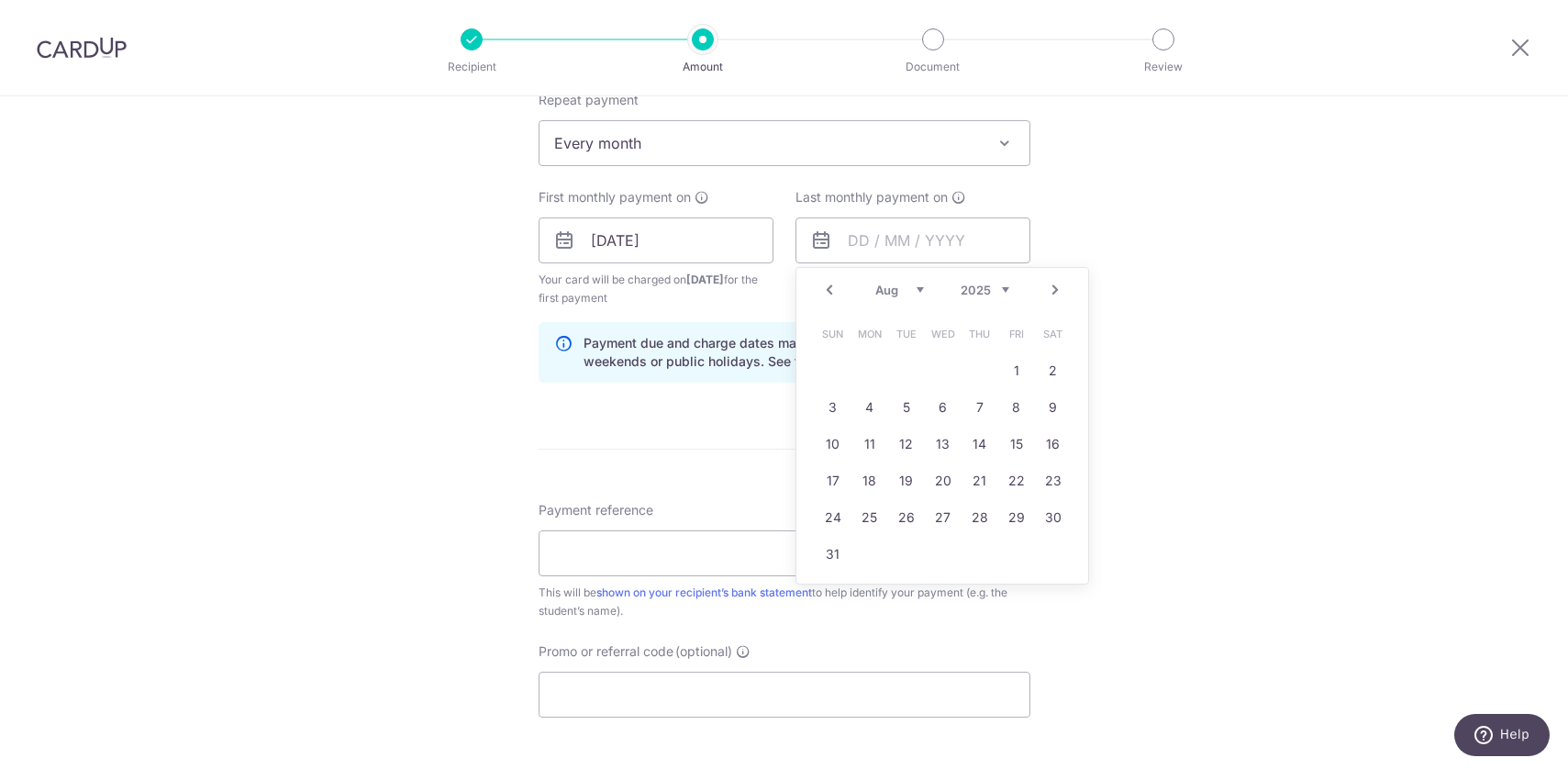 click on "Next" at bounding box center (1055, 290) 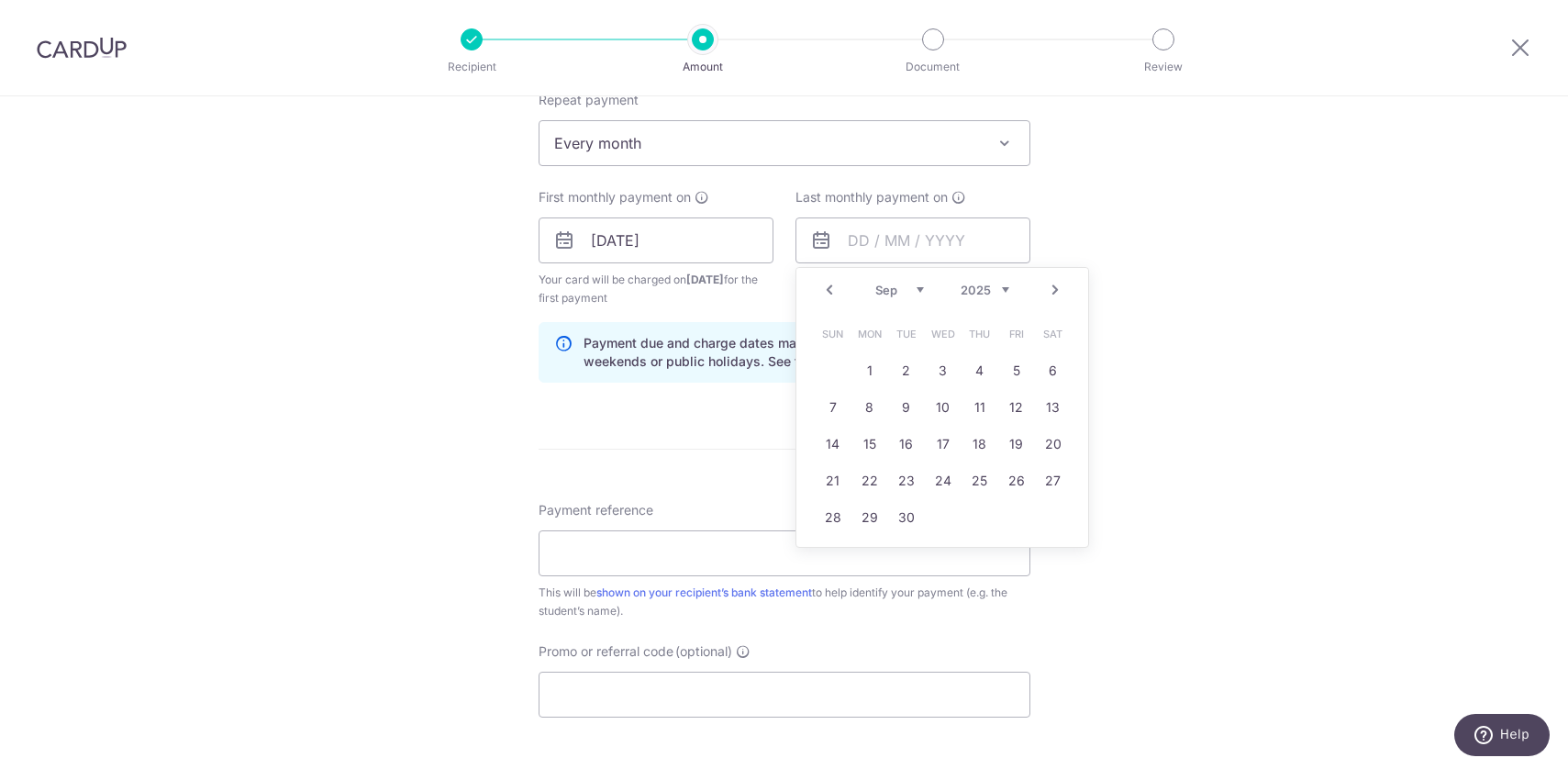 click on "Next" at bounding box center [1055, 290] 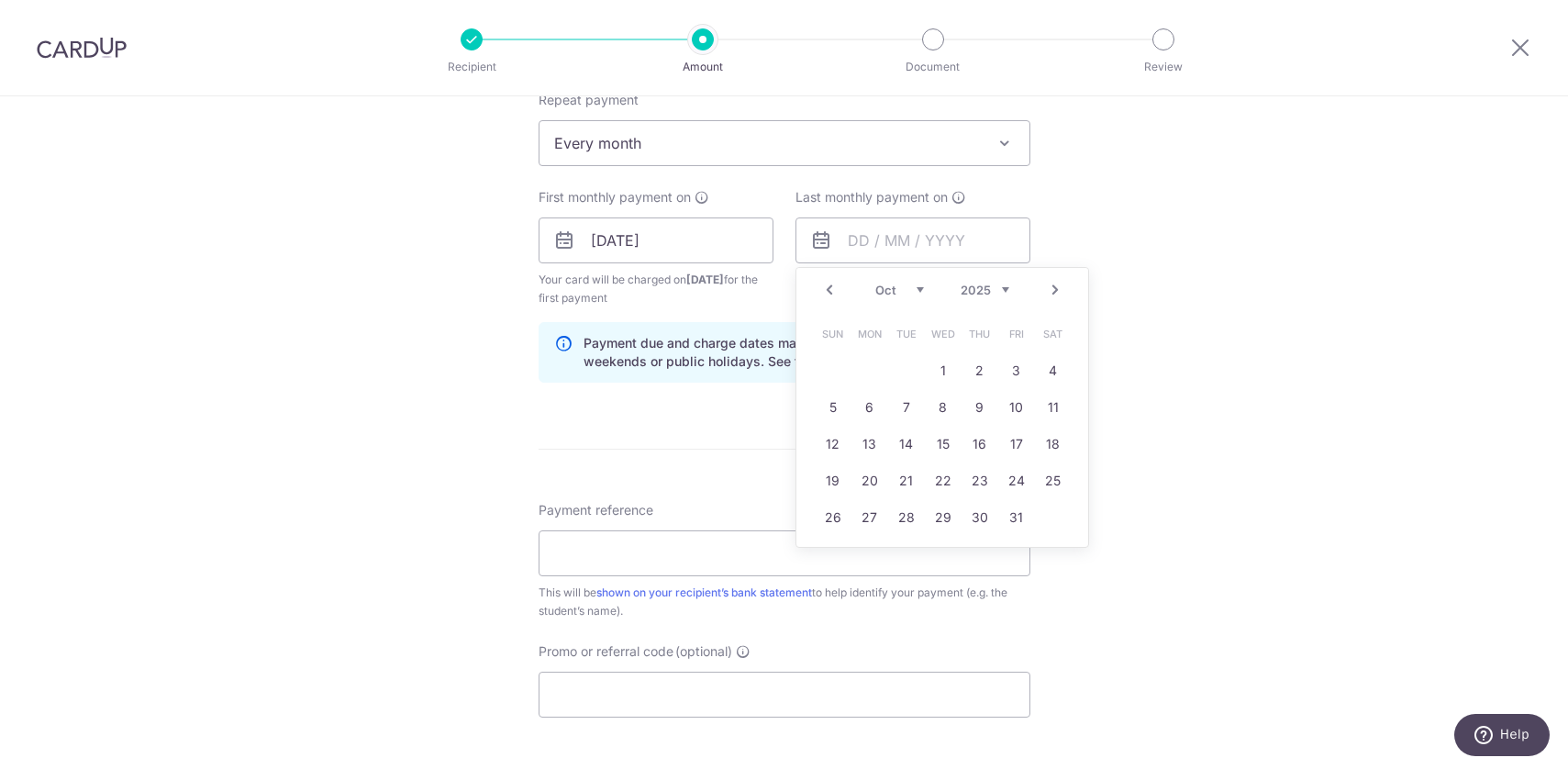 click on "Next" at bounding box center (1055, 290) 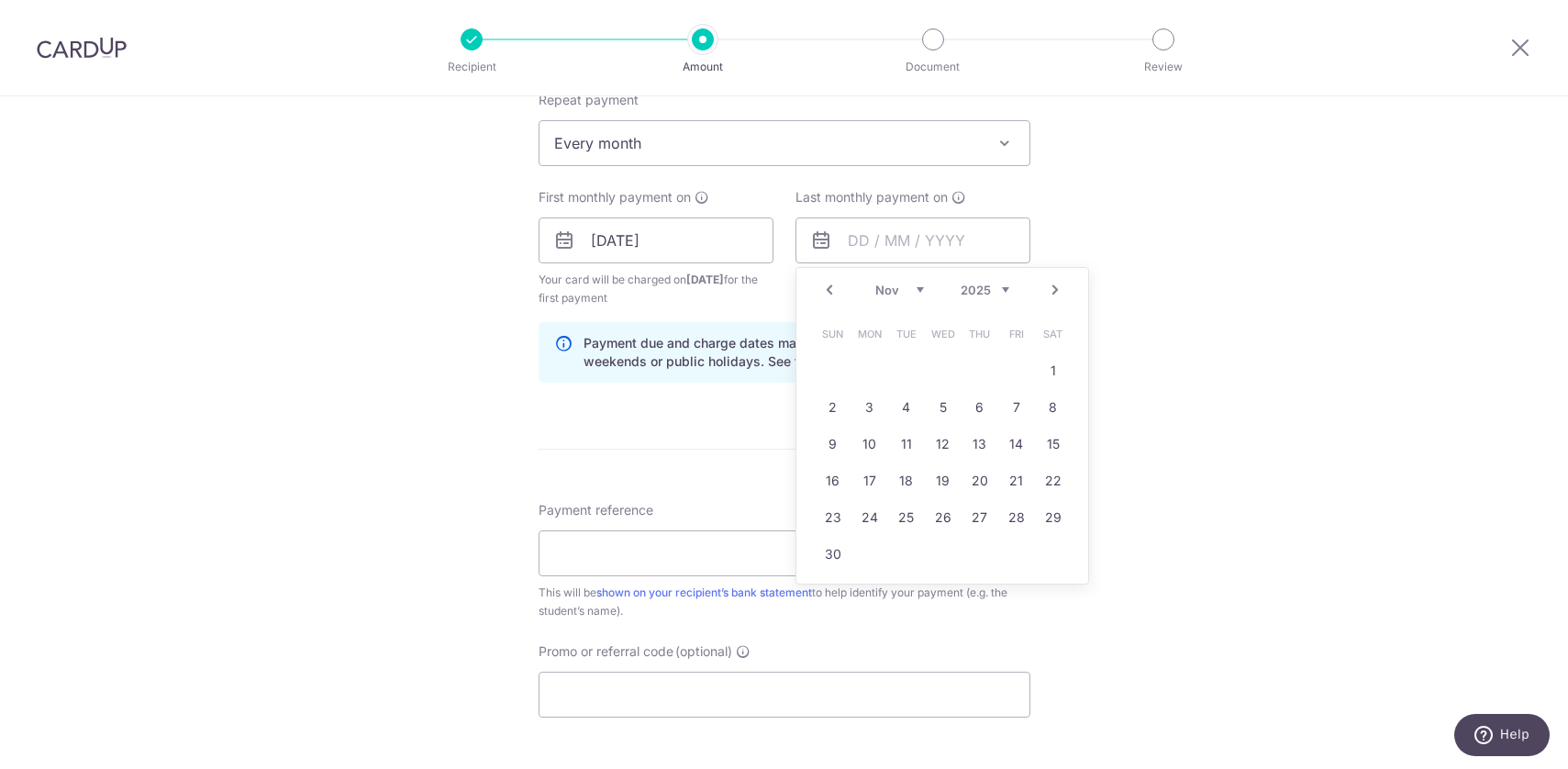 click on "Next" at bounding box center [1055, 290] 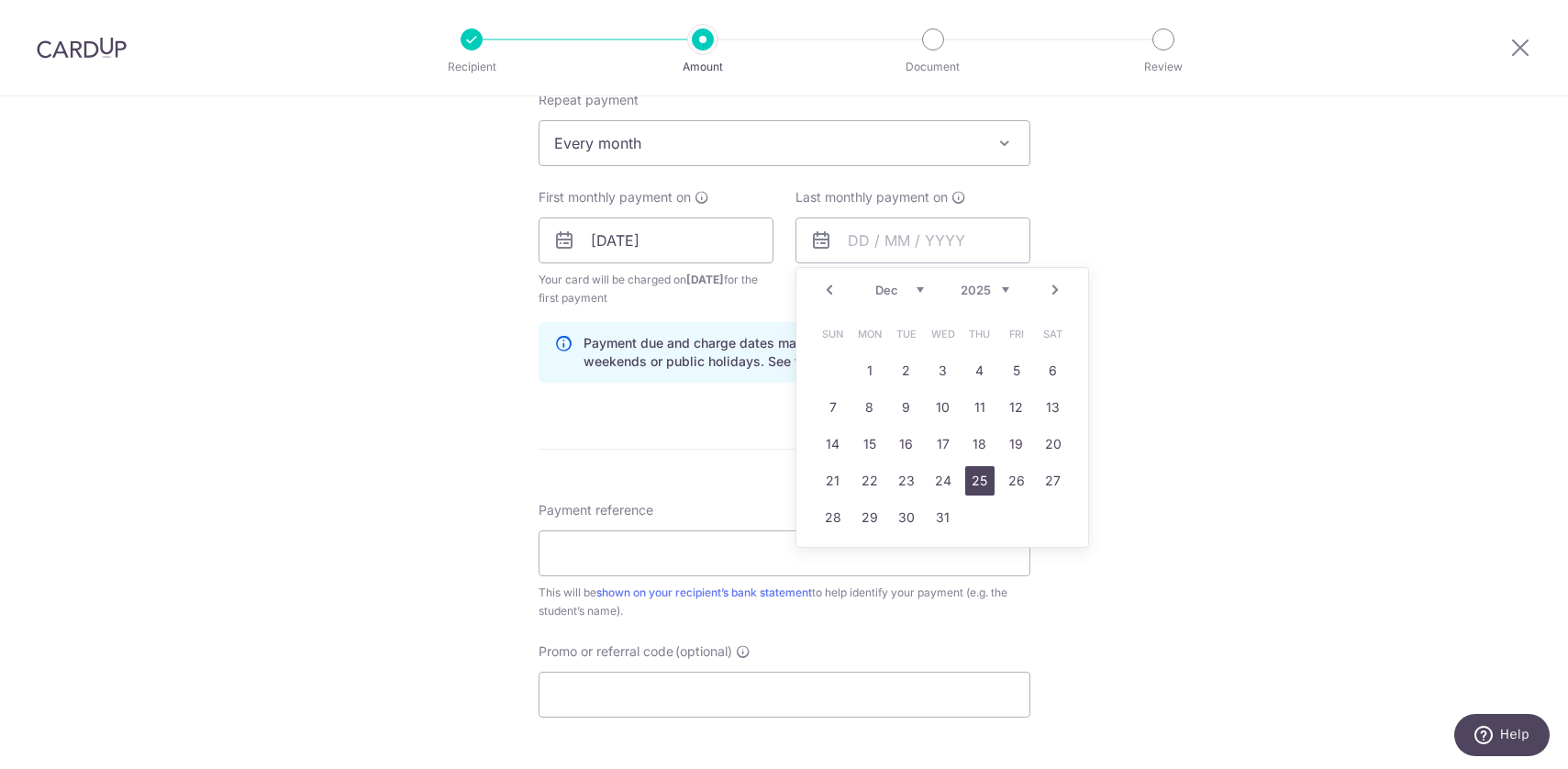 click on "25" at bounding box center (980, 481) 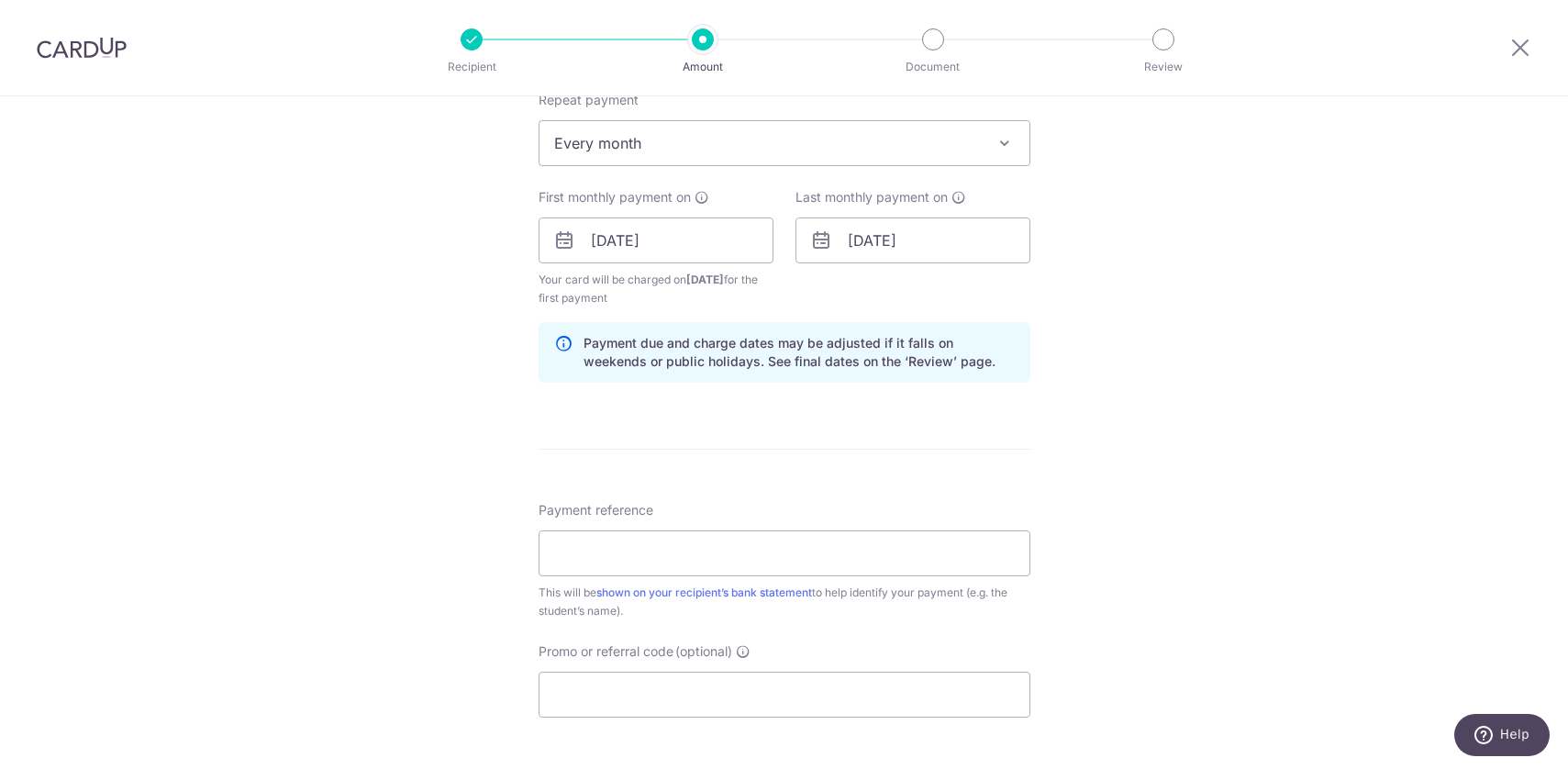 click on "Tell us more about your payment
Enter payment amount
SGD
1,507.68
1507.68
Select Card
**** 9657
Add credit card
Your Cards
**** 9657
Secure 256-bit SSL
Text
New card details
Card
Secure 256-bit SSL" at bounding box center [784, 220] 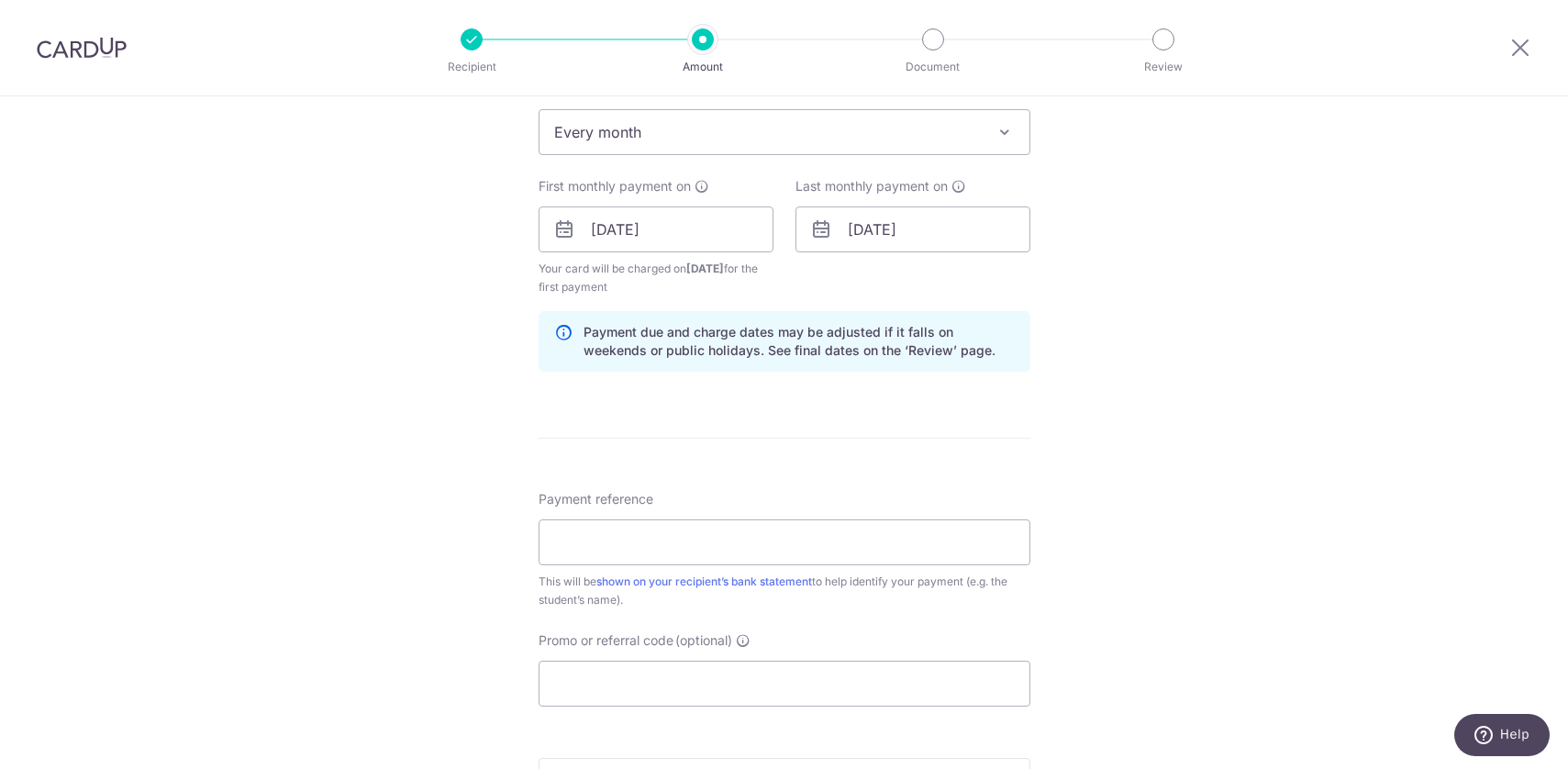 scroll, scrollTop: 779, scrollLeft: 0, axis: vertical 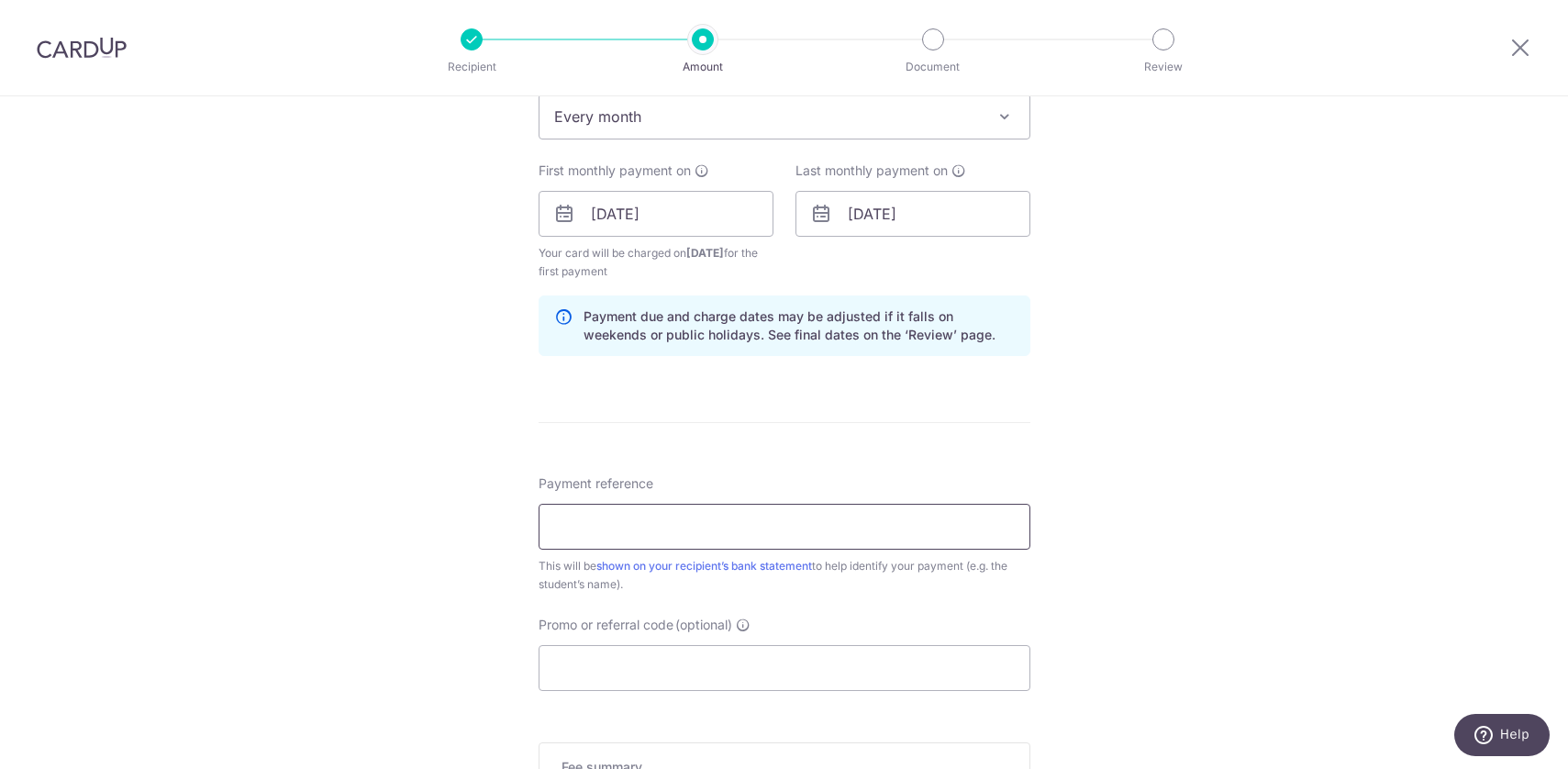 click on "Payment reference" at bounding box center [784, 527] 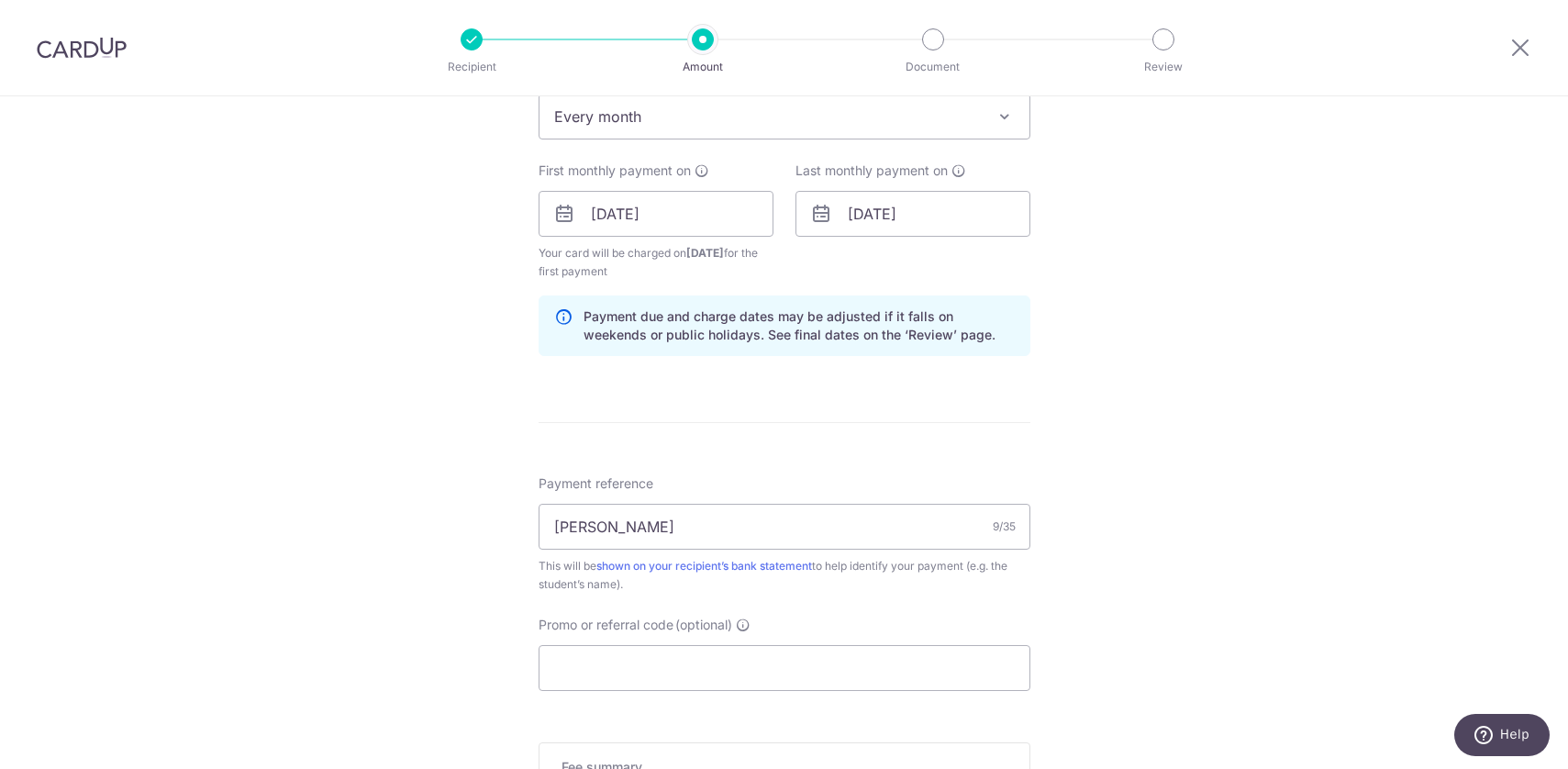 click on "Tell us more about your payment
Enter payment amount
SGD
1,507.68
1507.68
Select Card
**** 9657
Add credit card
Your Cards
**** 9657
Secure 256-bit SSL
Text
New card details
Card
Secure 256-bit SSL" at bounding box center (784, 194) 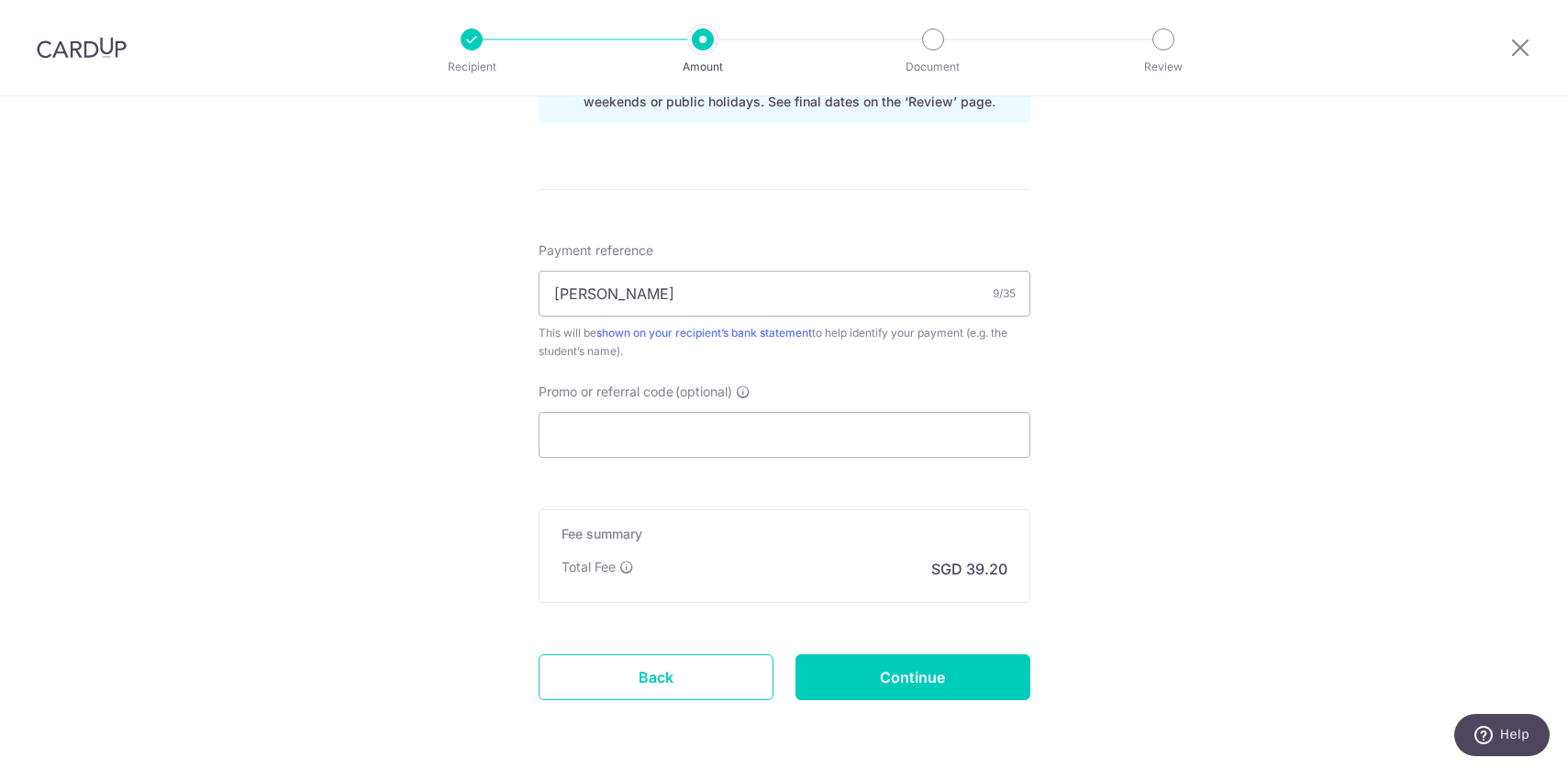 scroll, scrollTop: 1081, scrollLeft: 0, axis: vertical 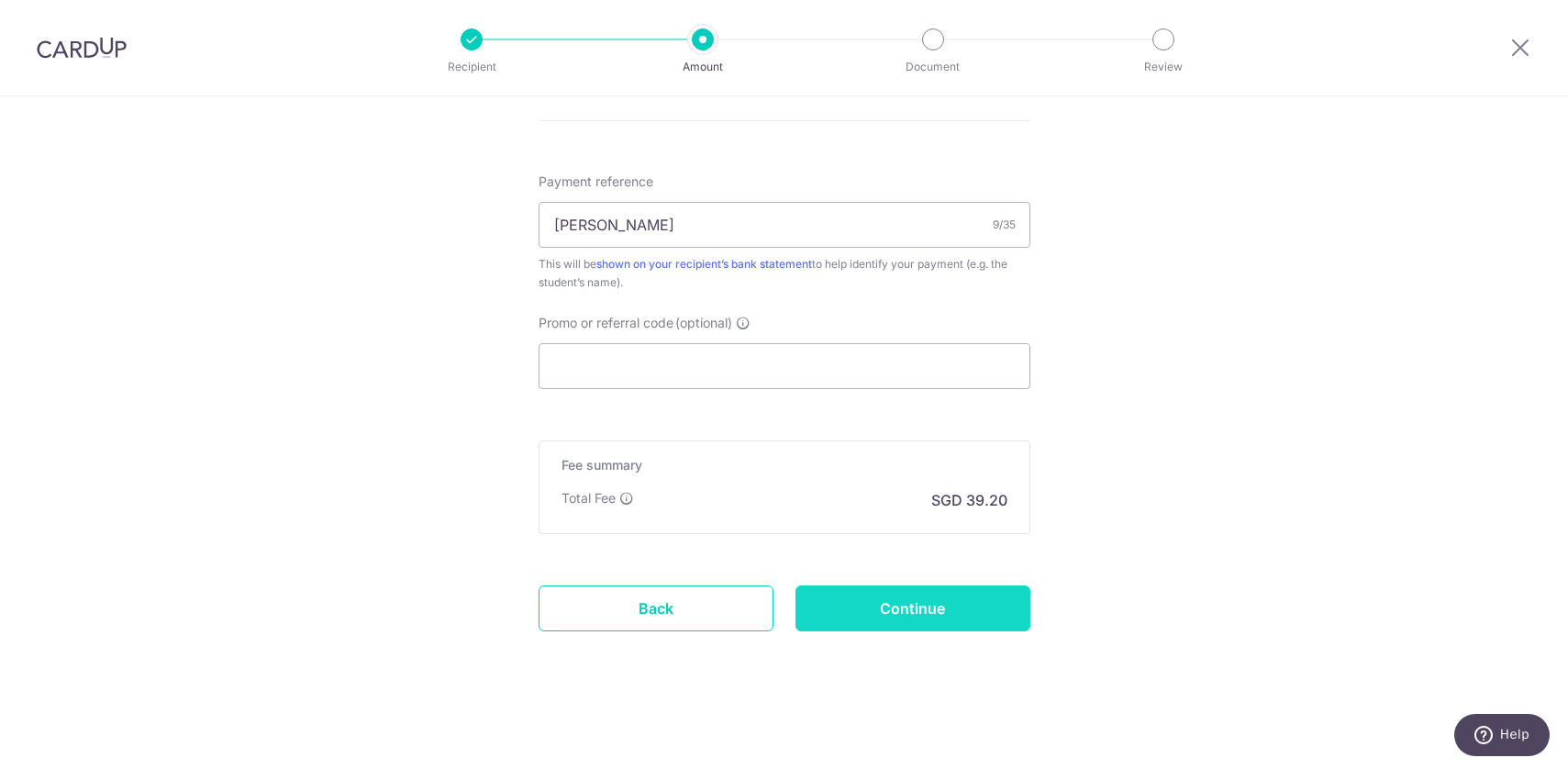 click on "Continue" at bounding box center (913, 608) 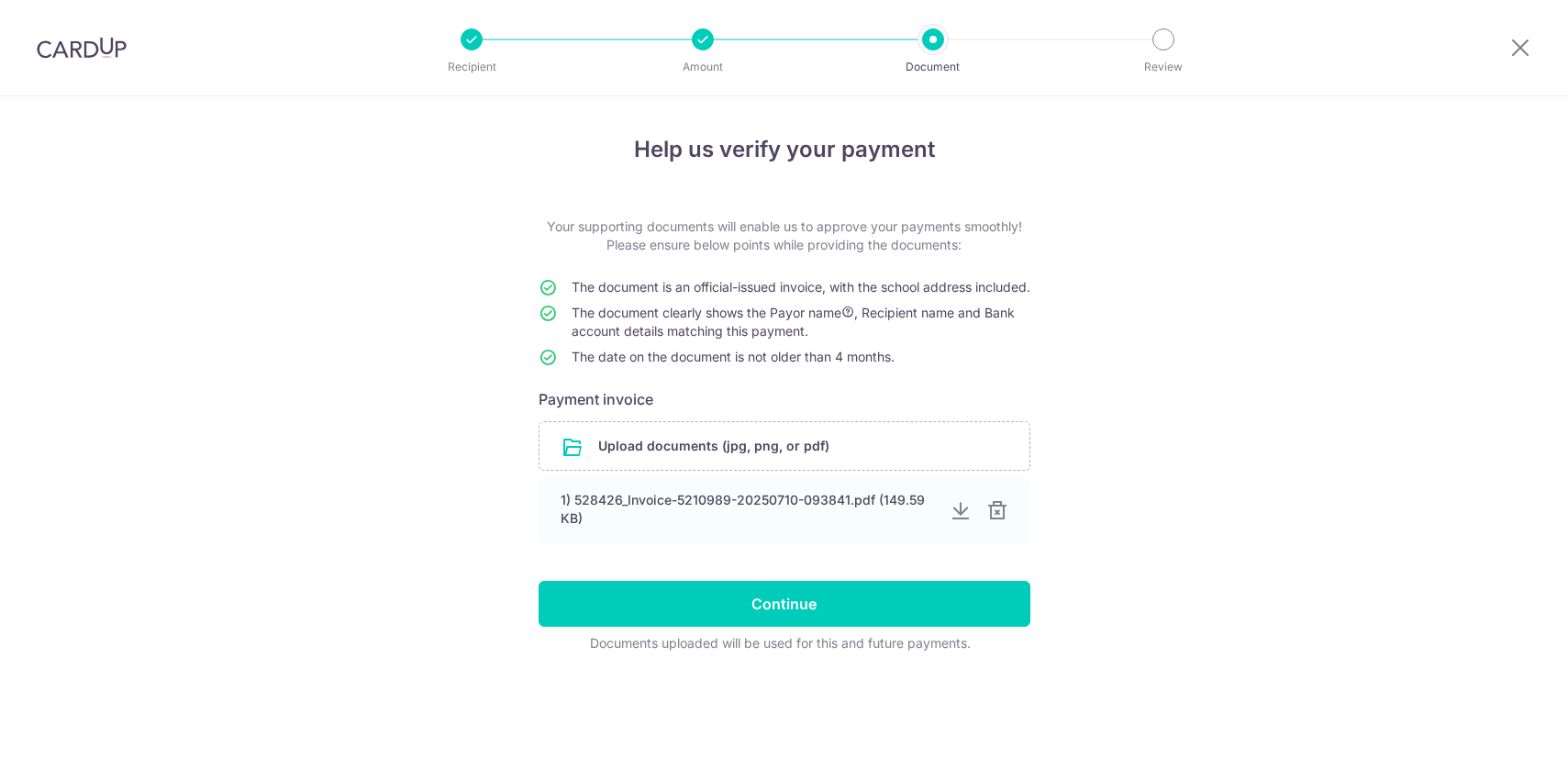 scroll, scrollTop: 0, scrollLeft: 0, axis: both 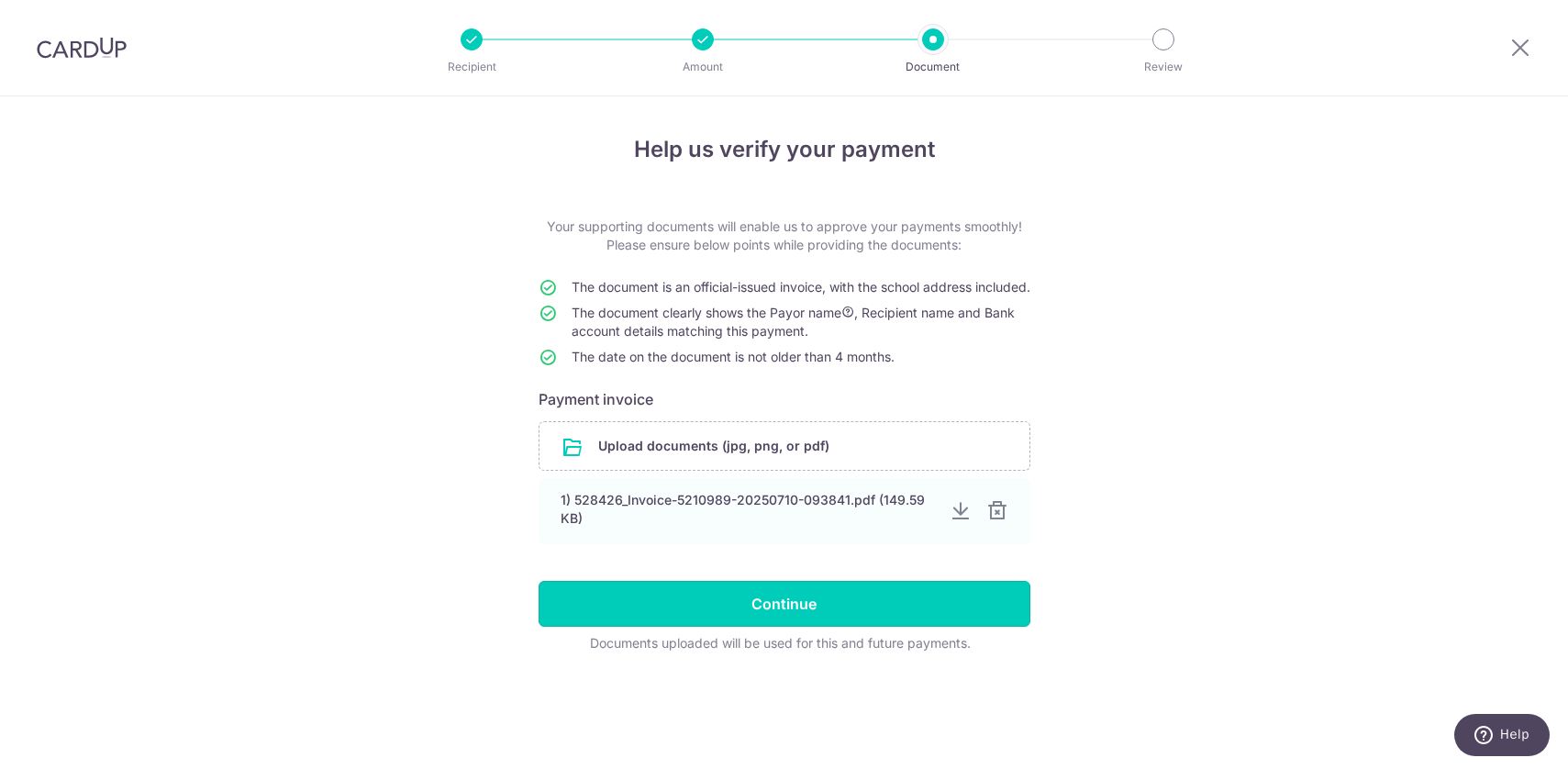 click on "Continue" at bounding box center [784, 604] 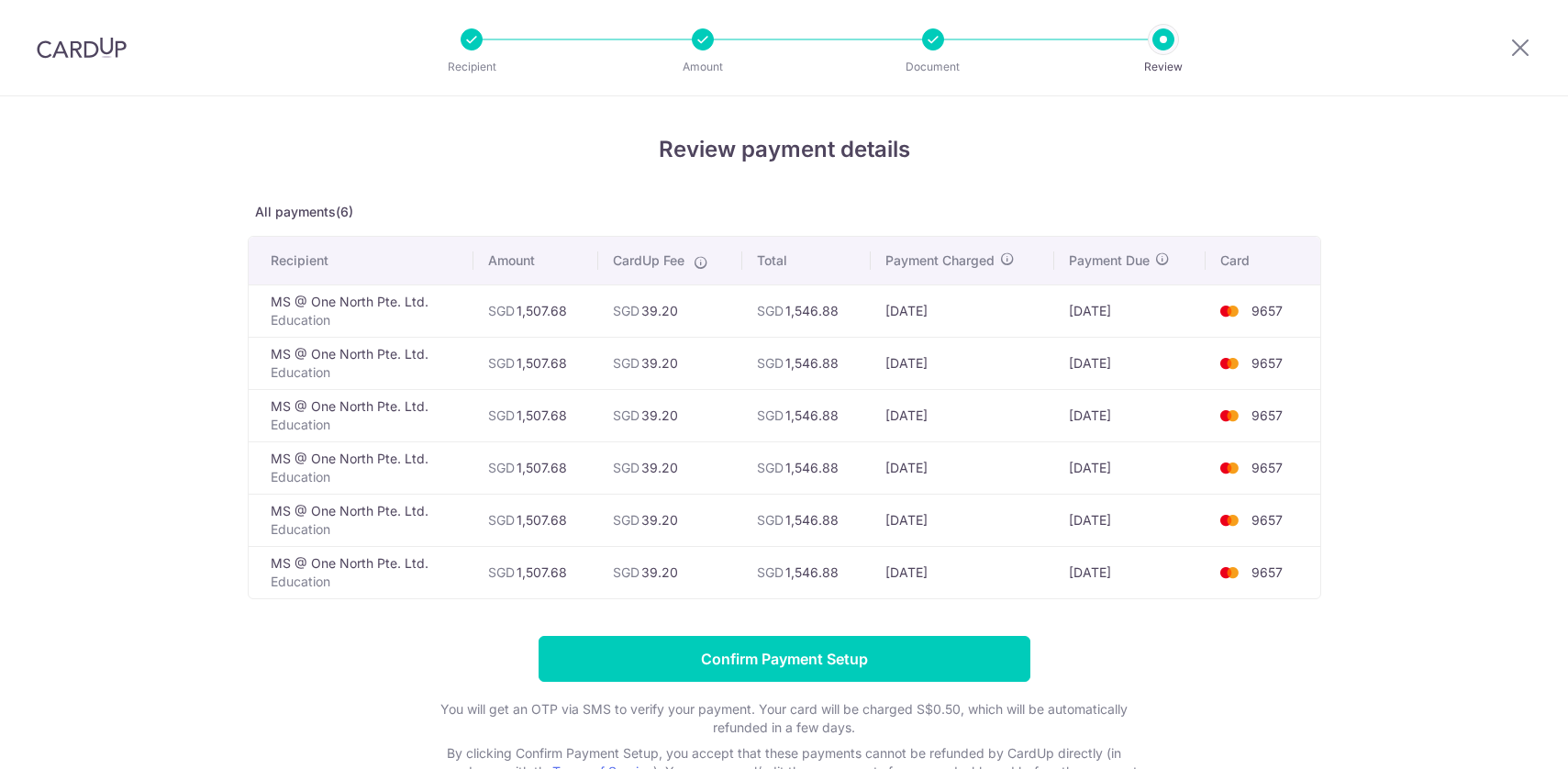 scroll, scrollTop: 0, scrollLeft: 0, axis: both 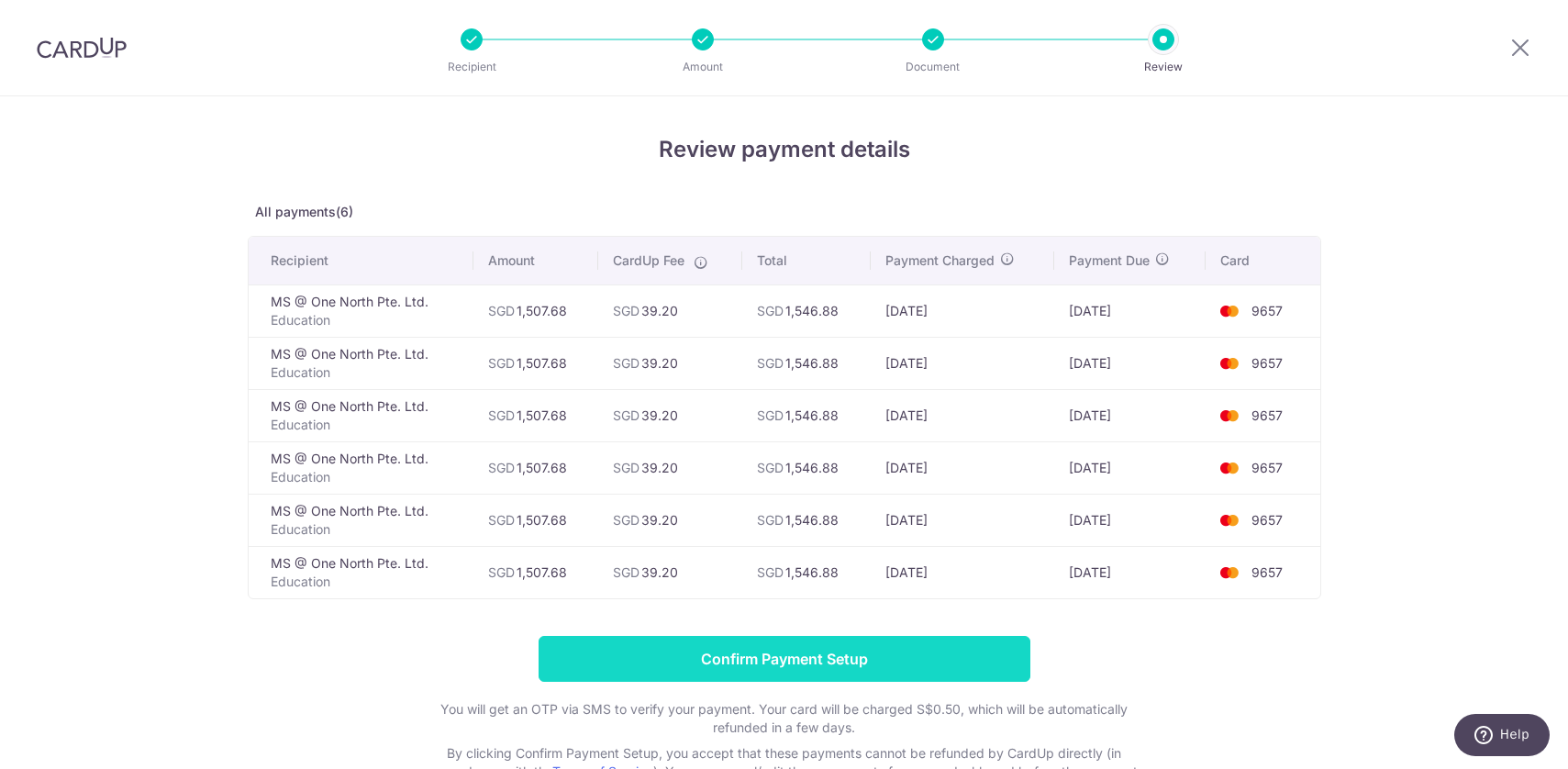 click on "Confirm Payment Setup" at bounding box center (784, 659) 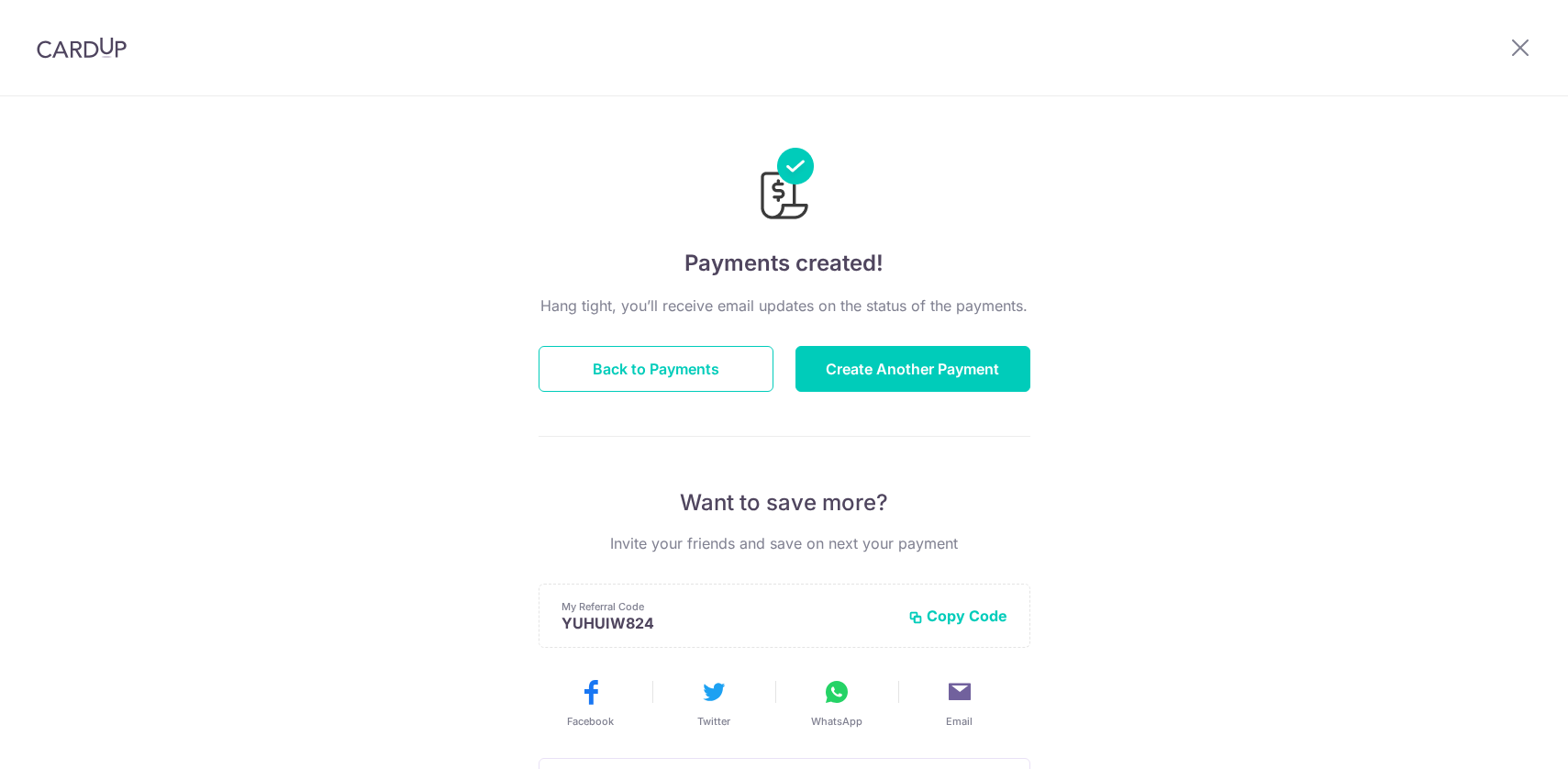 scroll, scrollTop: 0, scrollLeft: 0, axis: both 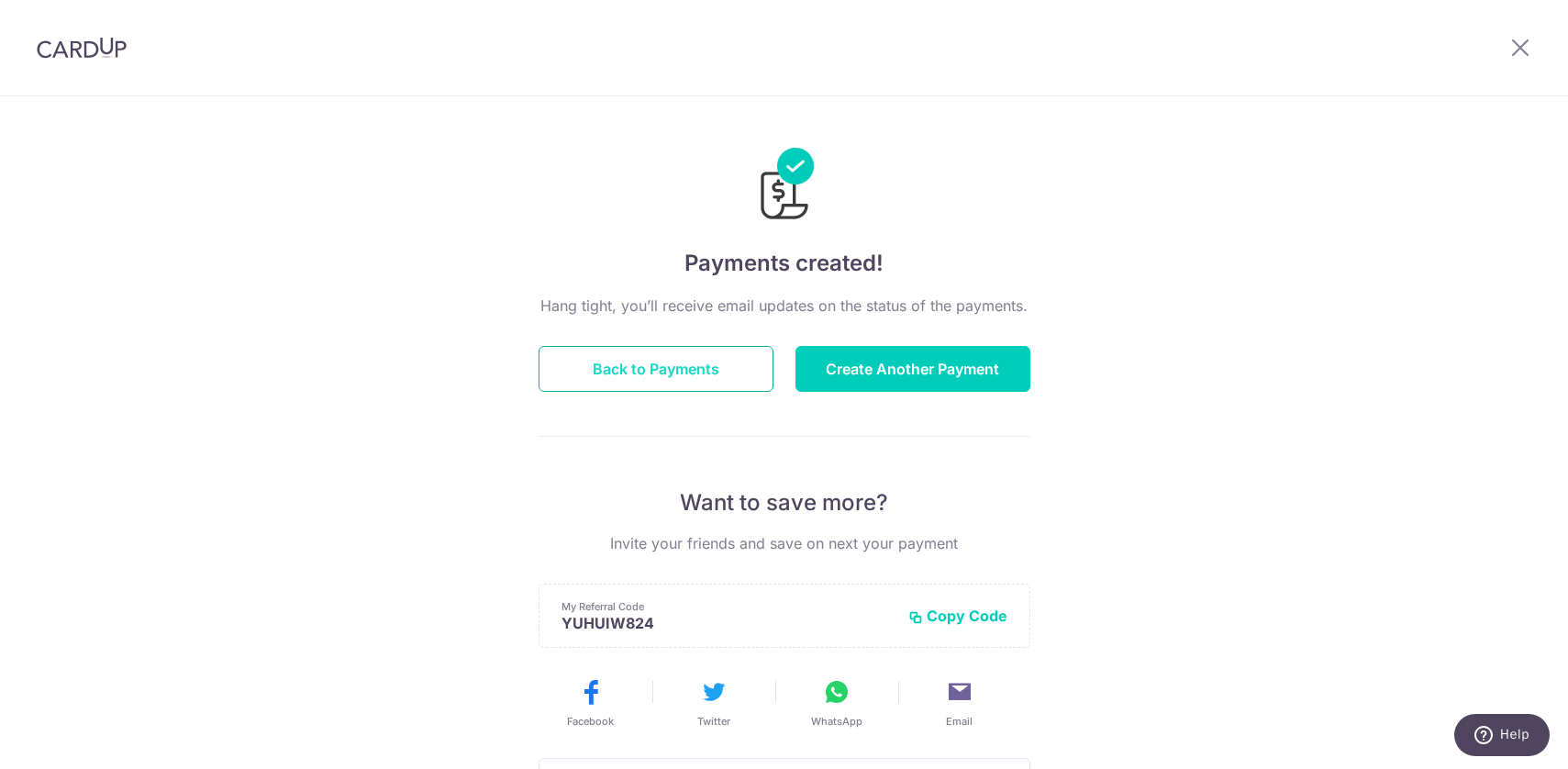 click on "Back to Payments" at bounding box center (656, 369) 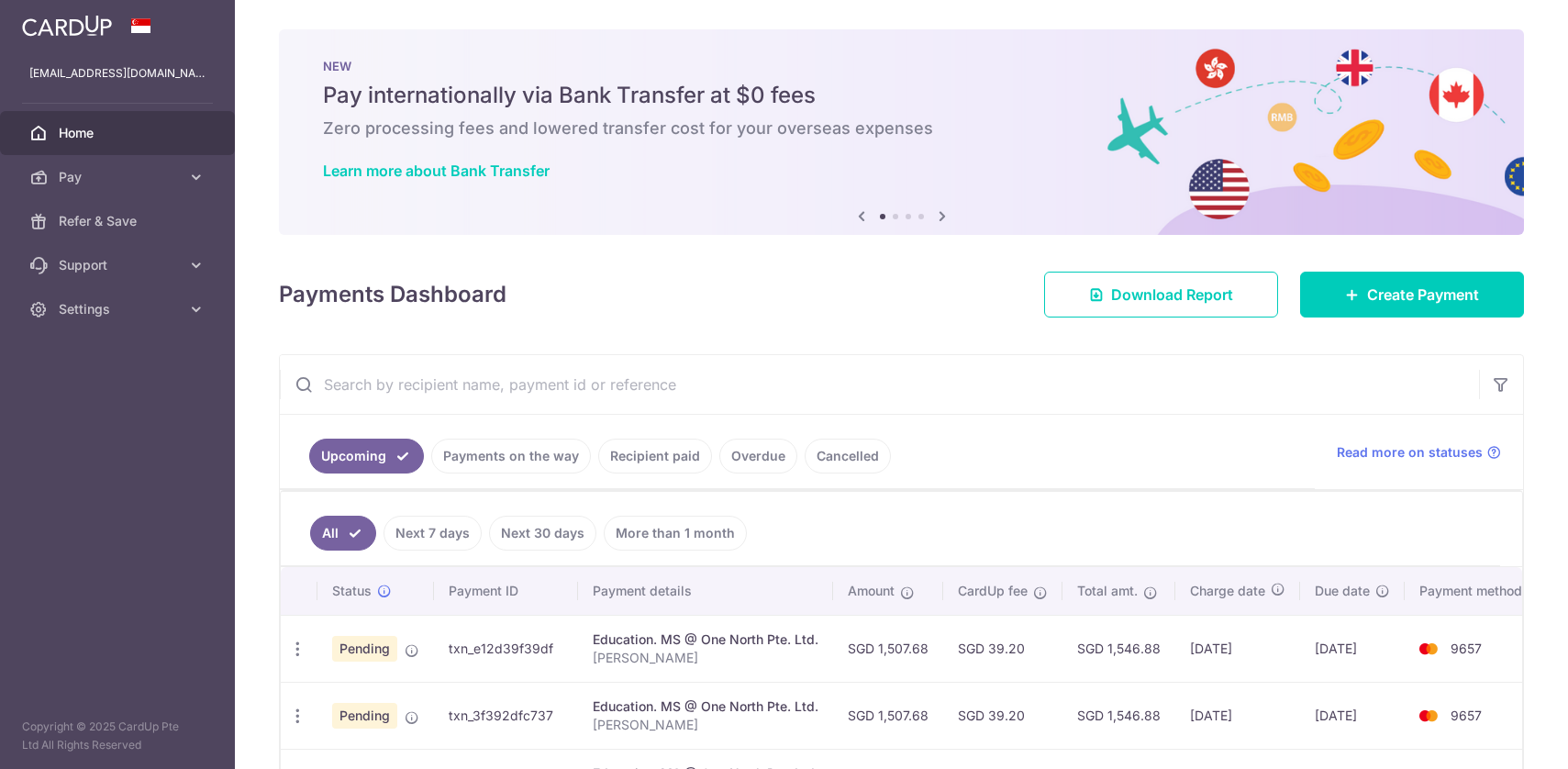 scroll, scrollTop: 0, scrollLeft: 0, axis: both 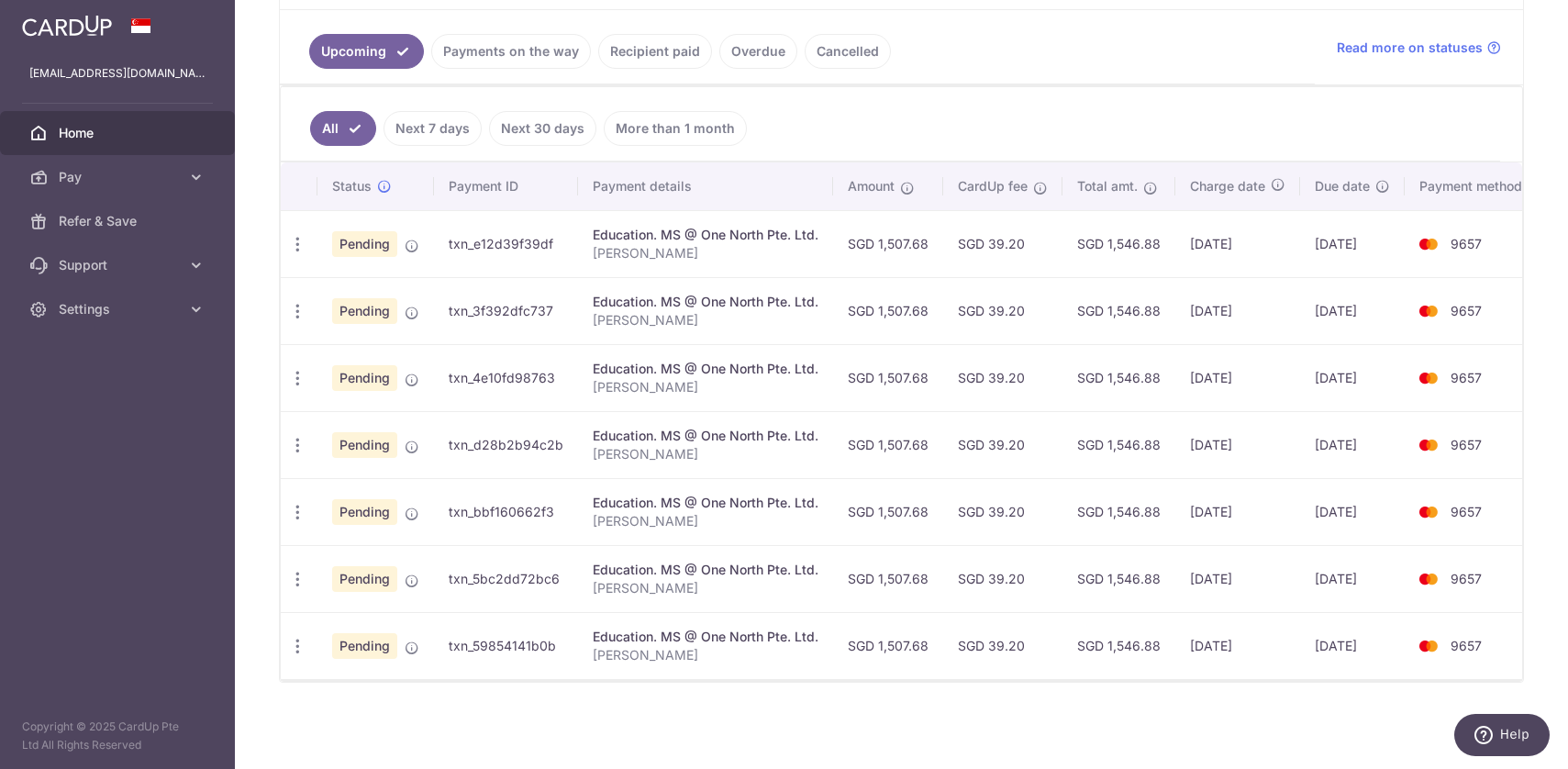 drag, startPoint x: 1389, startPoint y: 233, endPoint x: 1319, endPoint y: 234, distance: 70.00714 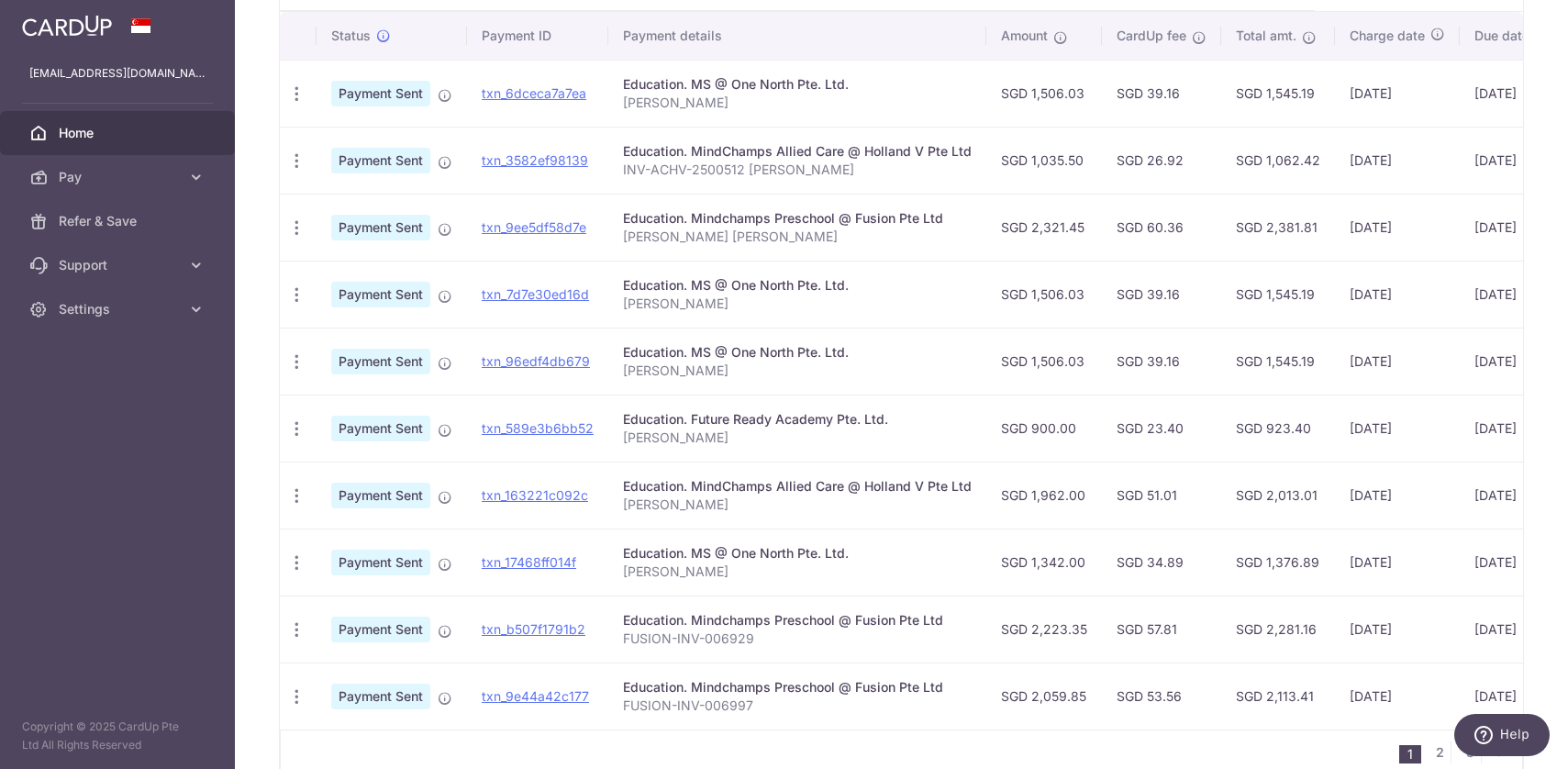 scroll, scrollTop: 467, scrollLeft: 0, axis: vertical 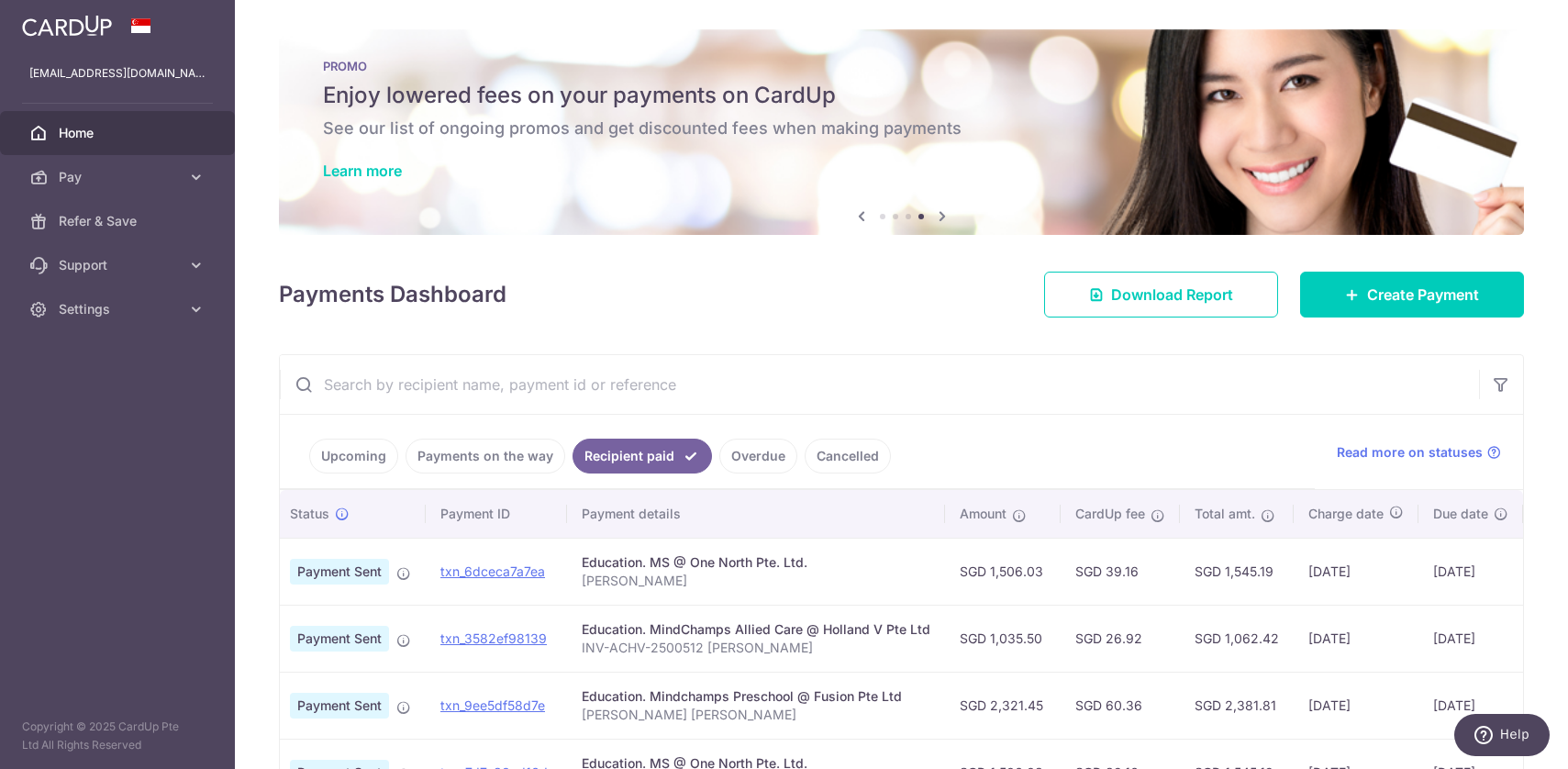 drag, startPoint x: 344, startPoint y: 463, endPoint x: 353, endPoint y: 457, distance: 10.816654 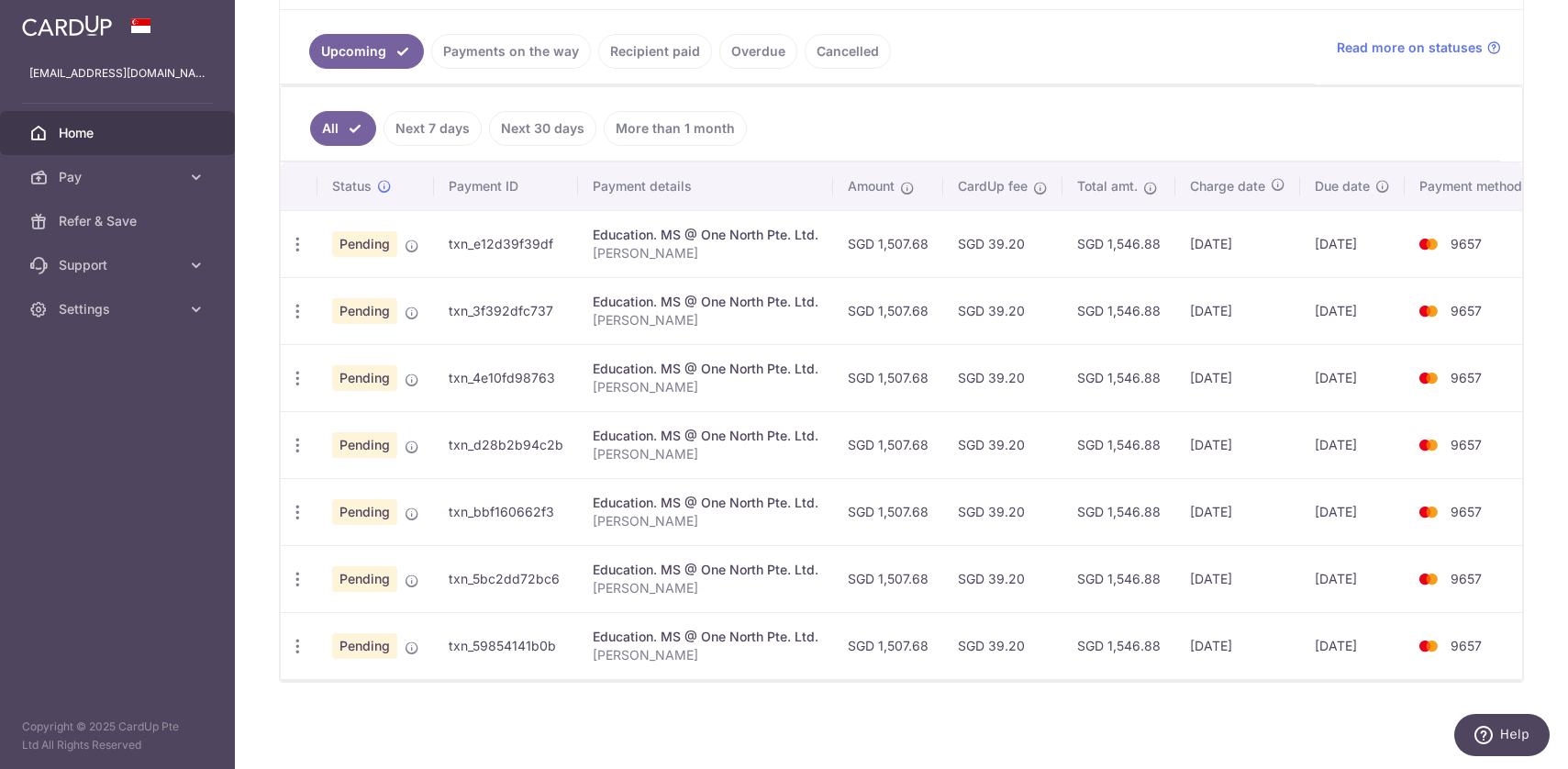 scroll, scrollTop: 415, scrollLeft: 0, axis: vertical 